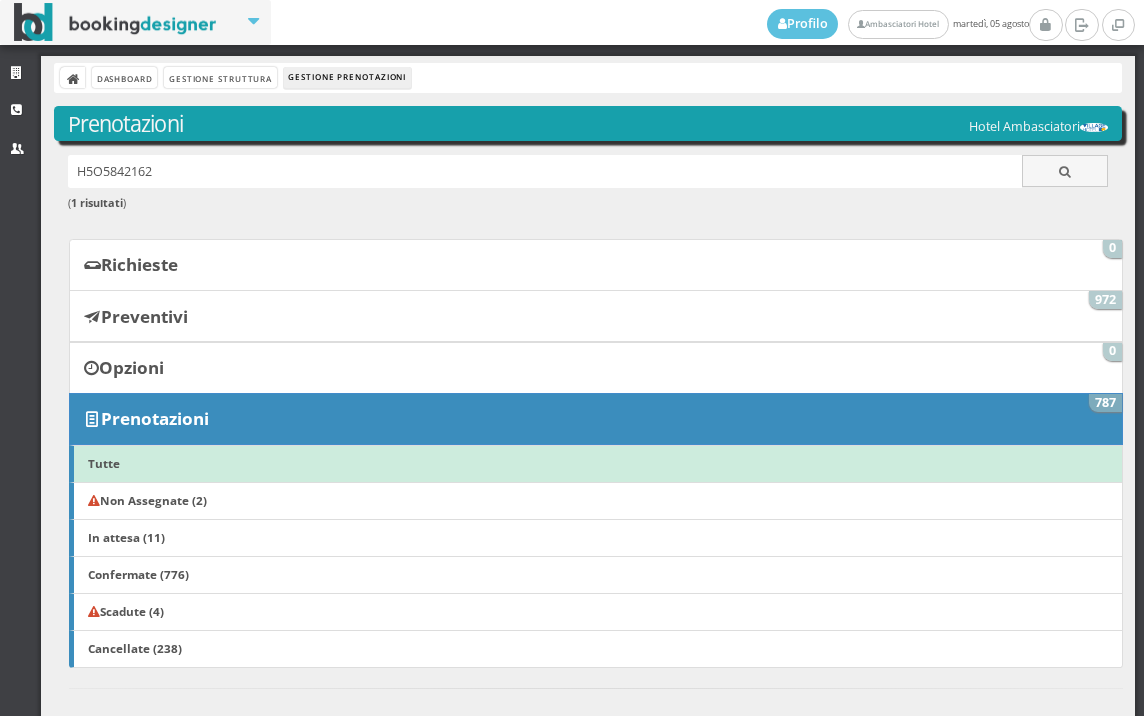 scroll, scrollTop: 0, scrollLeft: 0, axis: both 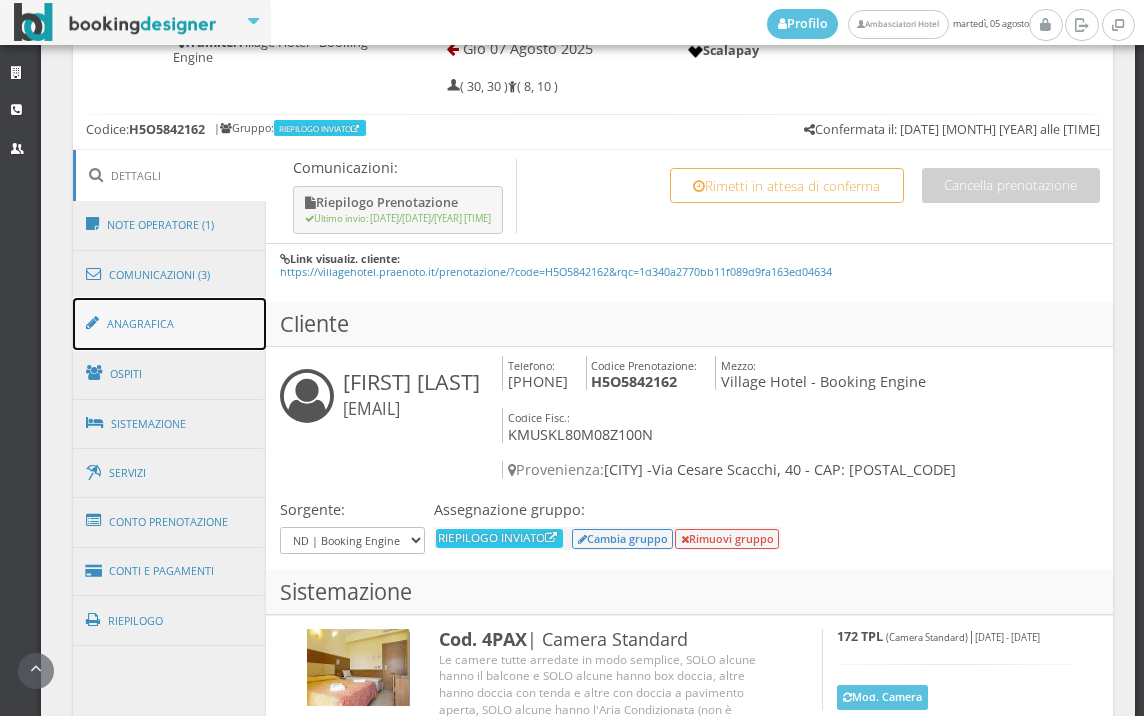 click on "Anagrafica" at bounding box center (170, 324) 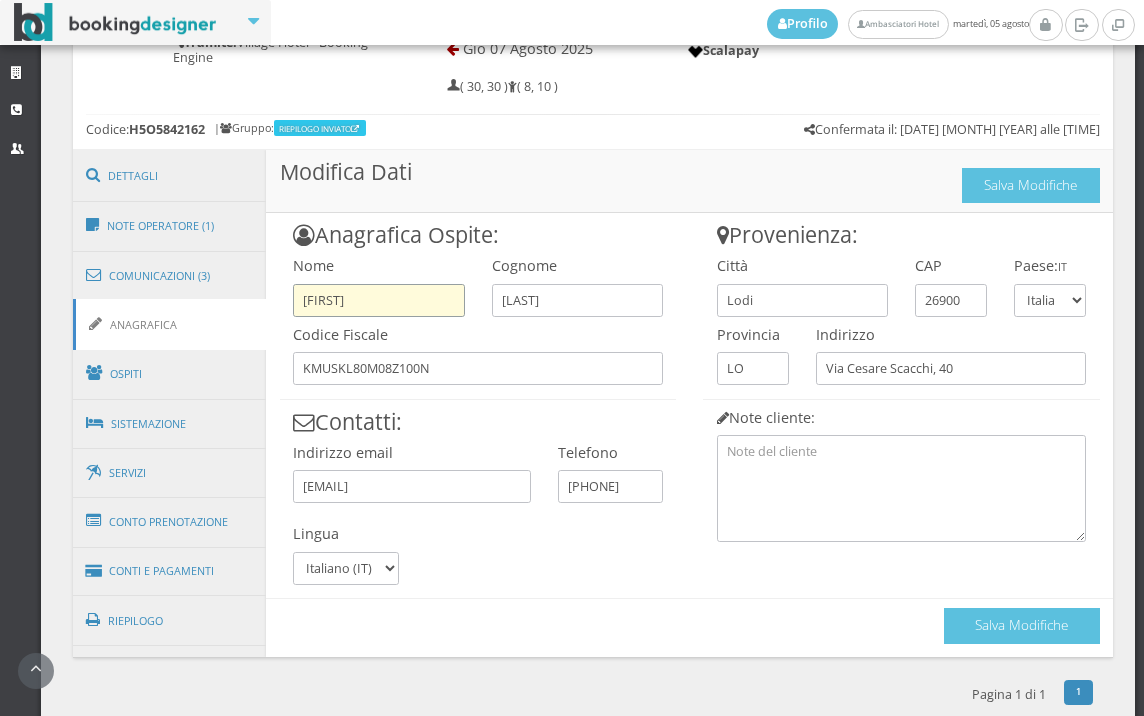 drag, startPoint x: 438, startPoint y: 295, endPoint x: 359, endPoint y: 301, distance: 79.22752 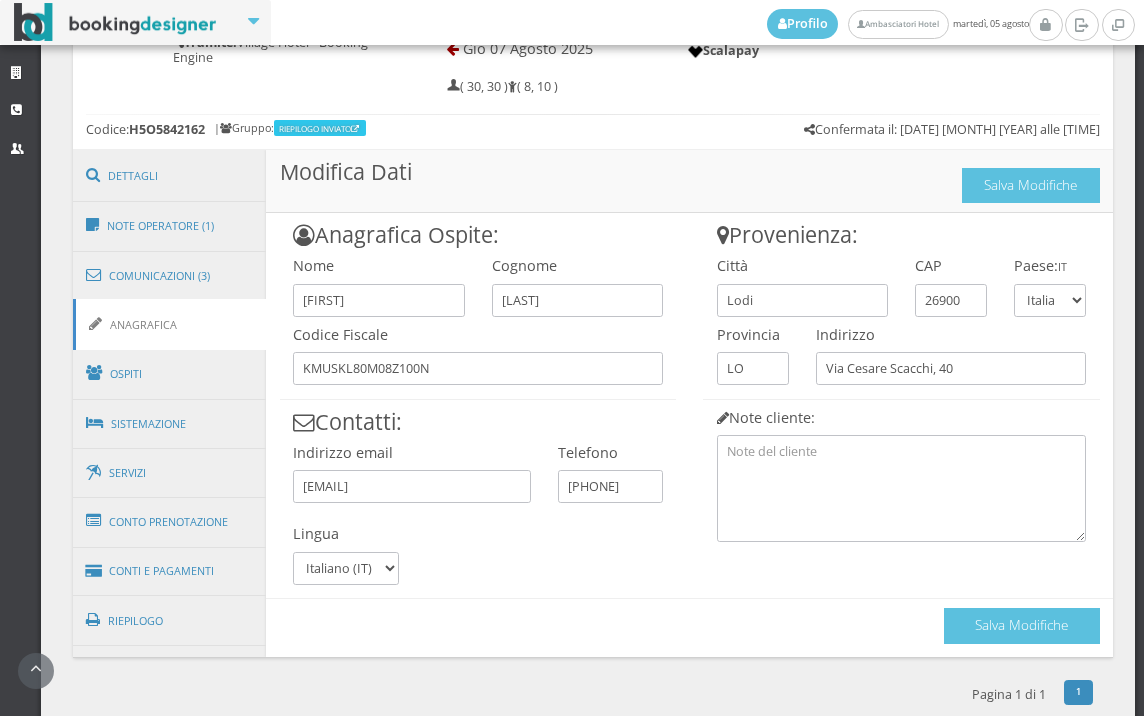 click on "Provenienza:
Città
[CITY]
CAP
[POSTAL_CODE]
Paese:  [COUNTRY]
[COUNTRY]
[COUNTRY]
[COUNTRY]
[COUNTRY]
[COUNTRY]
[COUNTRY]
[COUNTRY]
[COUNTRY]
[COUNTRY]
[COUNTRY]
[COUNTRY]
[COUNTRY]
[COUNTRY]
[COUNTRY]
[COUNTRY]
[COUNTRY]
[COUNTRY]
[COUNTRY]" at bounding box center [902, 377] 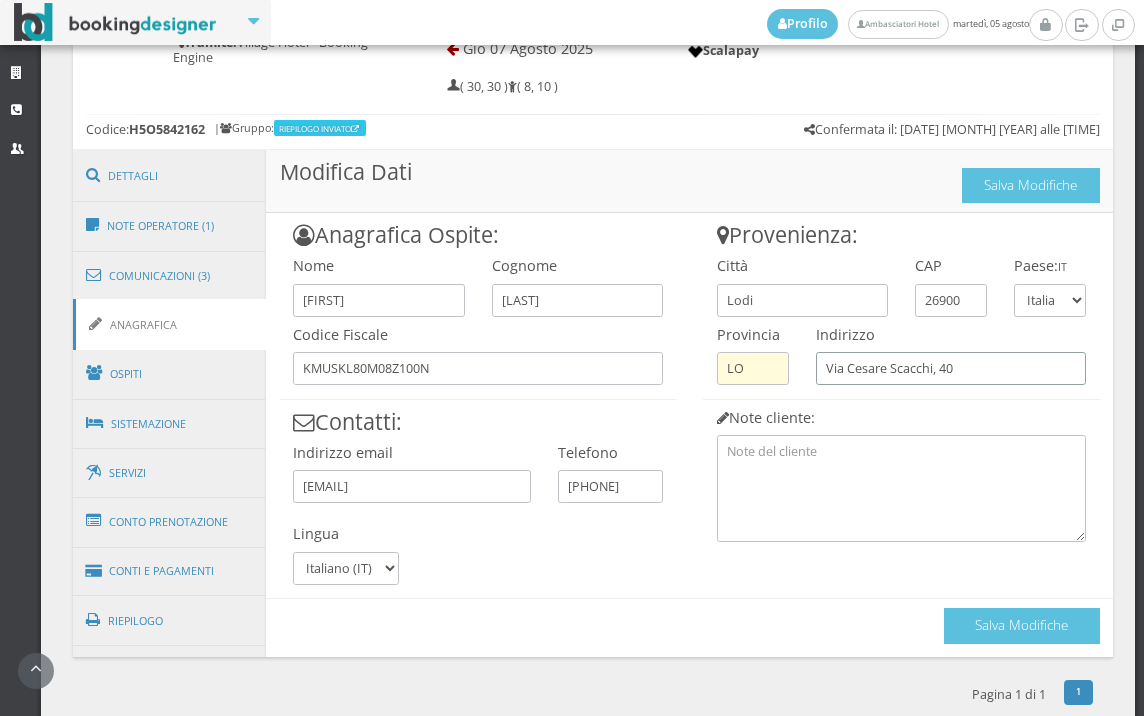 drag, startPoint x: 977, startPoint y: 366, endPoint x: 774, endPoint y: 372, distance: 203.08865 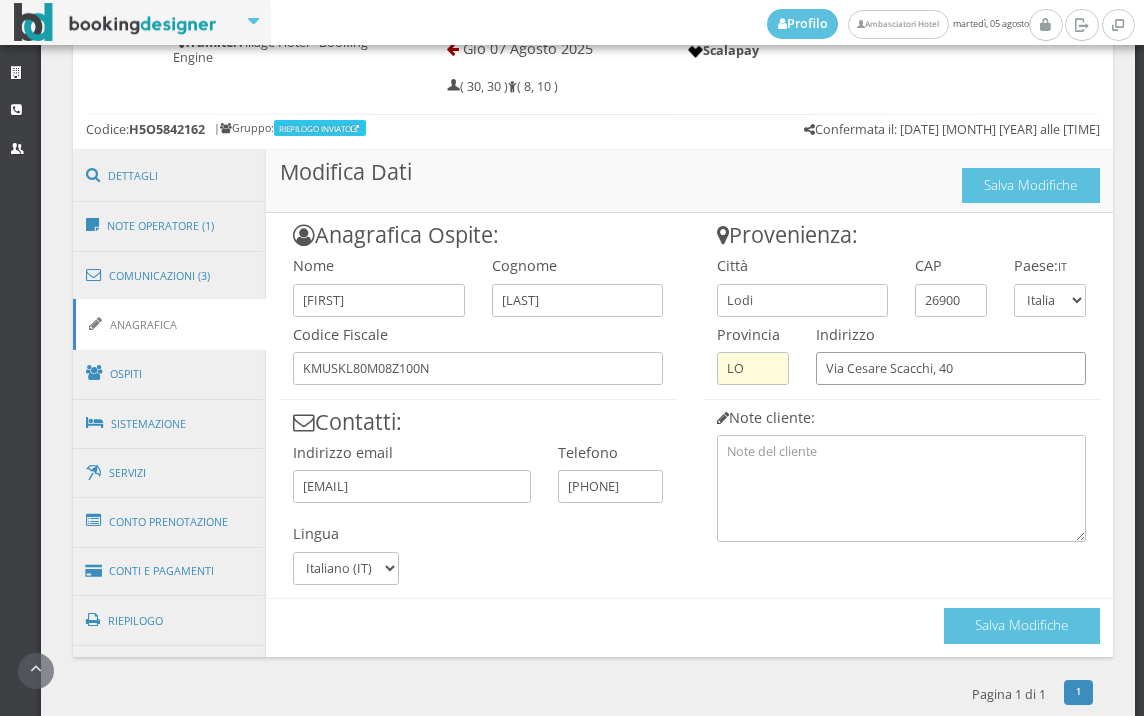 click on "Provenienza:
Città
Lodi
CAP
26900
Paese:  IT
Andorra
Emirati Arabi Uniti
Afghanistan
Antigua e Barbuda
Anguilla
Albania
Armenia
Netherlands Antilles
Angola
Antarctica
Argentina
American Samoa
Austria
Australia
Aruba
Åland Islands
Azerbaigian
Bosnia ed Erzegovina
Barbados
Bangladesh
Belgio
Burkina Faso
Bulgaria
Bahrein
Burundi Benin Cile" at bounding box center (902, 377) 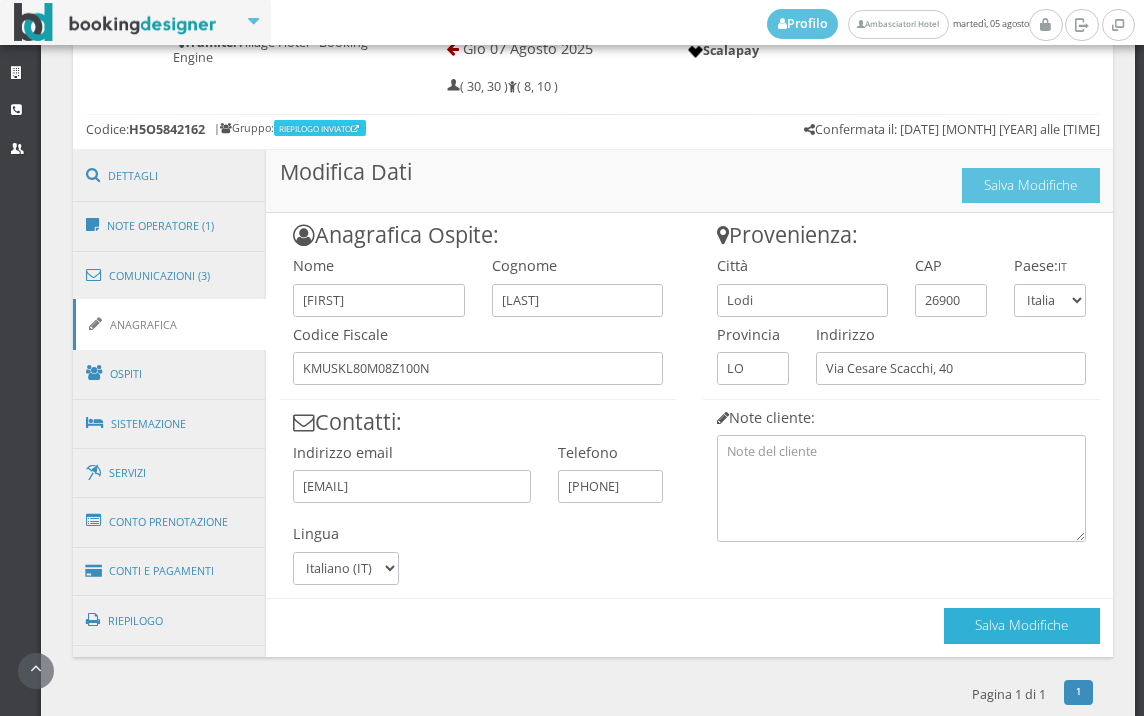 click on "Salva Modifiche" at bounding box center [1022, 625] 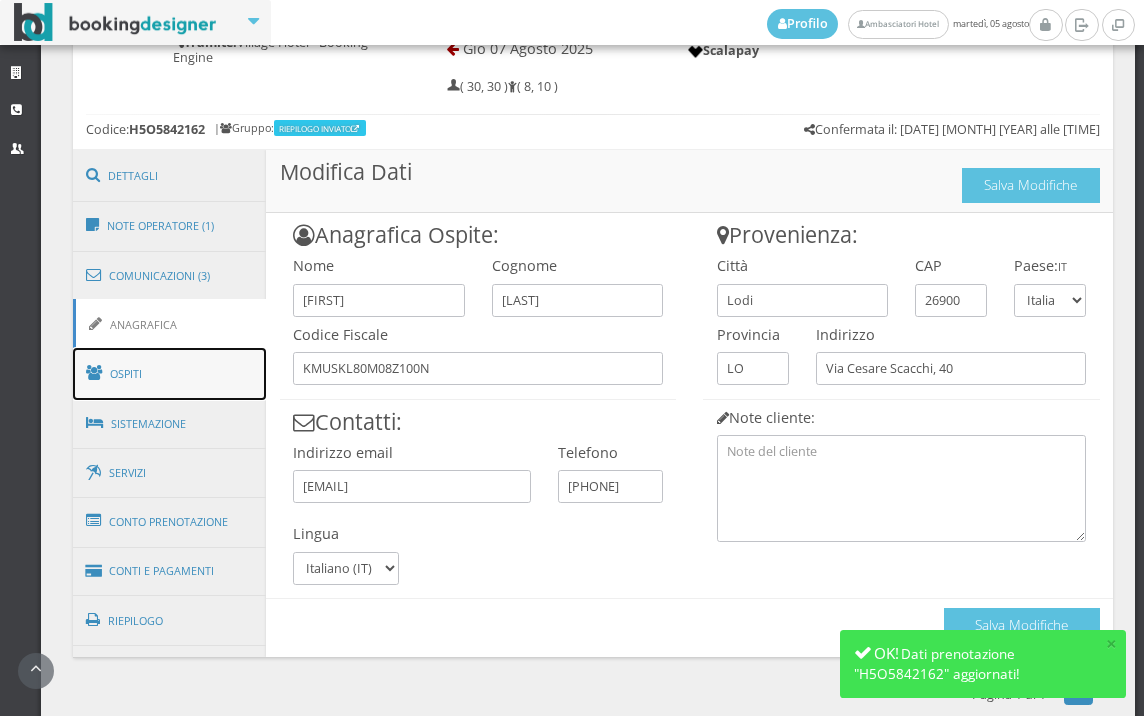 click on "Ospiti" at bounding box center (170, 374) 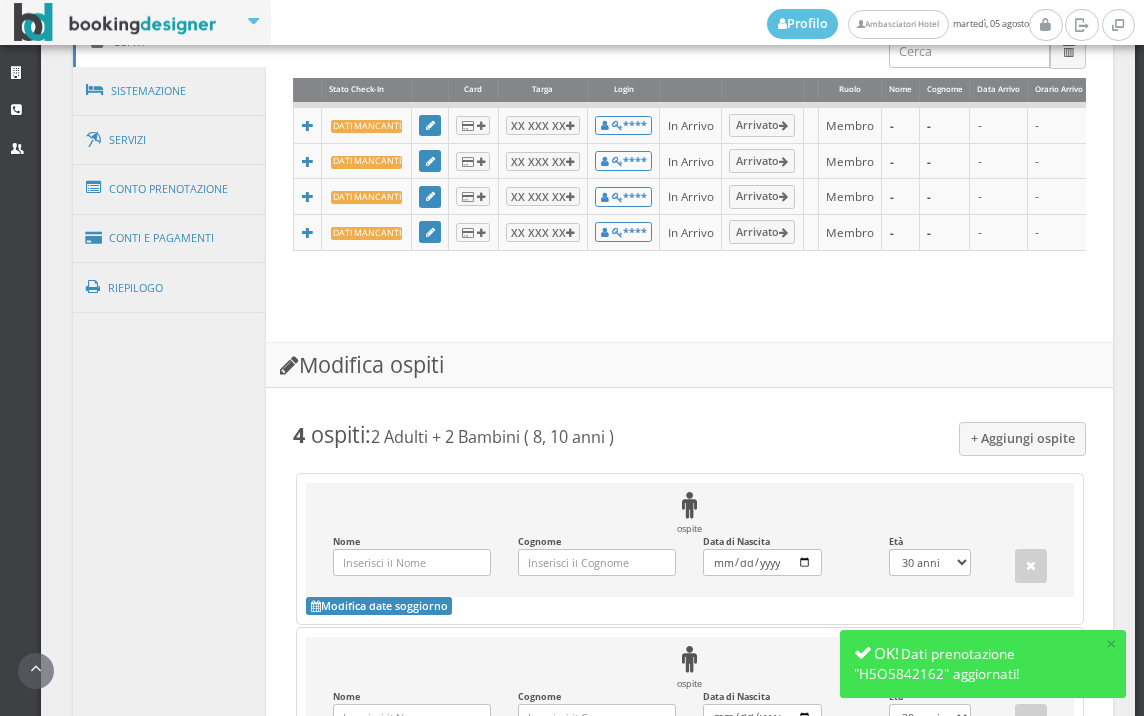 scroll, scrollTop: 1111, scrollLeft: 0, axis: vertical 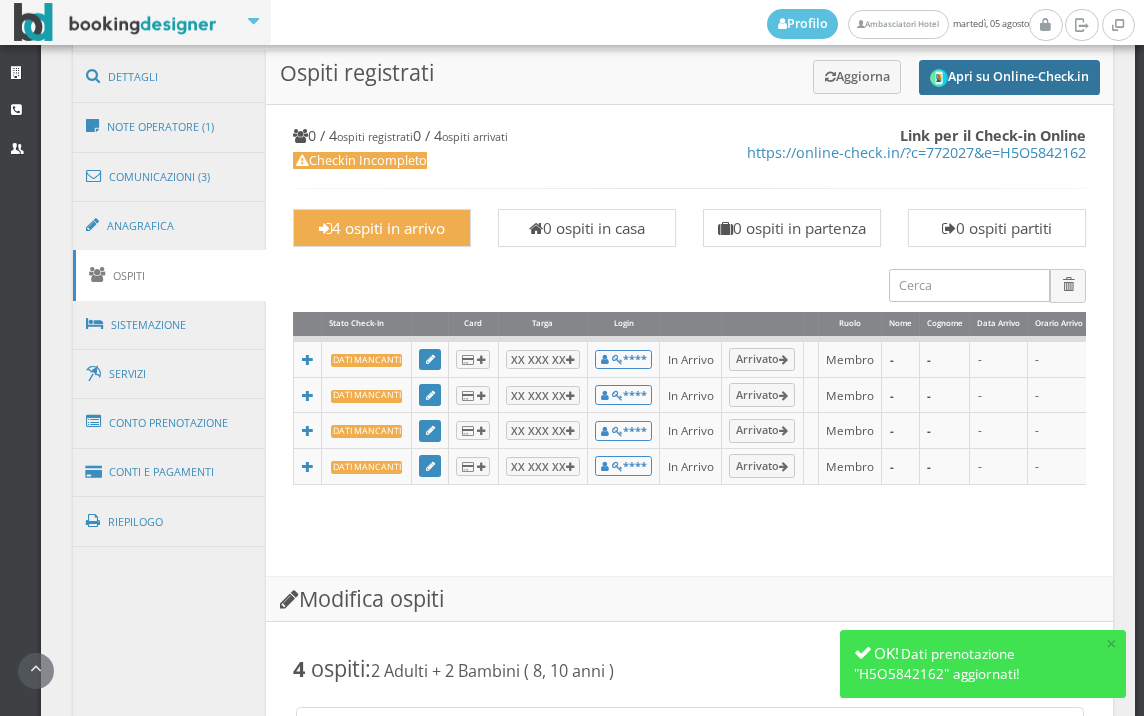click on "Apri su Online-Check.in" at bounding box center [1009, 77] 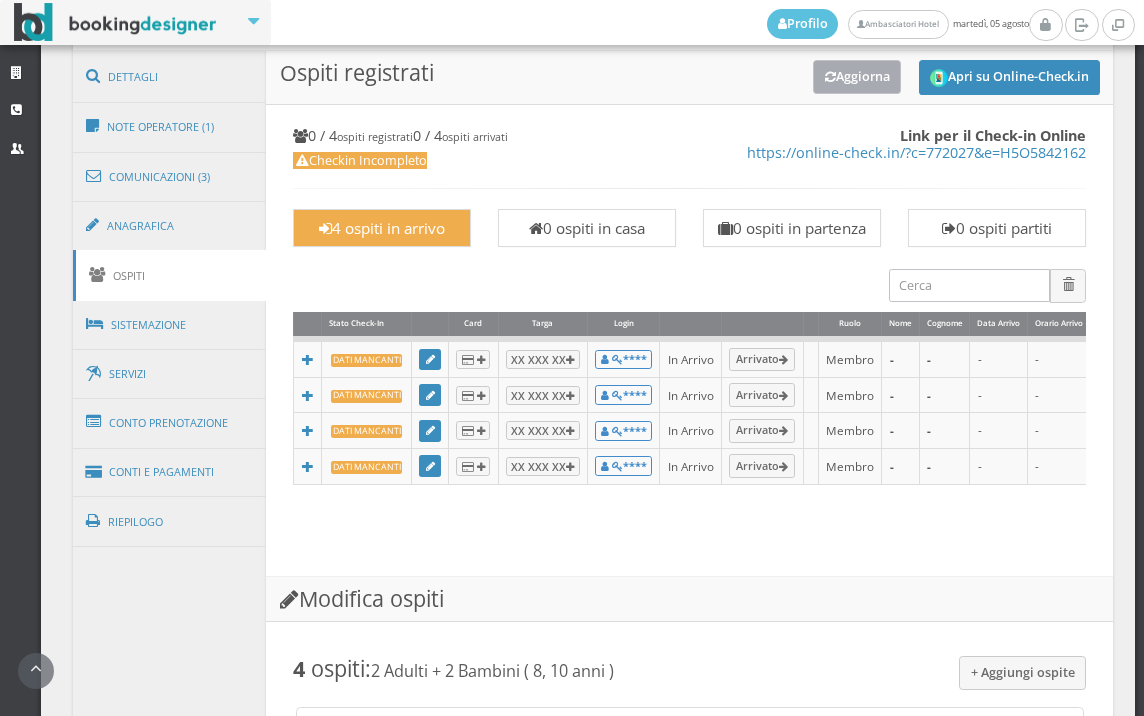 click on "Aggiorna" at bounding box center (857, 76) 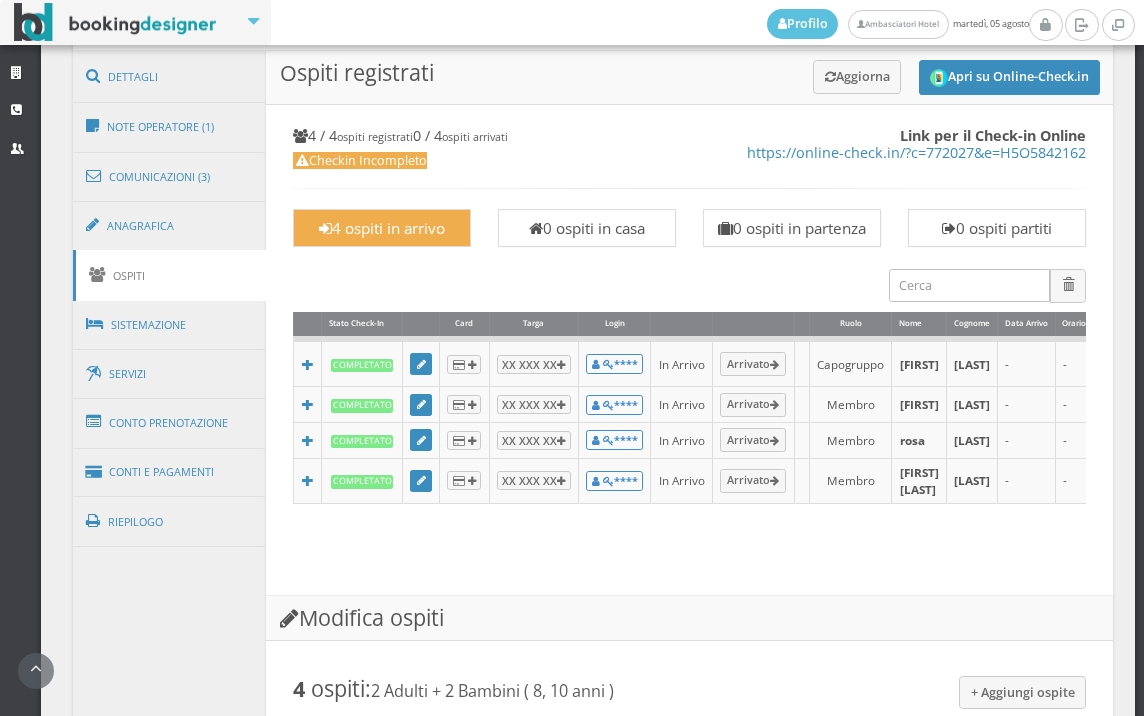 scroll, scrollTop: 1555, scrollLeft: 0, axis: vertical 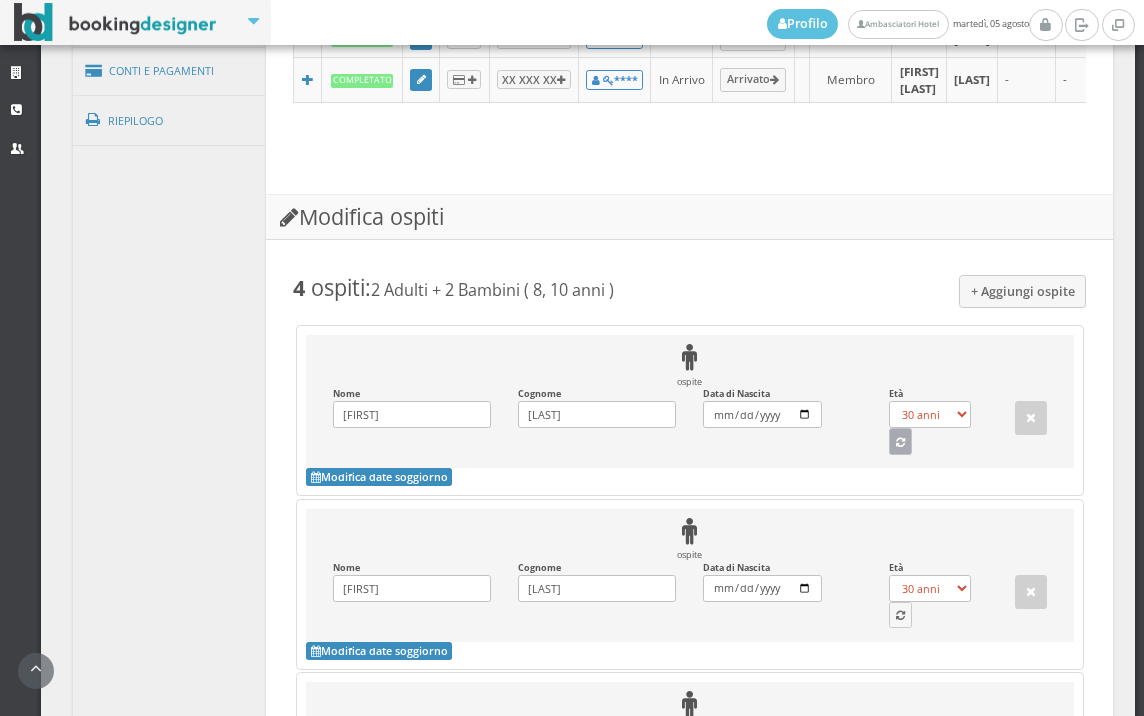 click at bounding box center [900, 443] 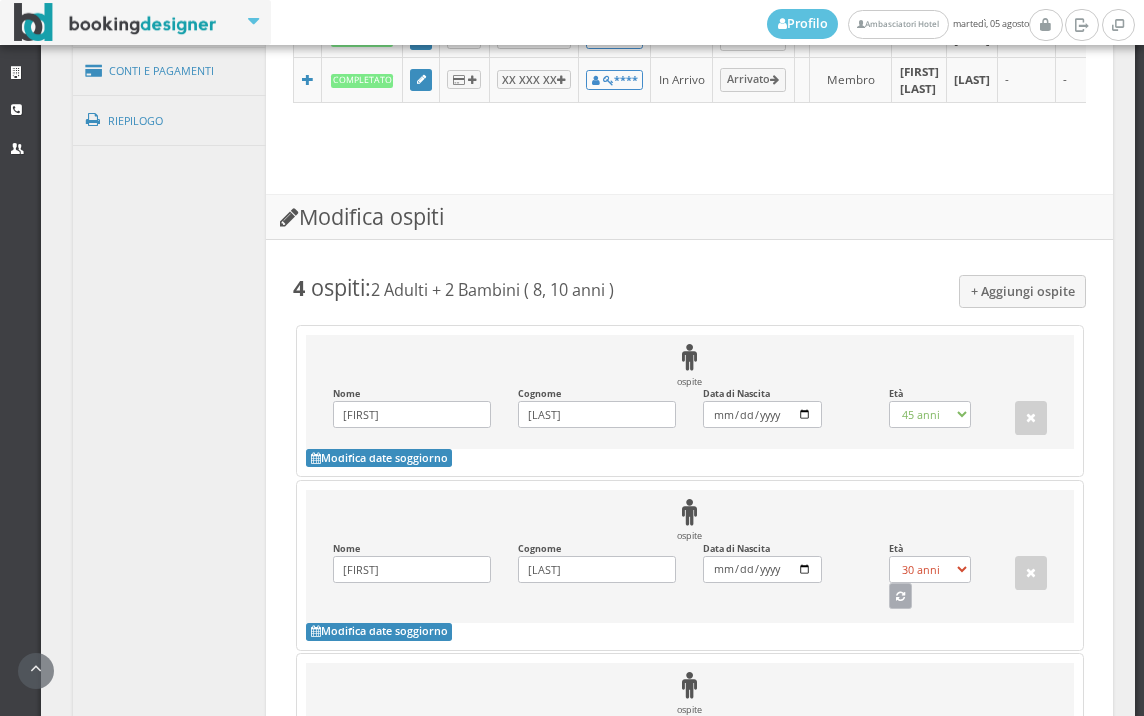 click at bounding box center [901, 596] 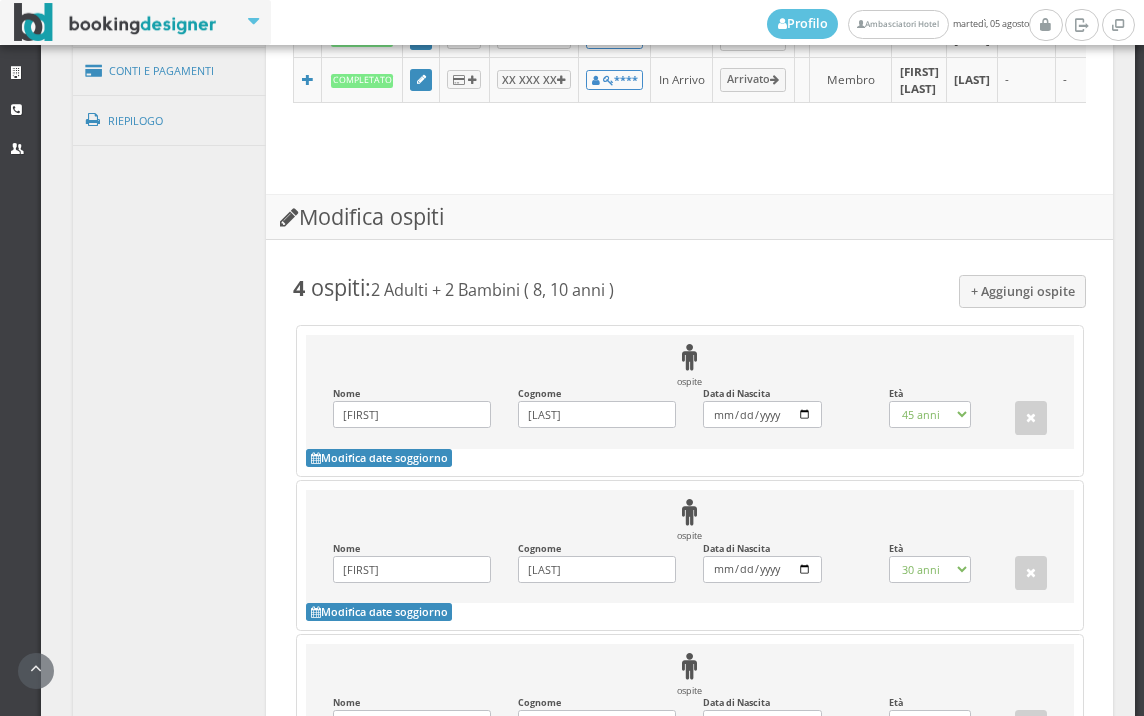 select on "8" 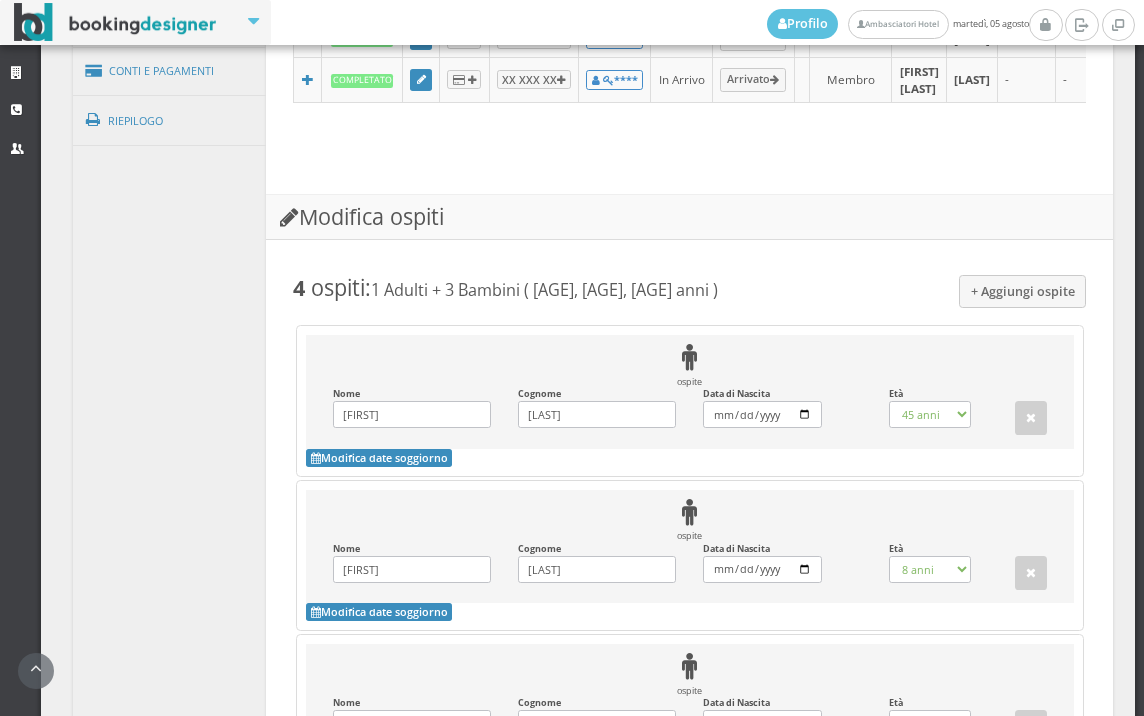 scroll, scrollTop: 2000, scrollLeft: 0, axis: vertical 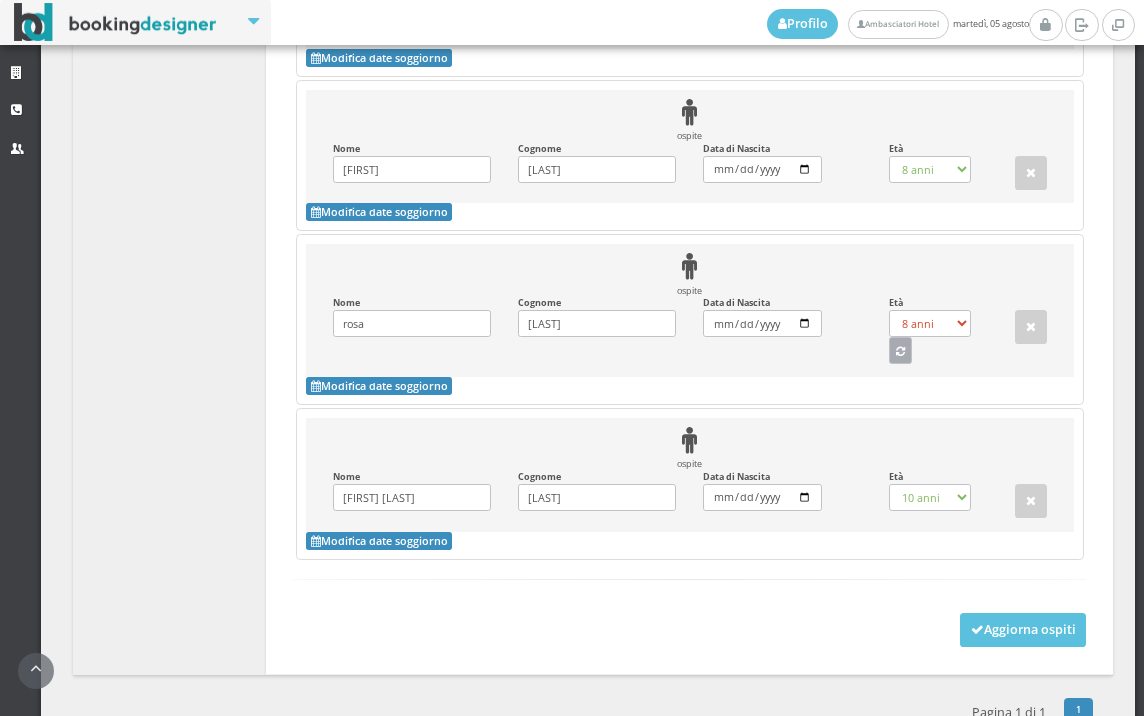 click at bounding box center (901, 350) 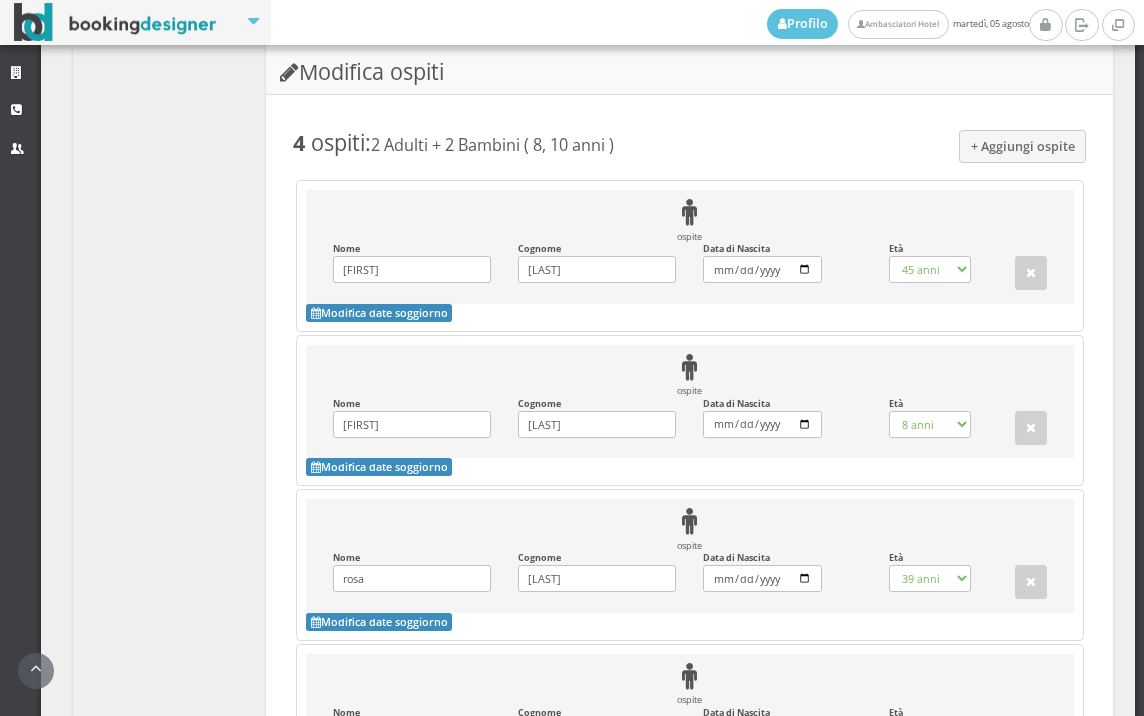 scroll, scrollTop: 2050, scrollLeft: 0, axis: vertical 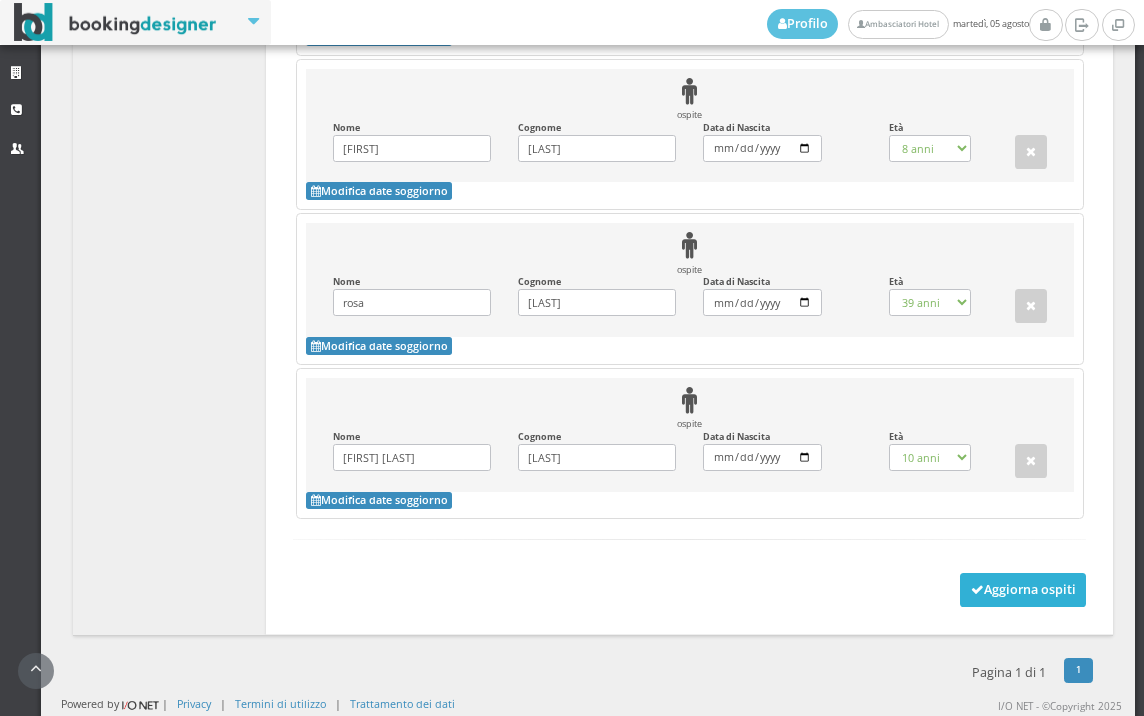 click on "Aggiorna ospiti" at bounding box center (1023, 590) 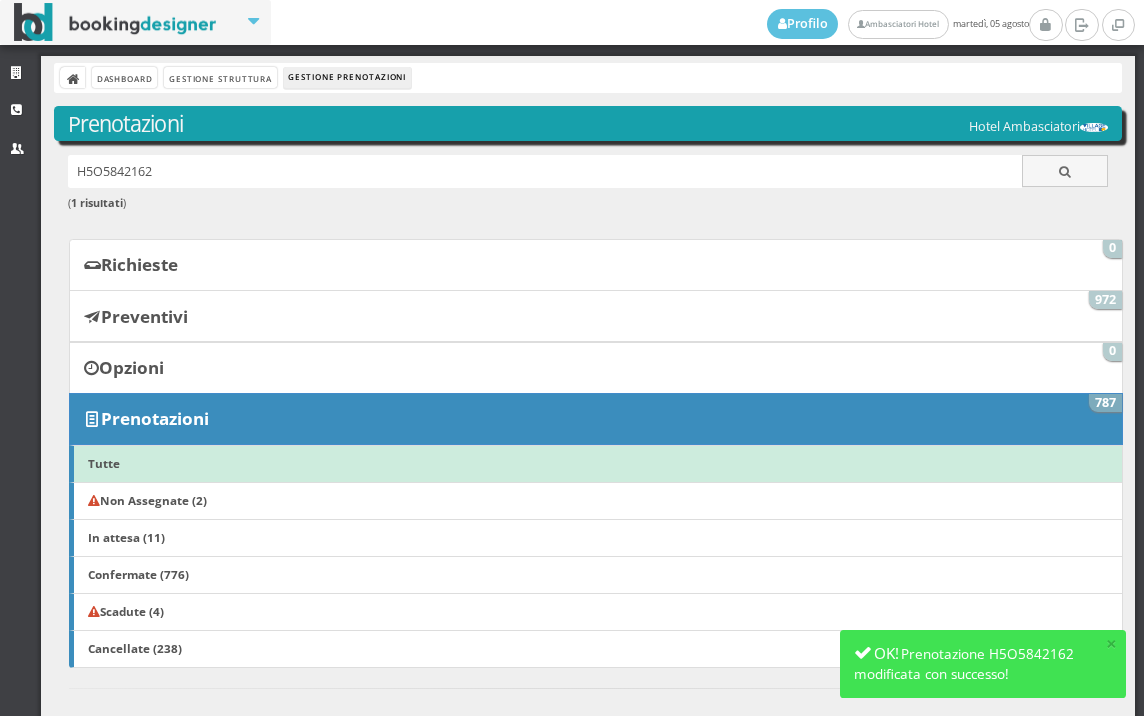 scroll, scrollTop: 0, scrollLeft: 0, axis: both 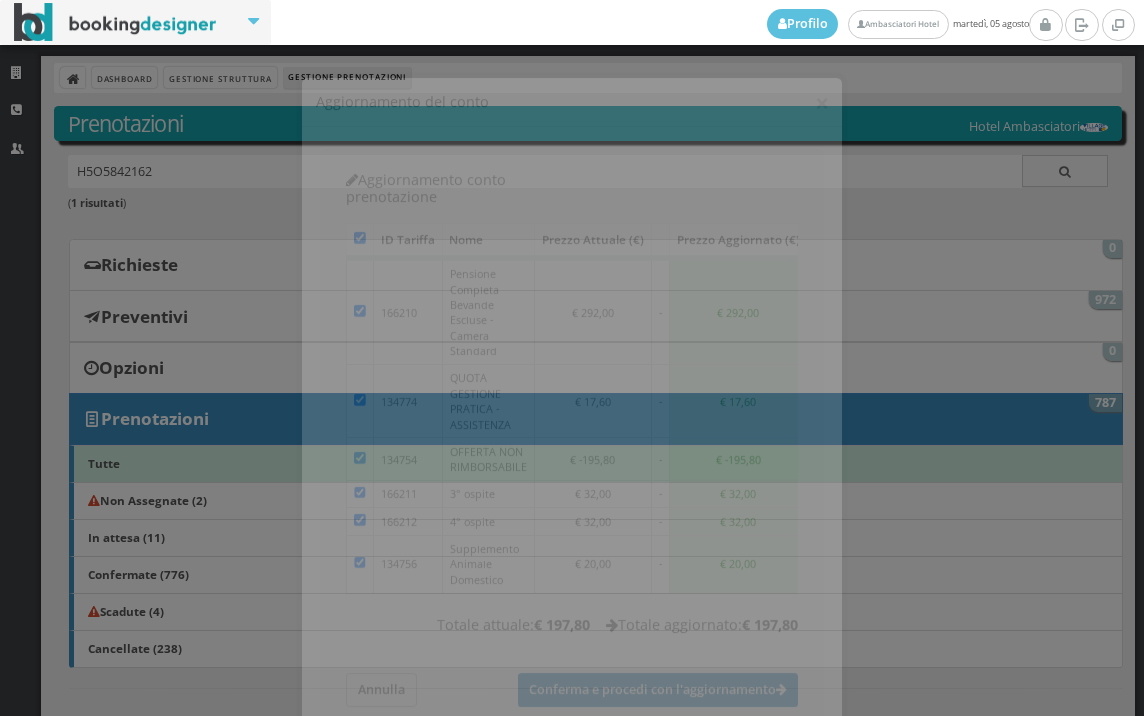 click on "Caricamento in corso
ID Tariffa Nome                          Prezzo attuale (€) Prezzo aggiornato (€)
166210 Pensione Completa Bevande Escluse - Camera Standard  € 292,00 - € 292,00
134774 QUOTA GESTIONE PRATICA - ASSISTENZA € 17,60 - € 17,60
134754 OFFERTA NON RIMBORSABILE € -195,80 - € -195,80
166211 3° ospite € 32,00 - € 32,00
166212 4° ospite € 32,00 - € 32,00
134756 Supplemento Animale Domestico € 20,00 - € 20,00
Totale attuale:  € 197,80
Totale aggiornato:  € 197,80" at bounding box center [572, 452] 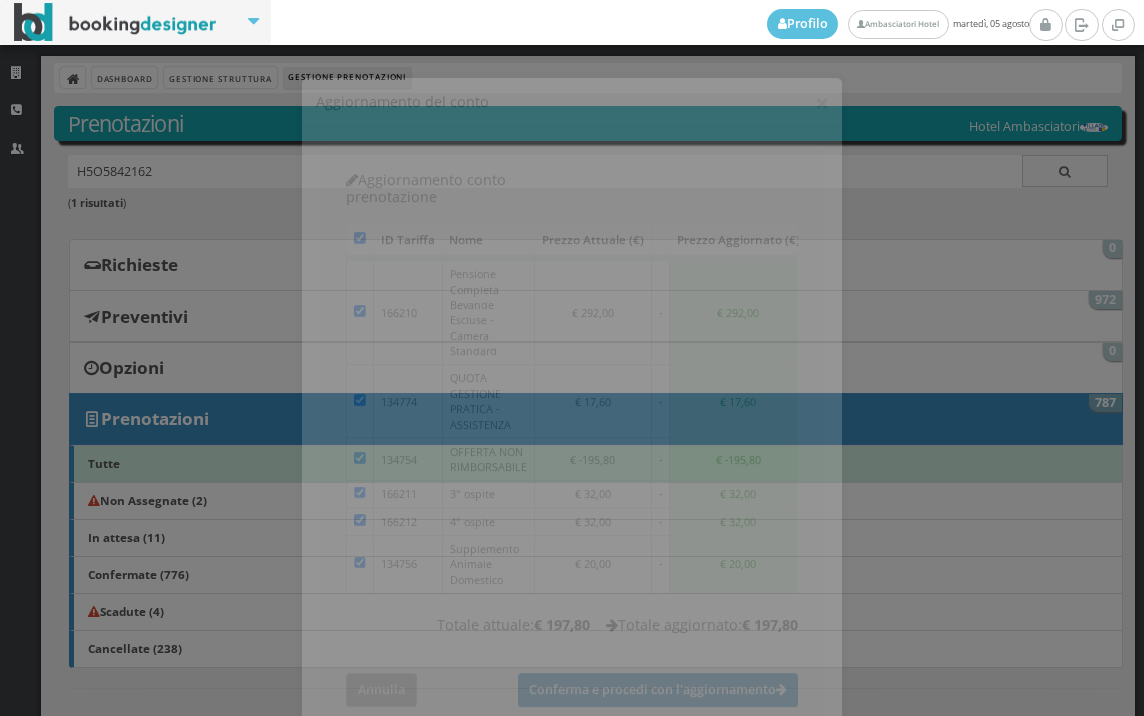 click on "Annulla" at bounding box center (381, 674) 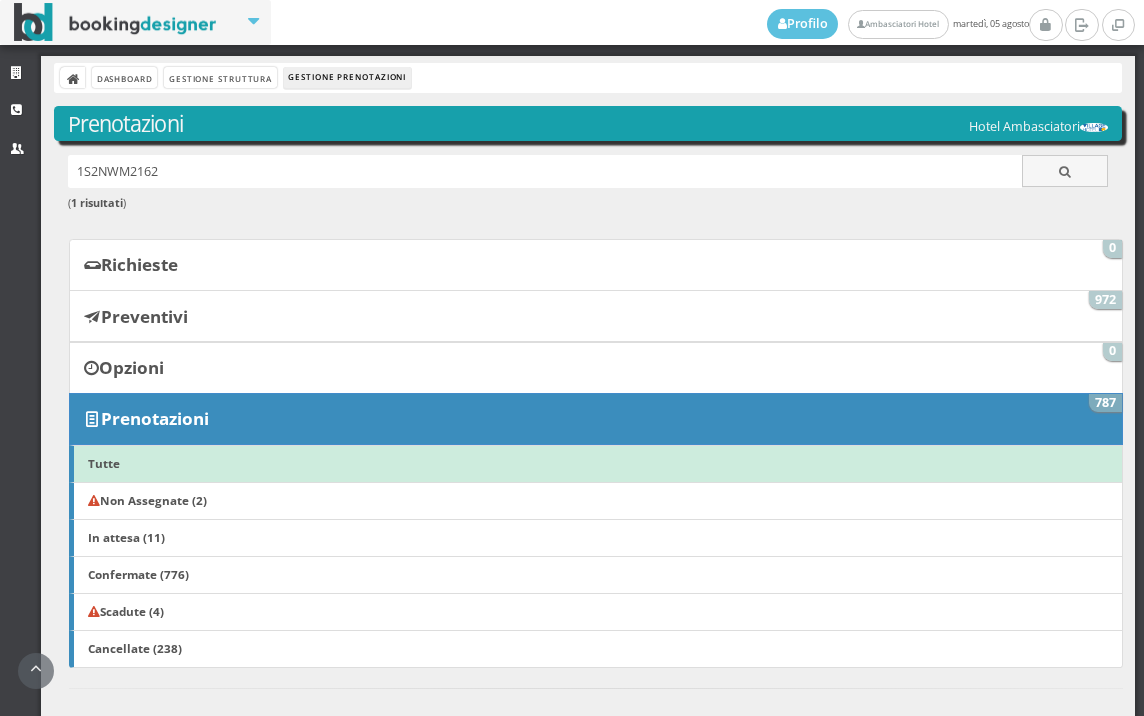 scroll, scrollTop: 0, scrollLeft: 0, axis: both 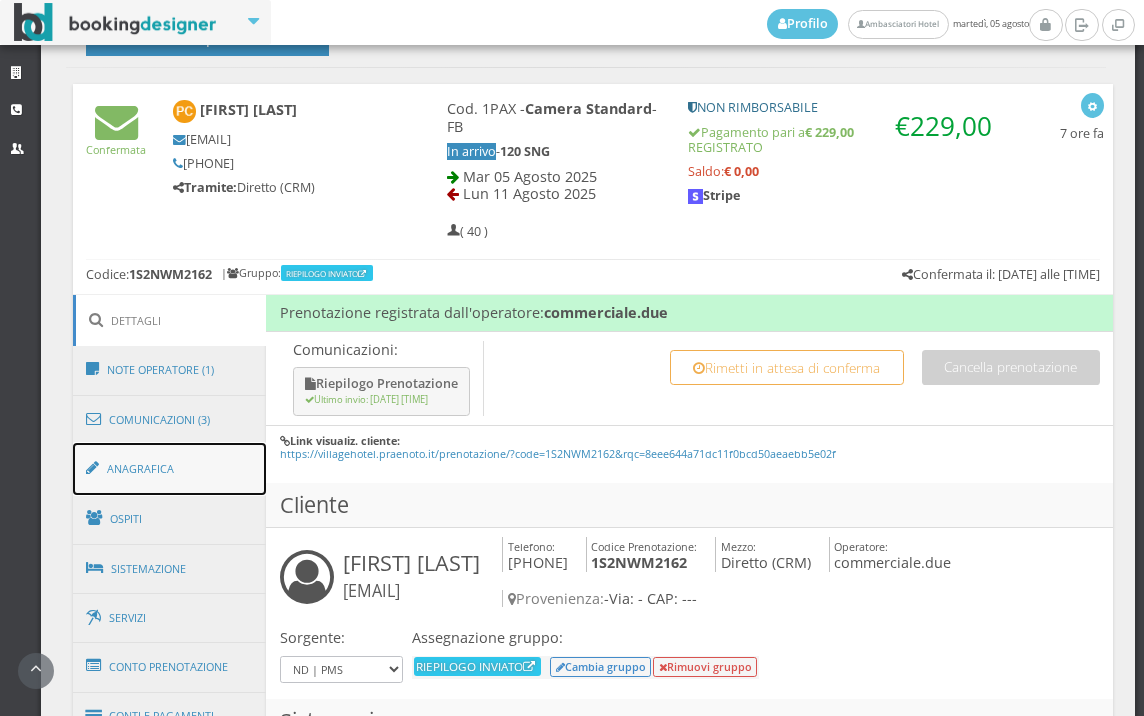 click on "Anagrafica" at bounding box center [170, 469] 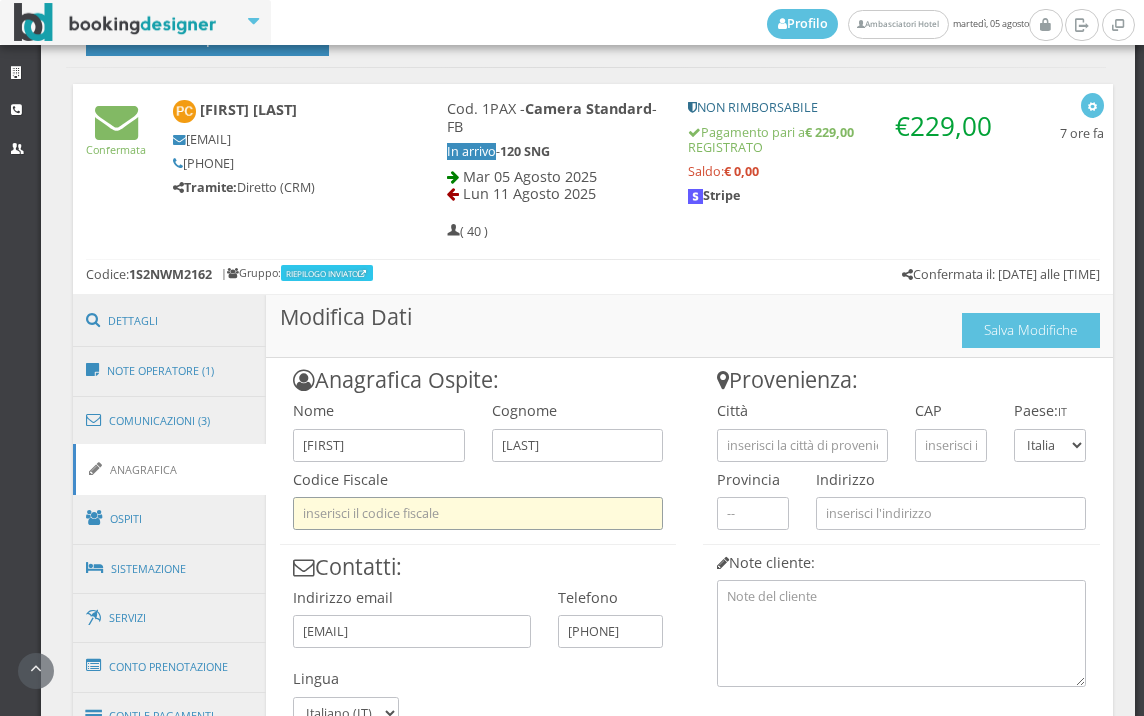 click at bounding box center [478, 513] 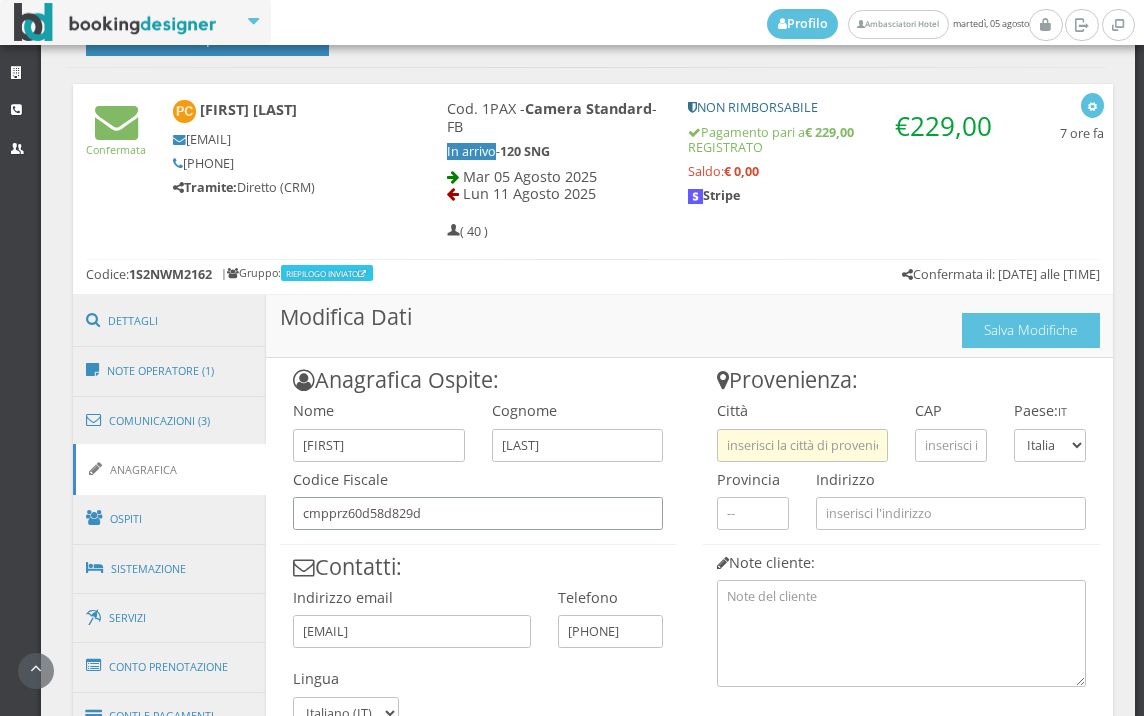 type on "cmpprz60d58d829d" 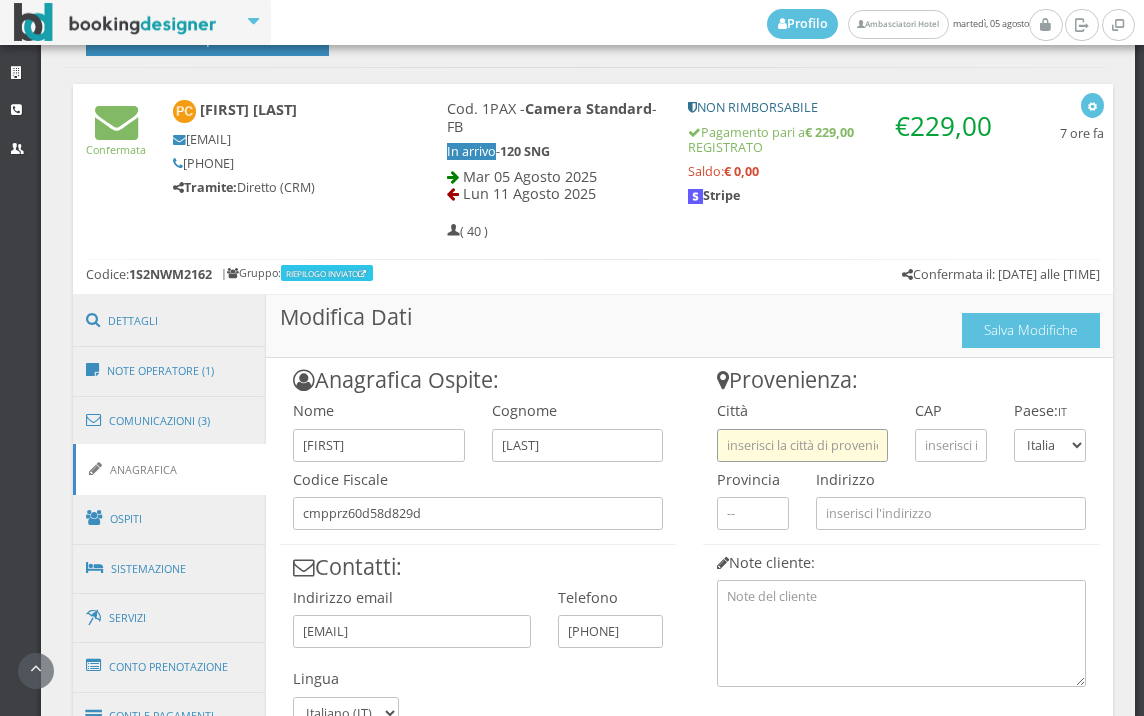 click at bounding box center (802, 445) 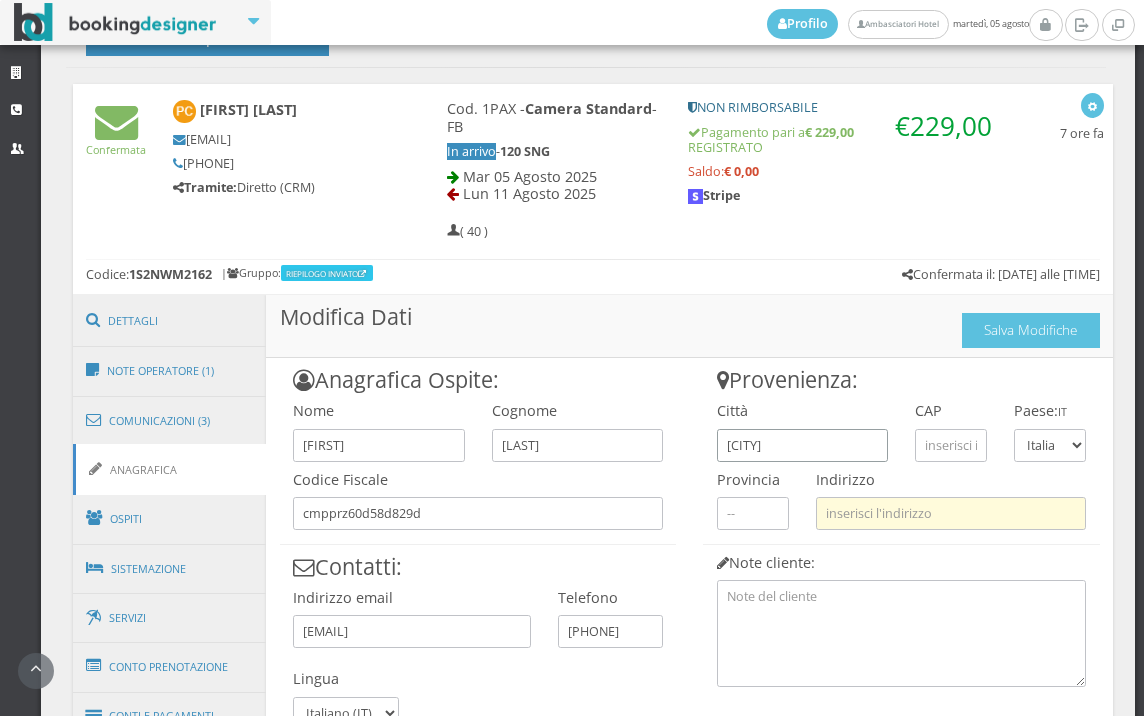 type on "ravenna" 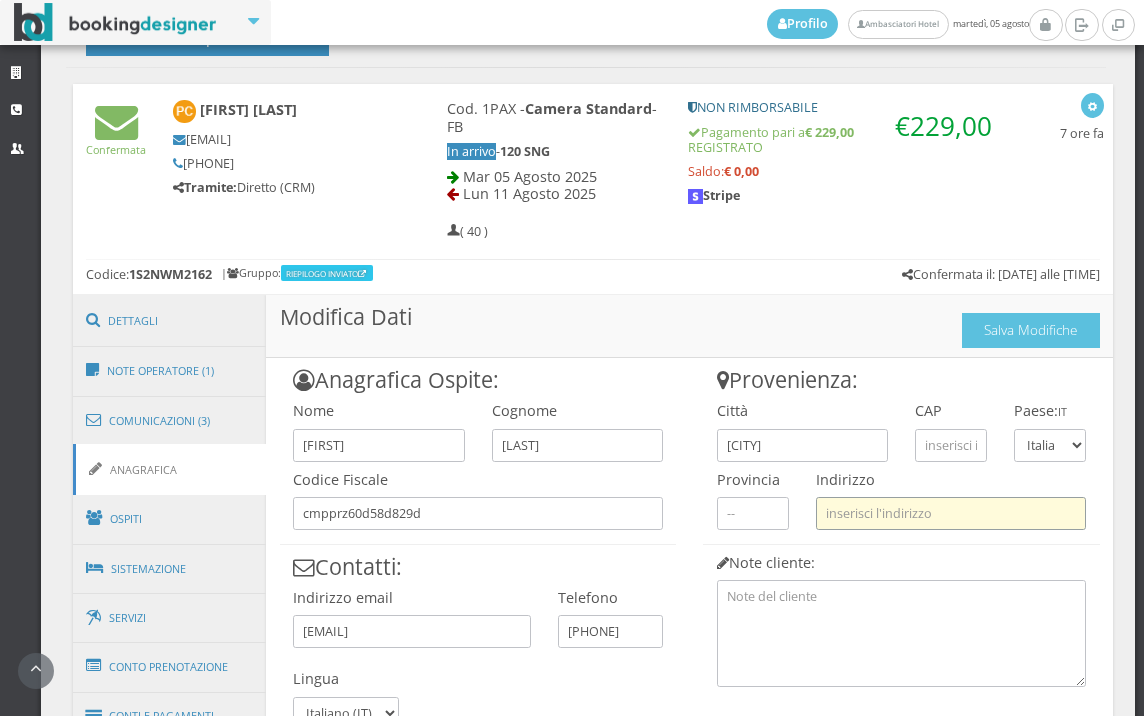 click at bounding box center [951, 513] 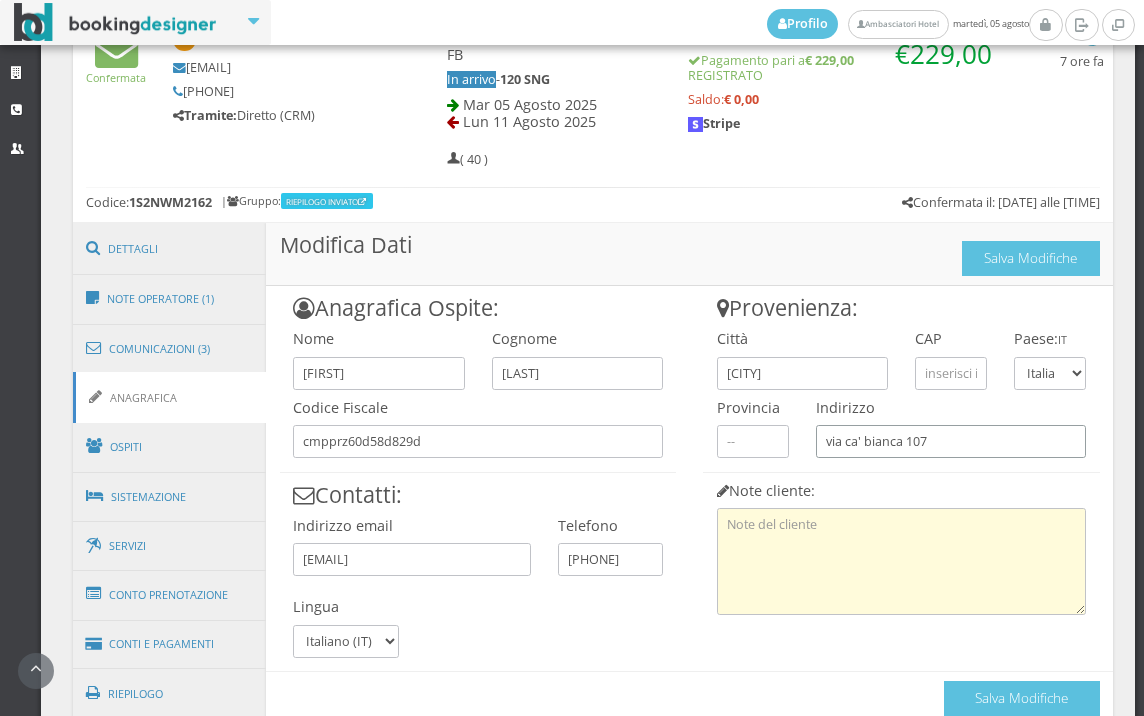 scroll, scrollTop: 1024, scrollLeft: 0, axis: vertical 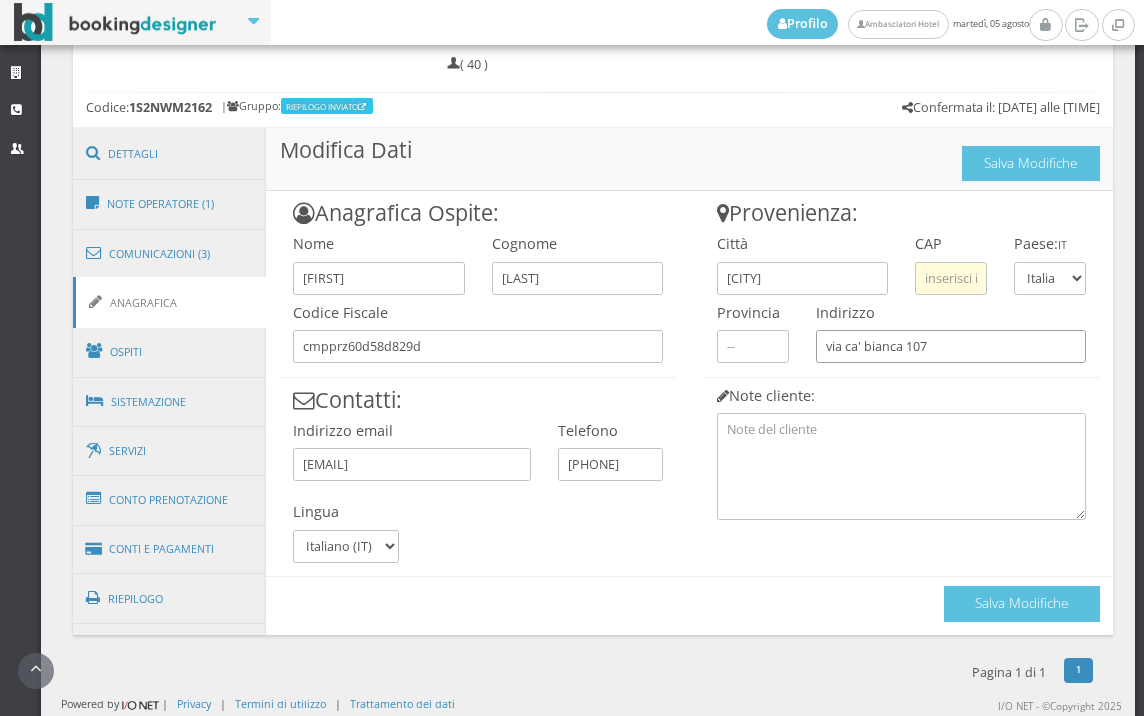 type on "via ca' bianca 107" 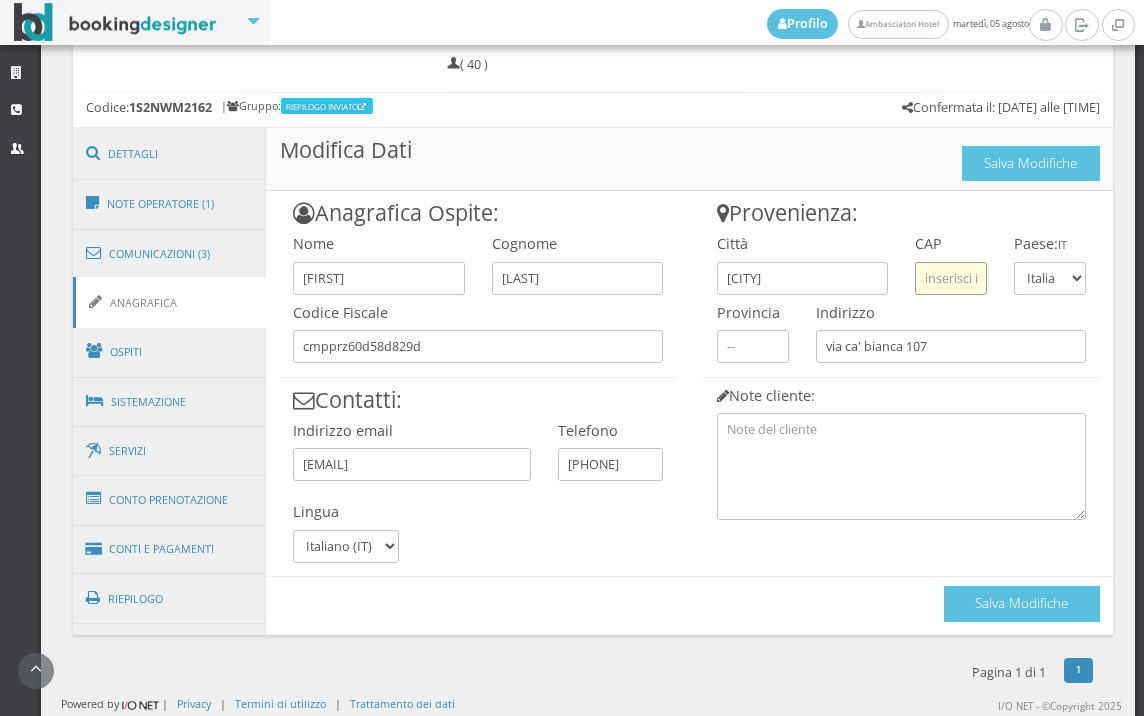 click at bounding box center [951, 278] 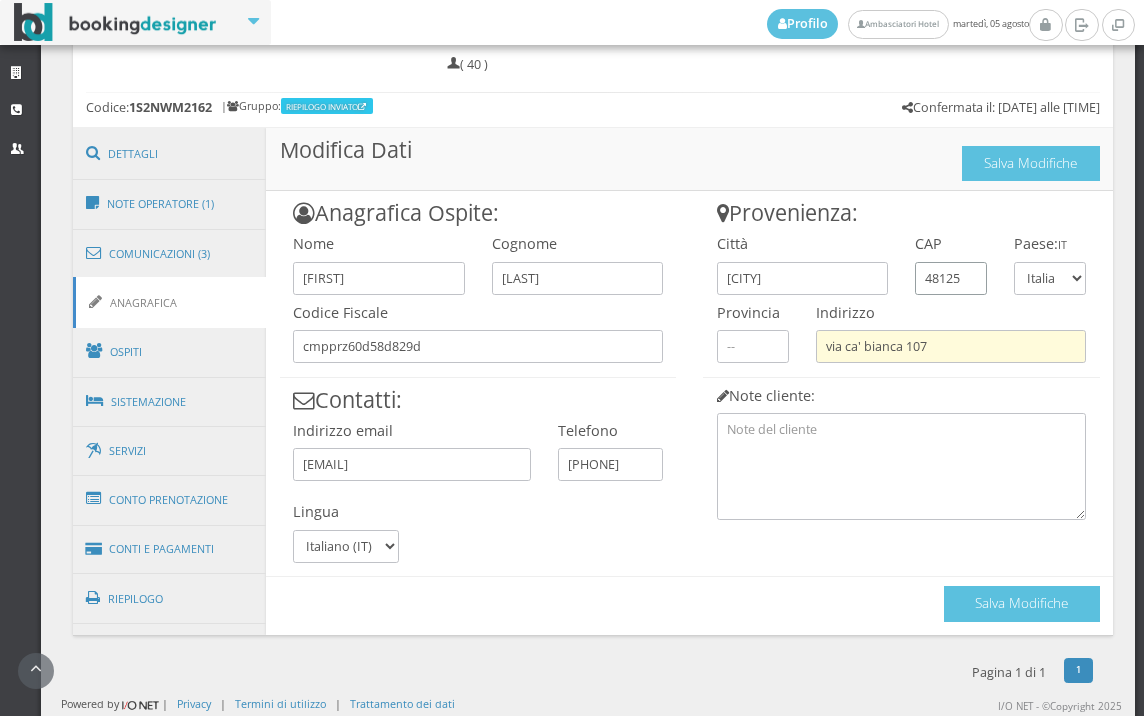 type on "48125" 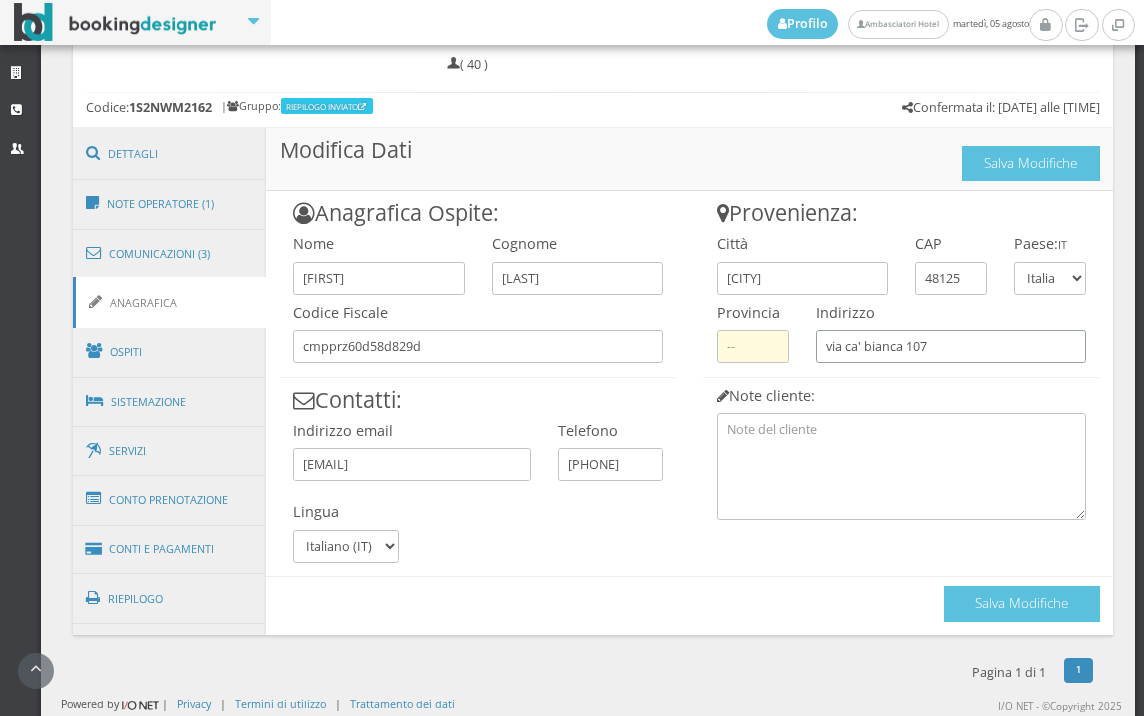drag, startPoint x: 924, startPoint y: 356, endPoint x: 764, endPoint y: 357, distance: 160.00313 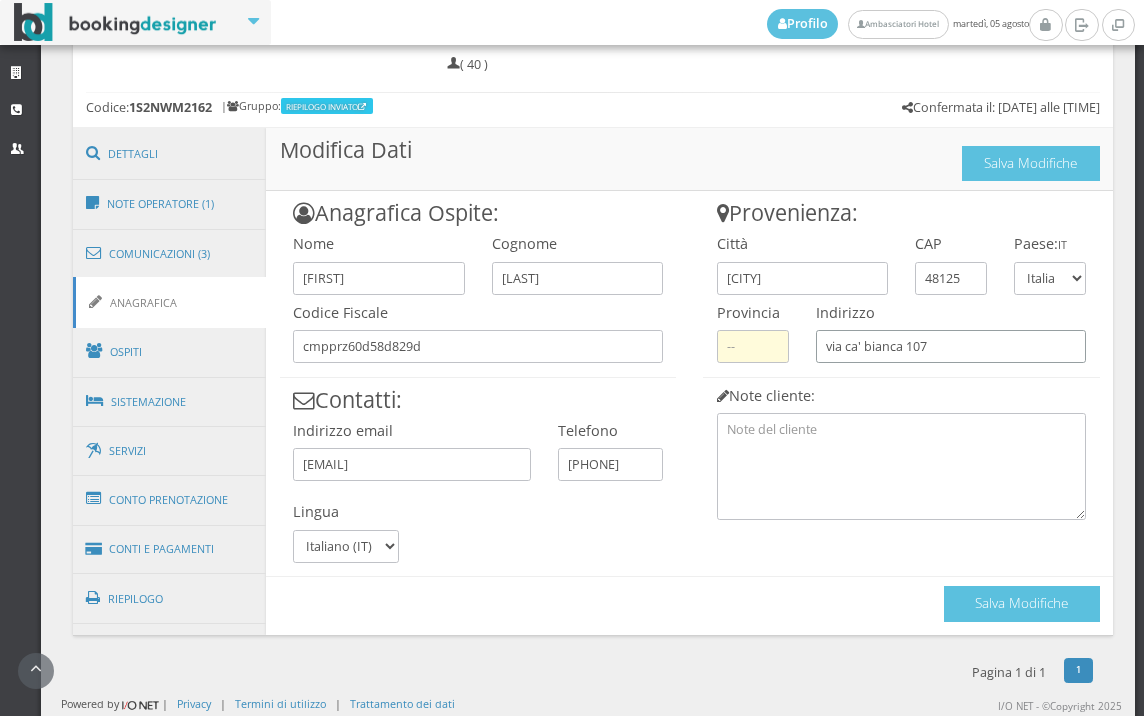 click on "Provenienza:
Città
ravenna
CAP
48125
Paese:  IT
Andorra
Emirati Arabi Uniti
Afghanistan
Antigua e Barbuda
Anguilla
Albania
Armenia
Netherlands Antilles
Angola
Antarctica
Argentina
American Samoa
Austria
Australia
Aruba
Åland Islands
Azerbaigian
Bosnia ed Erzegovina
Barbados
Bangladesh
Belgio
Burkina Faso
Bulgaria
Bahrein
Burundi Benin" at bounding box center (902, 355) 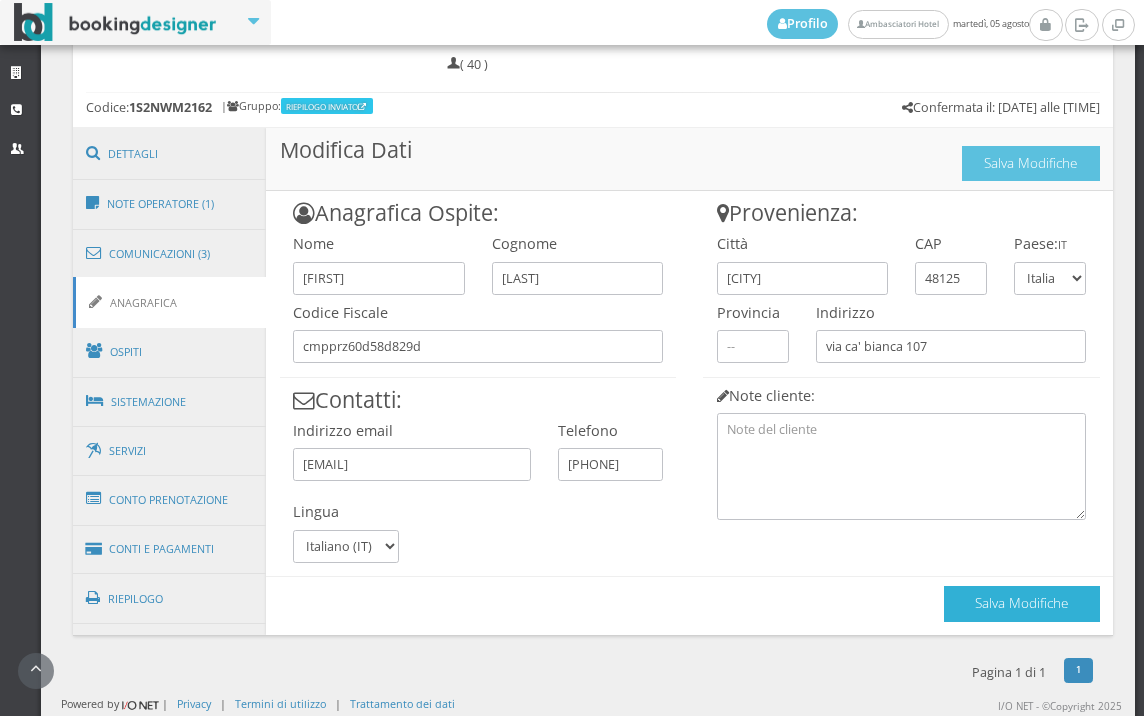 click on "Salva Modifiche" at bounding box center (1022, 603) 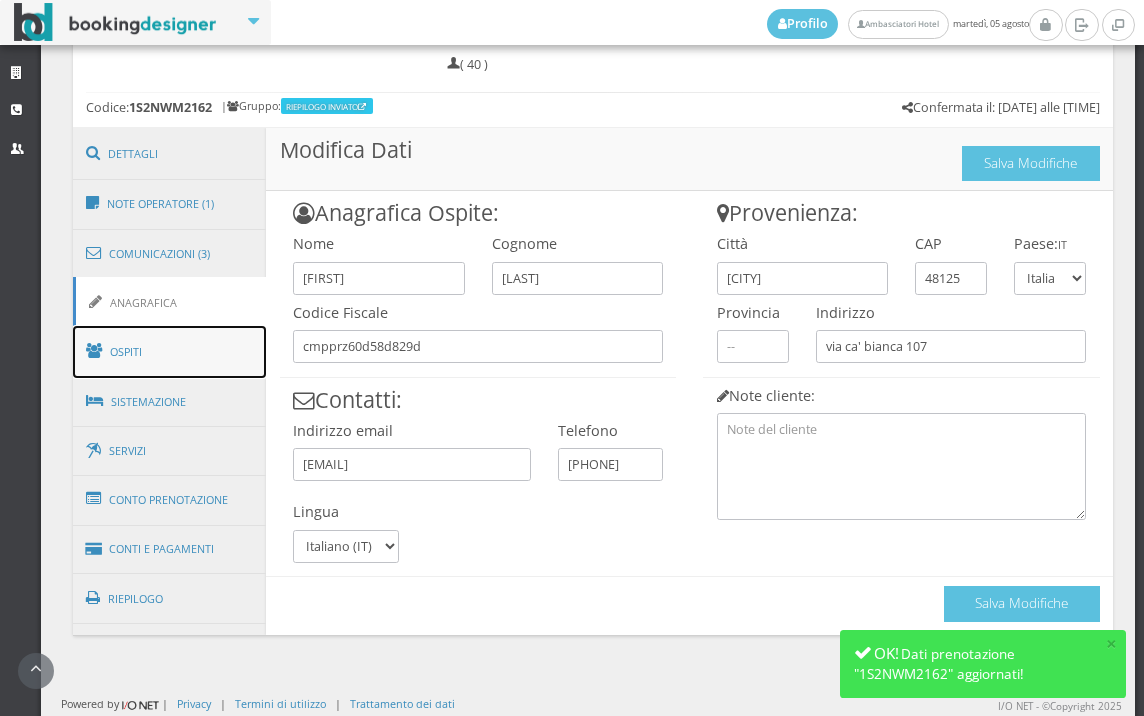 click on "Ospiti" at bounding box center [170, 352] 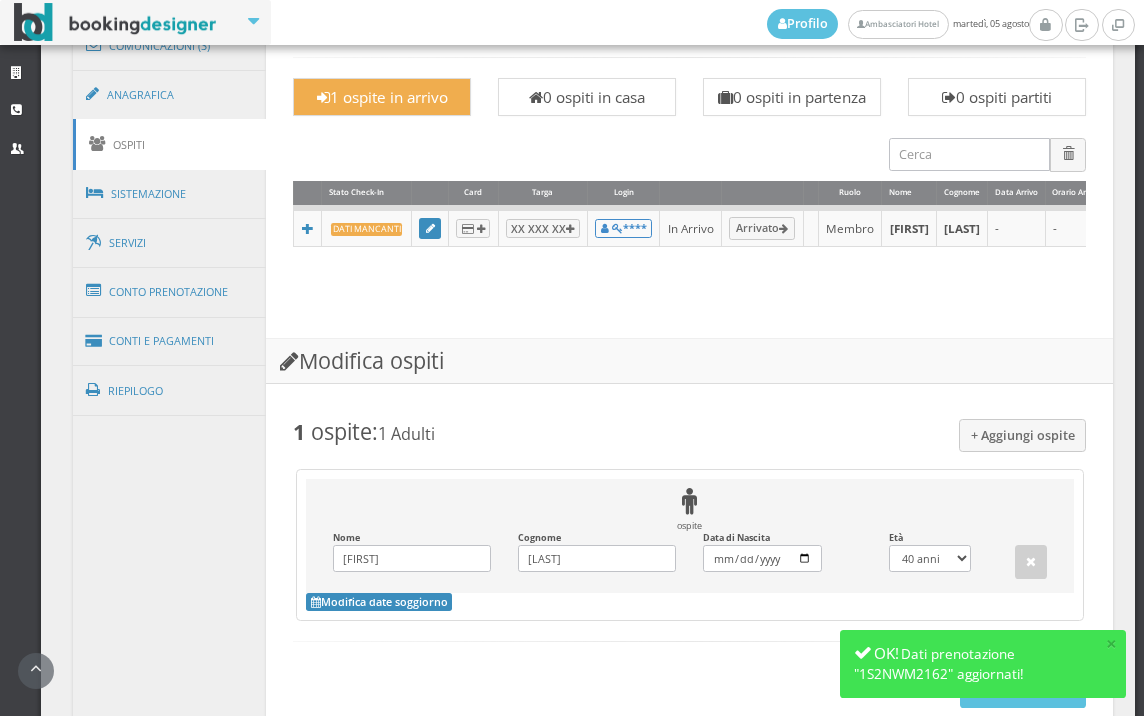scroll, scrollTop: 961, scrollLeft: 0, axis: vertical 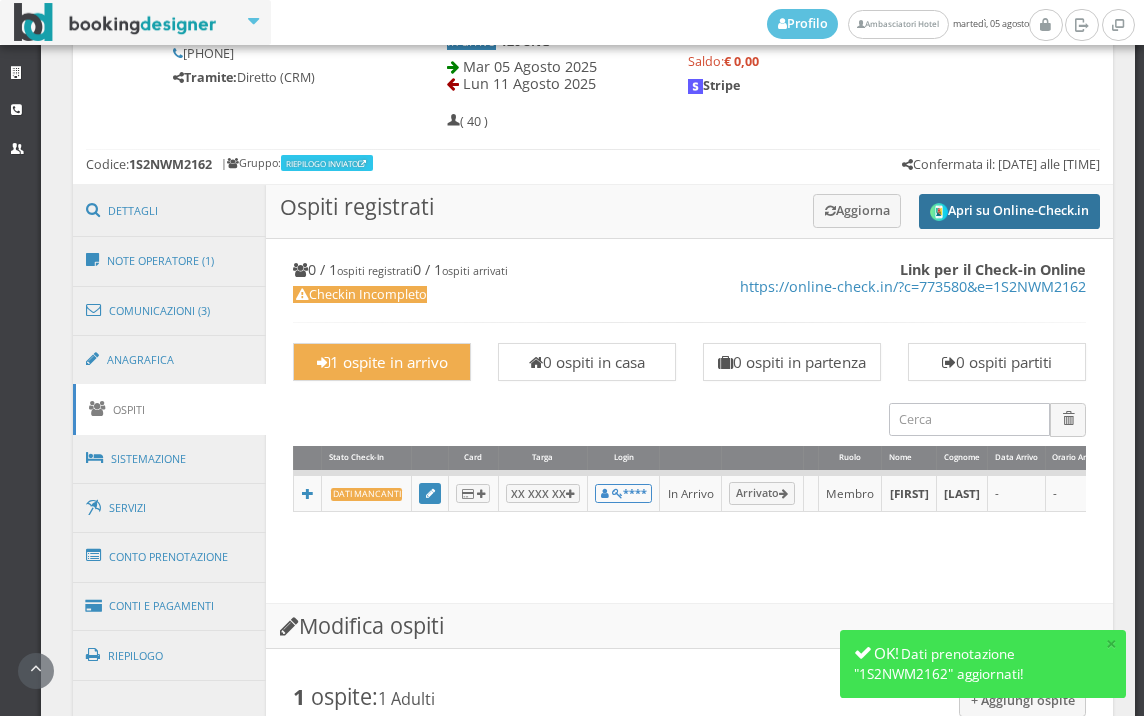 click on "Apri su Online-Check.in" at bounding box center [1009, 211] 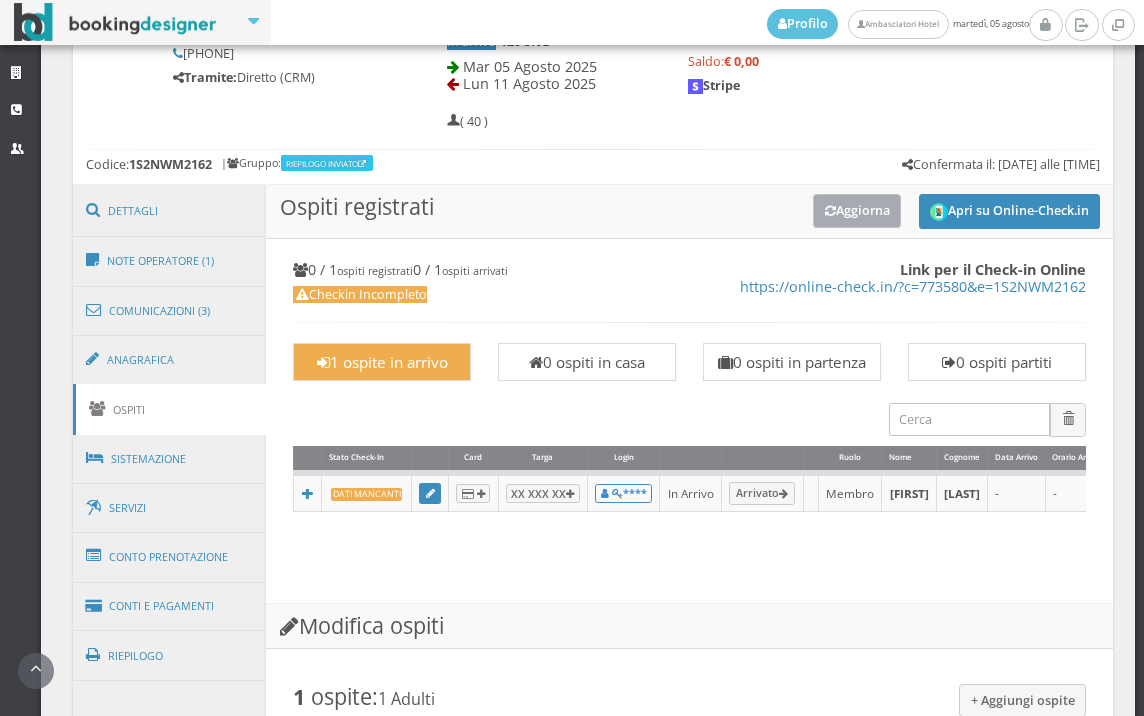 click on "Aggiorna" at bounding box center [857, 210] 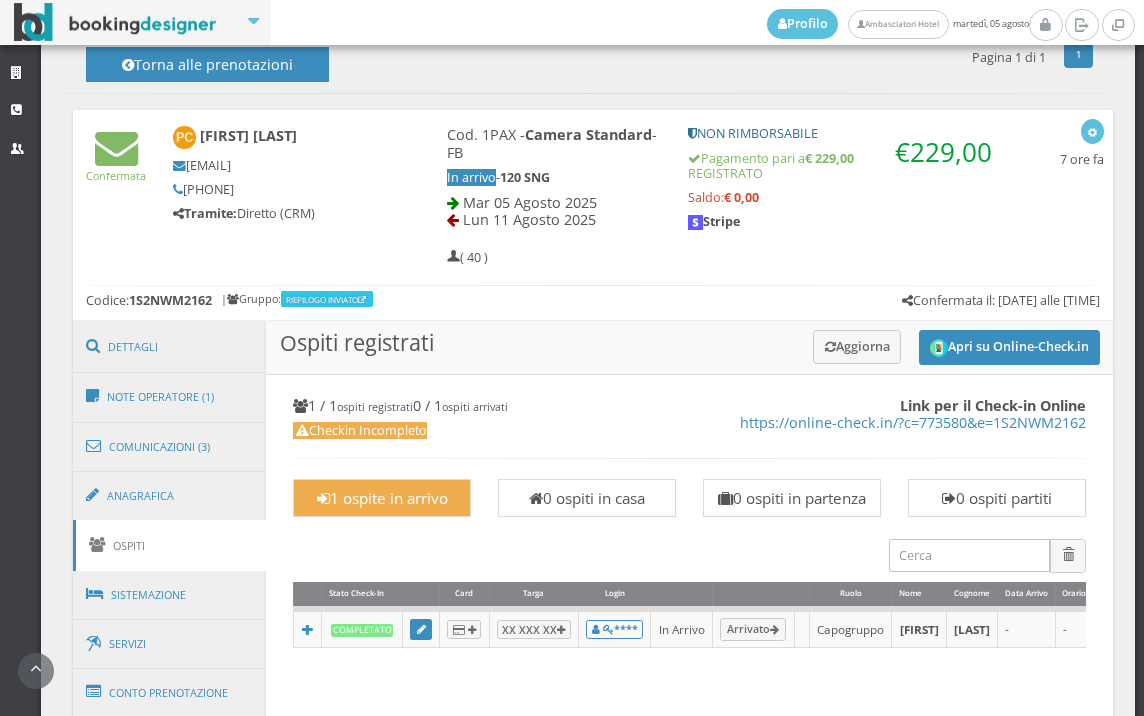 scroll, scrollTop: 738, scrollLeft: 0, axis: vertical 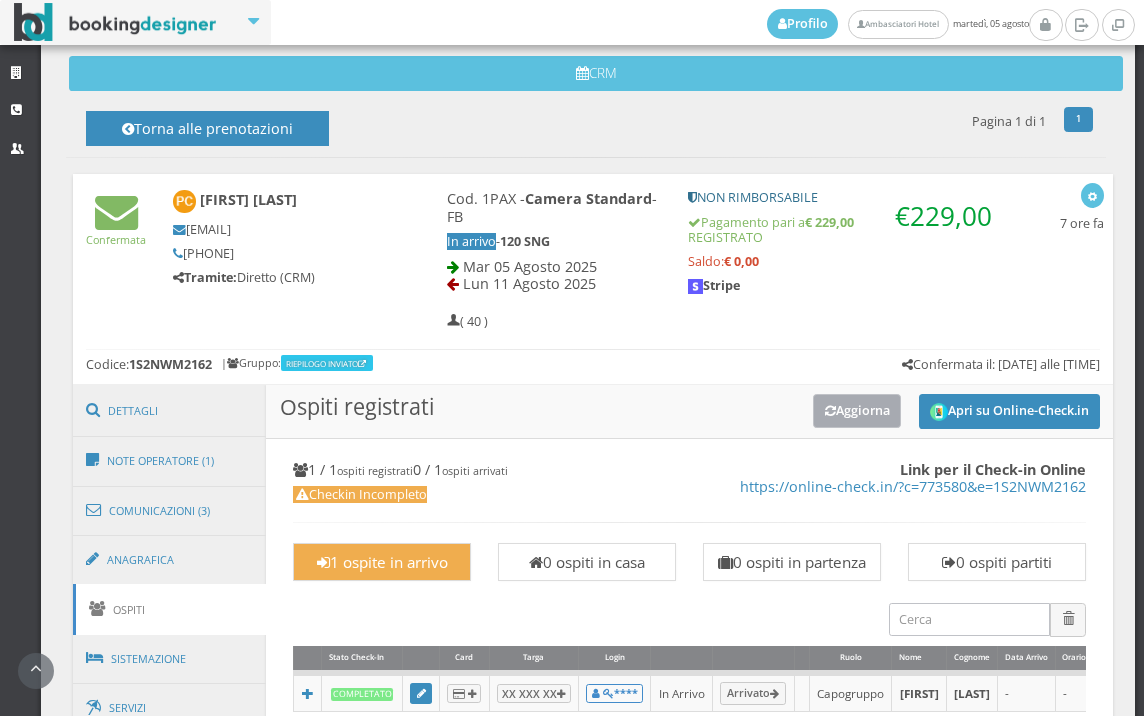 click on "Aggiorna" at bounding box center (857, 410) 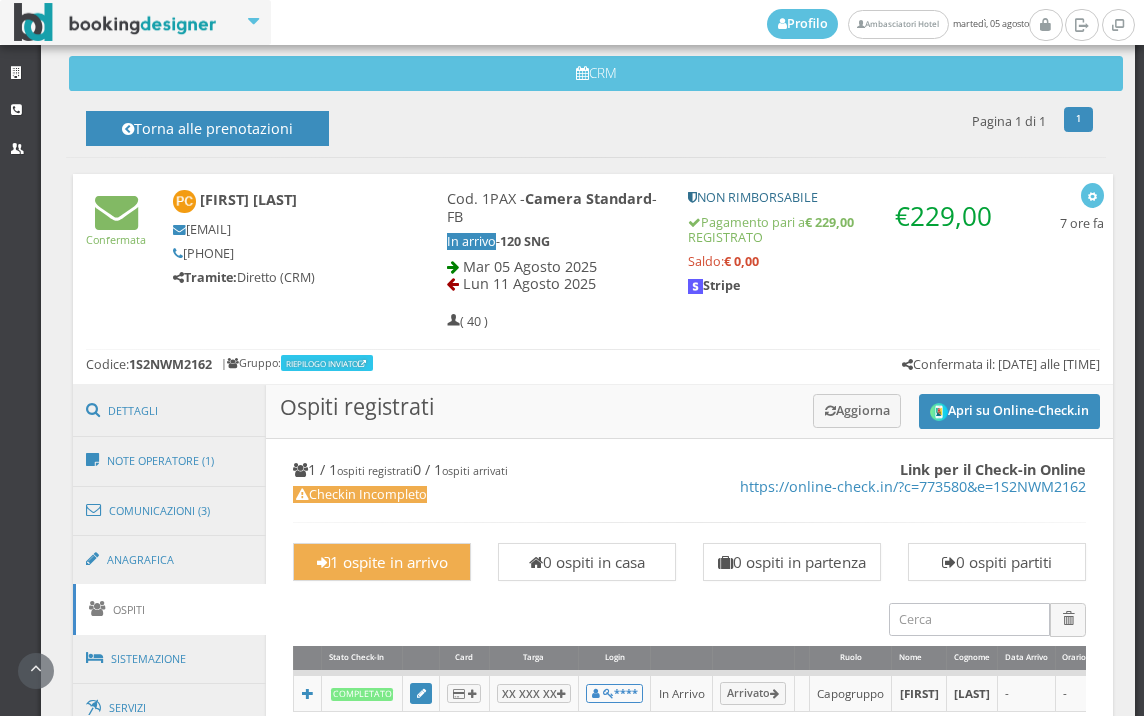 scroll, scrollTop: 1294, scrollLeft: 0, axis: vertical 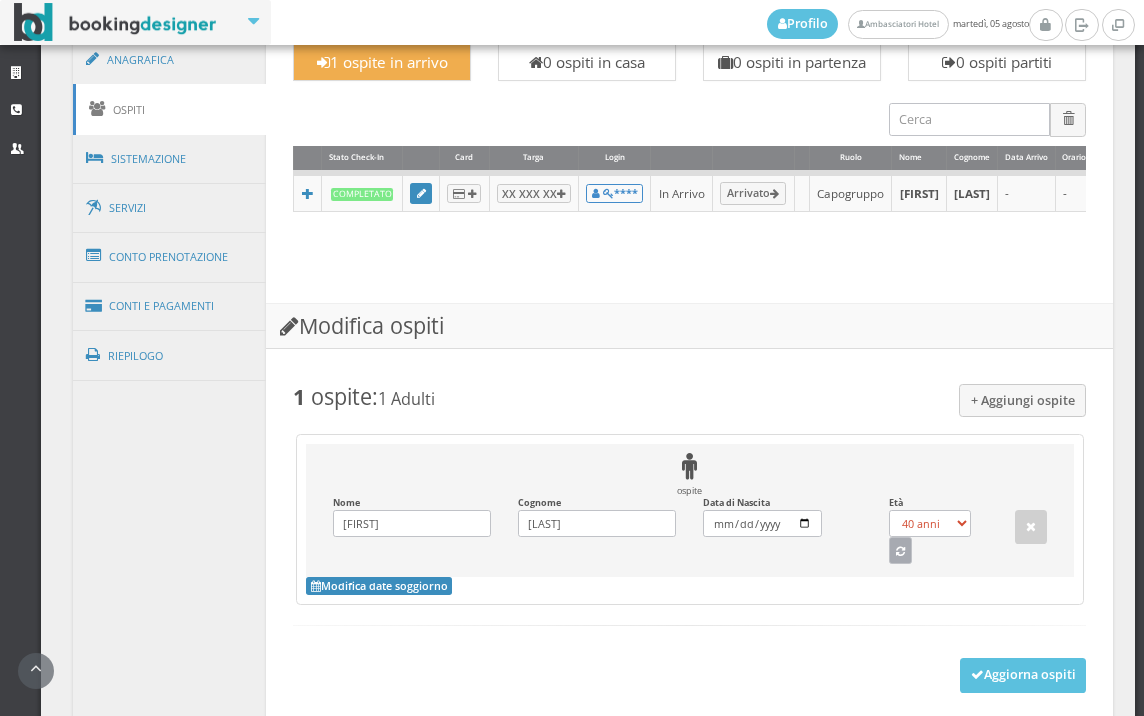 click at bounding box center [901, 550] 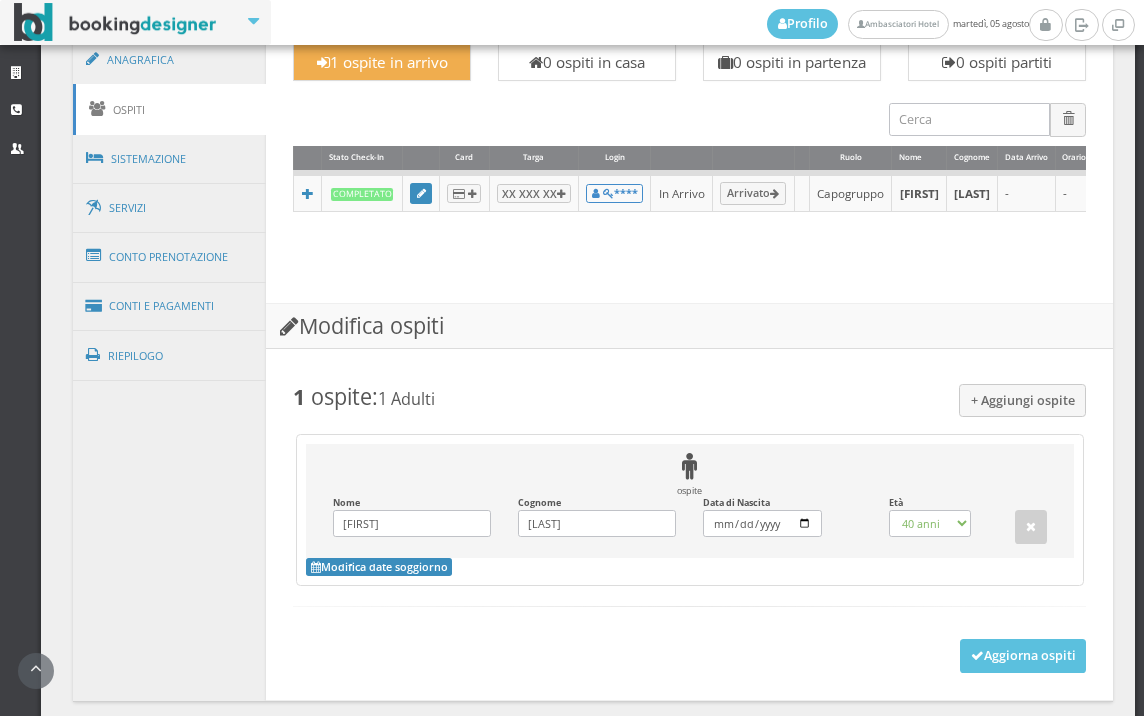 select on "65" 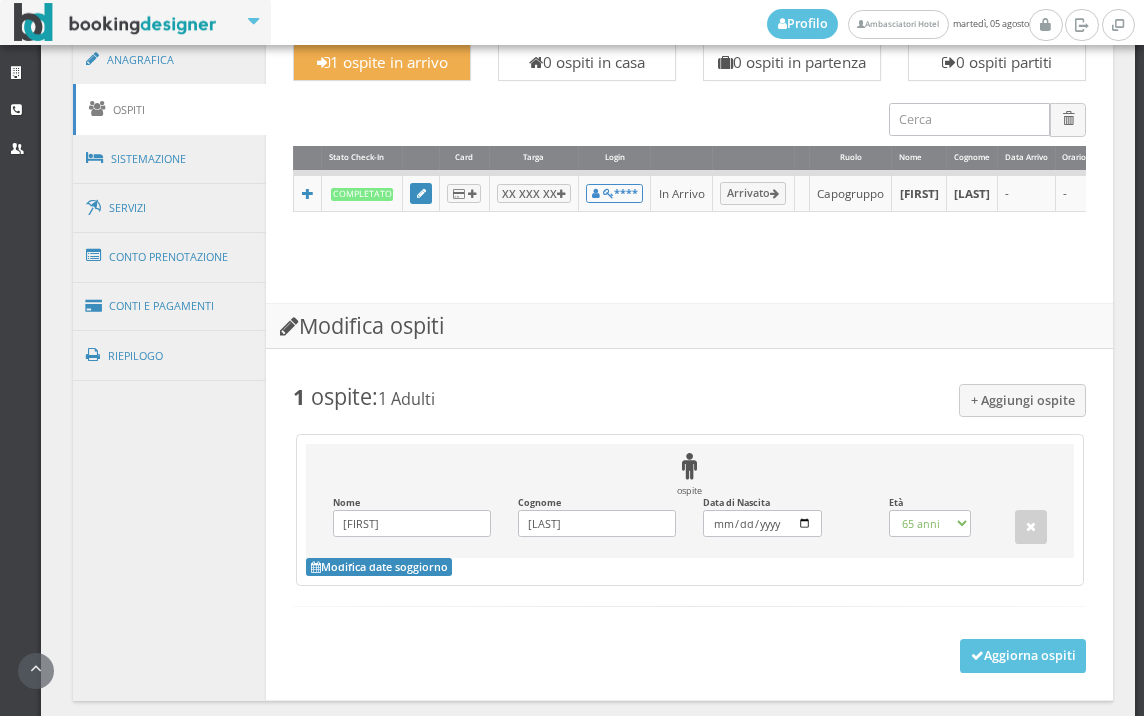 scroll, scrollTop: 1405, scrollLeft: 0, axis: vertical 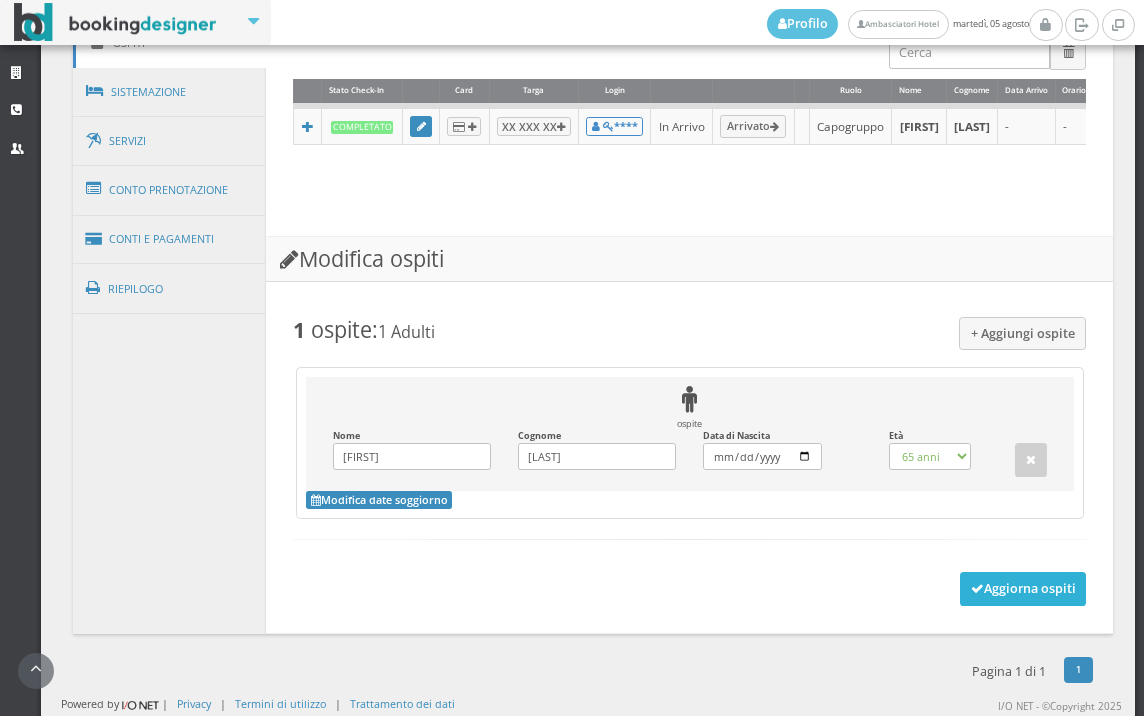 click on "Aggiorna ospiti" at bounding box center [1023, 589] 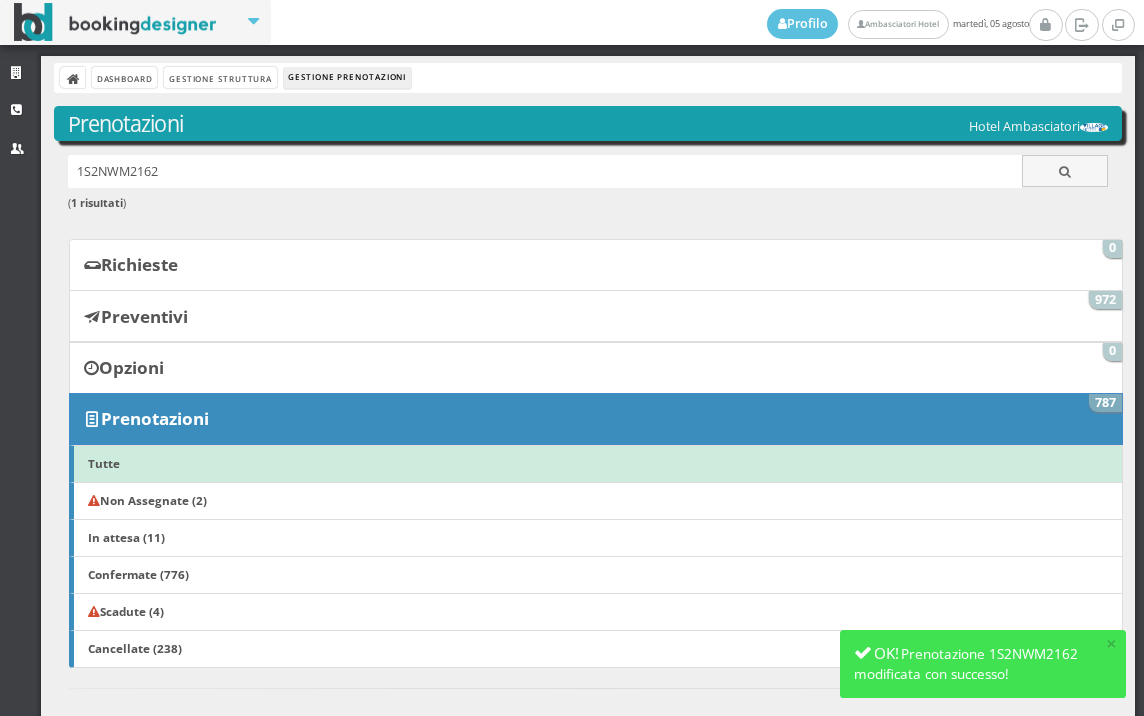 scroll, scrollTop: 0, scrollLeft: 0, axis: both 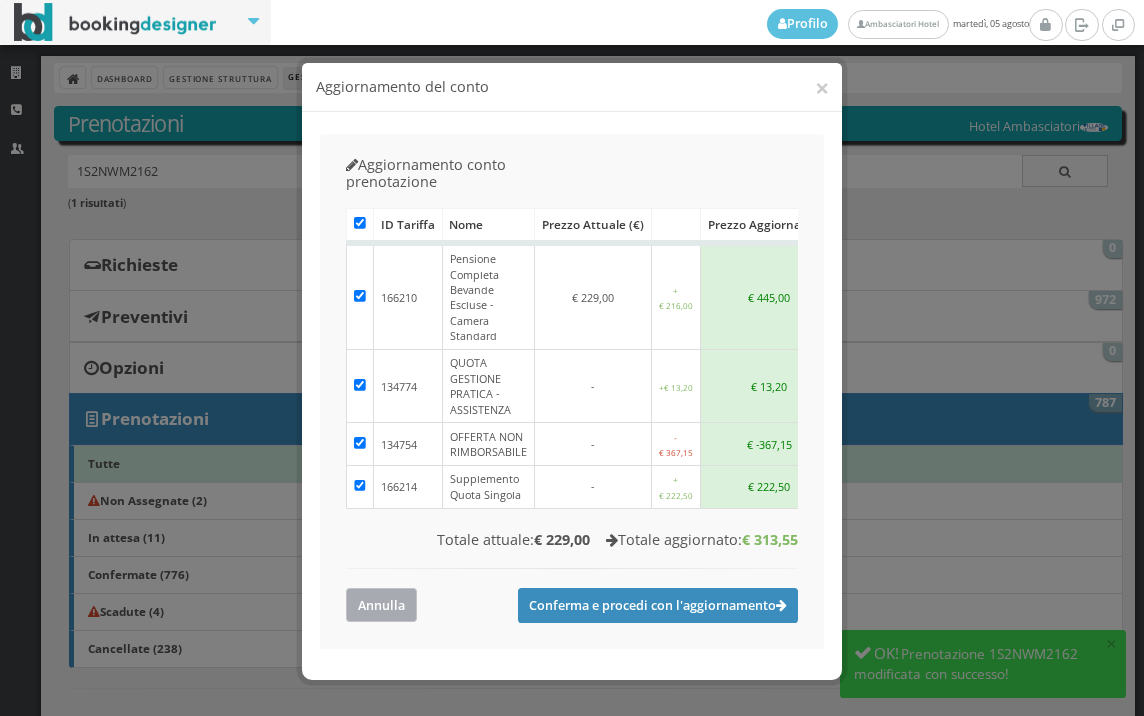 click on "Annulla" at bounding box center [381, 604] 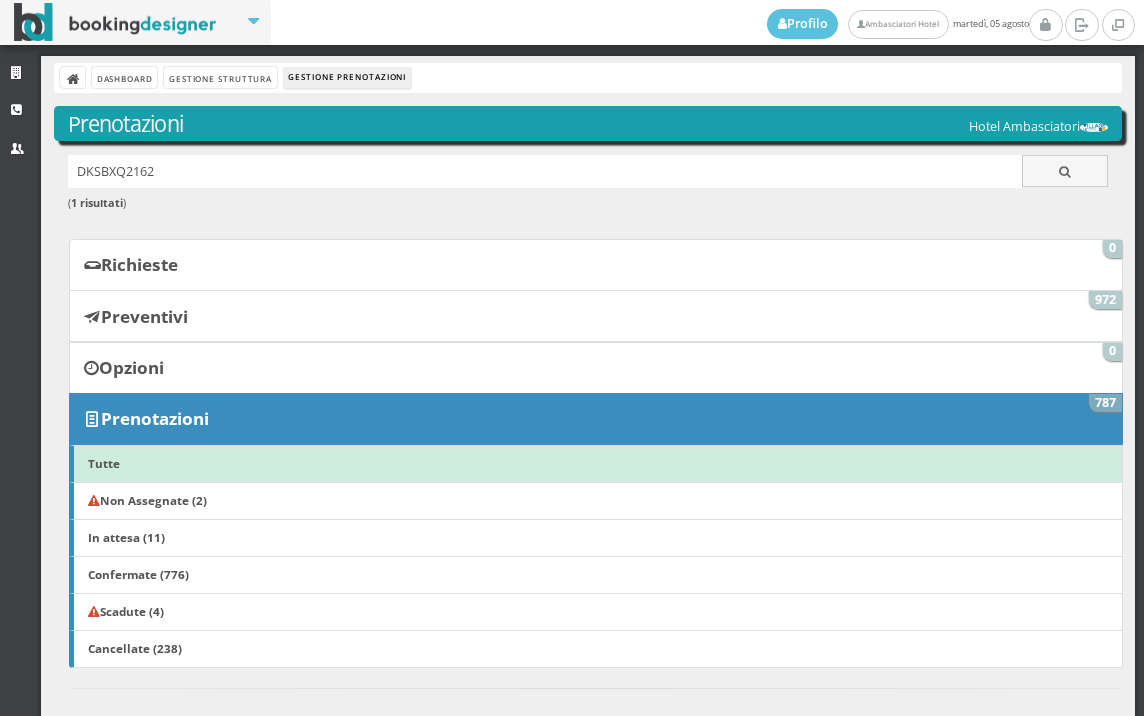scroll, scrollTop: 0, scrollLeft: 0, axis: both 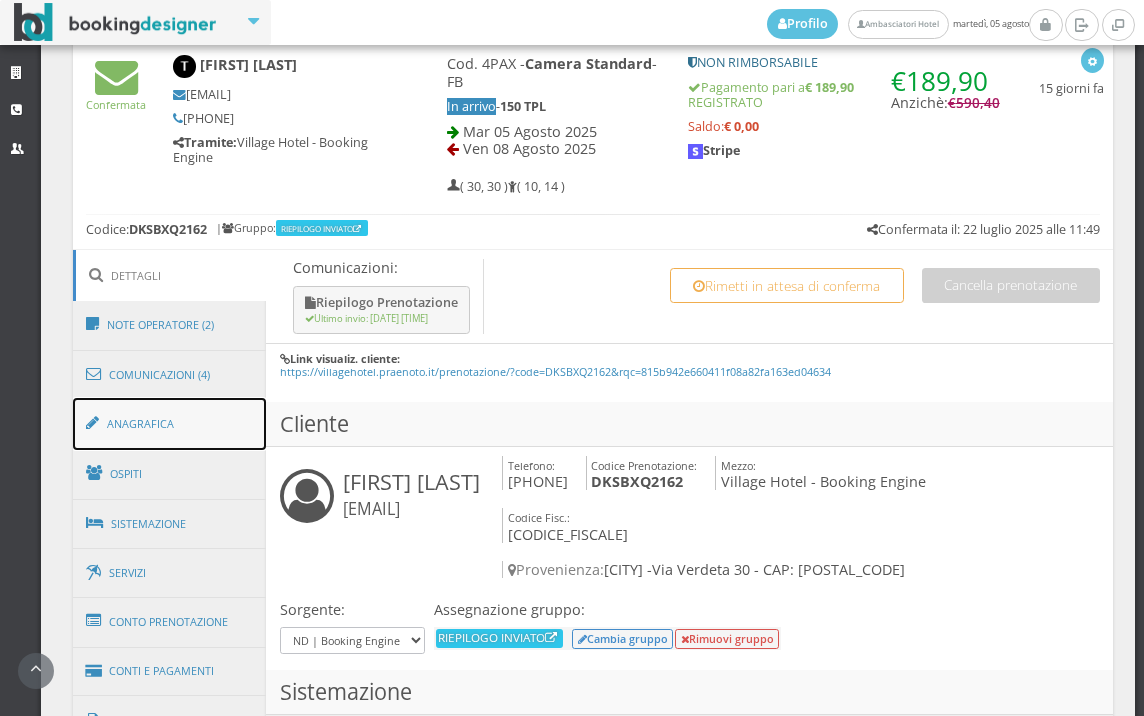 click on "Anagrafica" at bounding box center [170, 424] 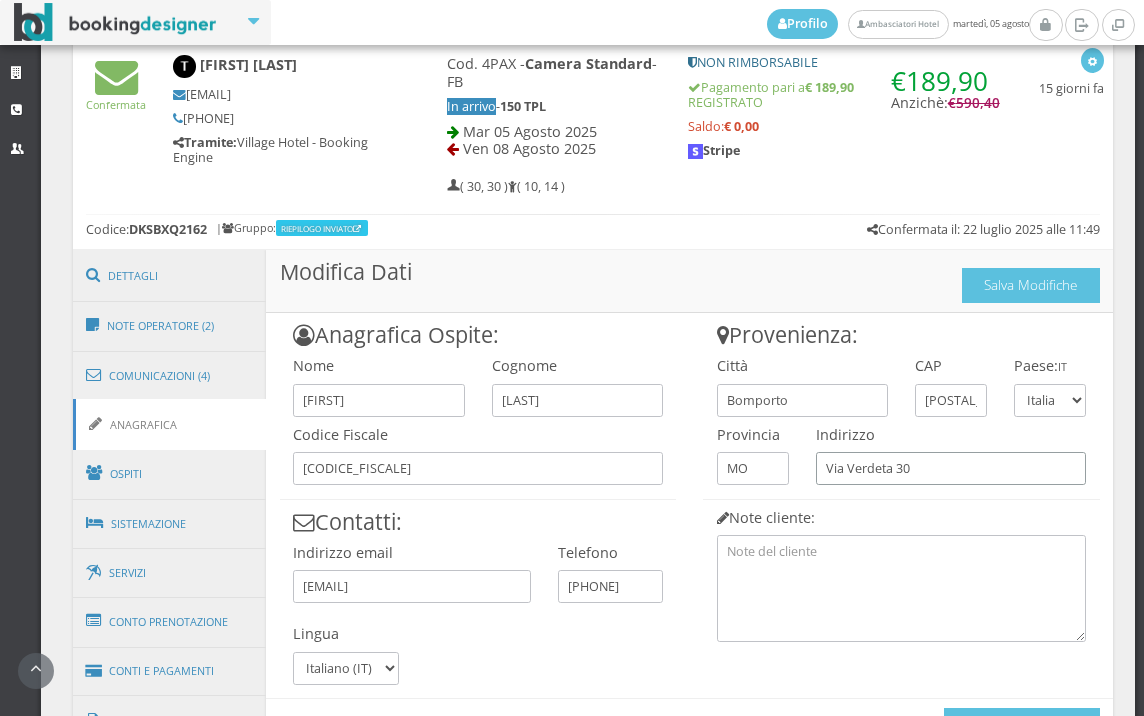 drag, startPoint x: 935, startPoint y: 482, endPoint x: 803, endPoint y: 473, distance: 132.30646 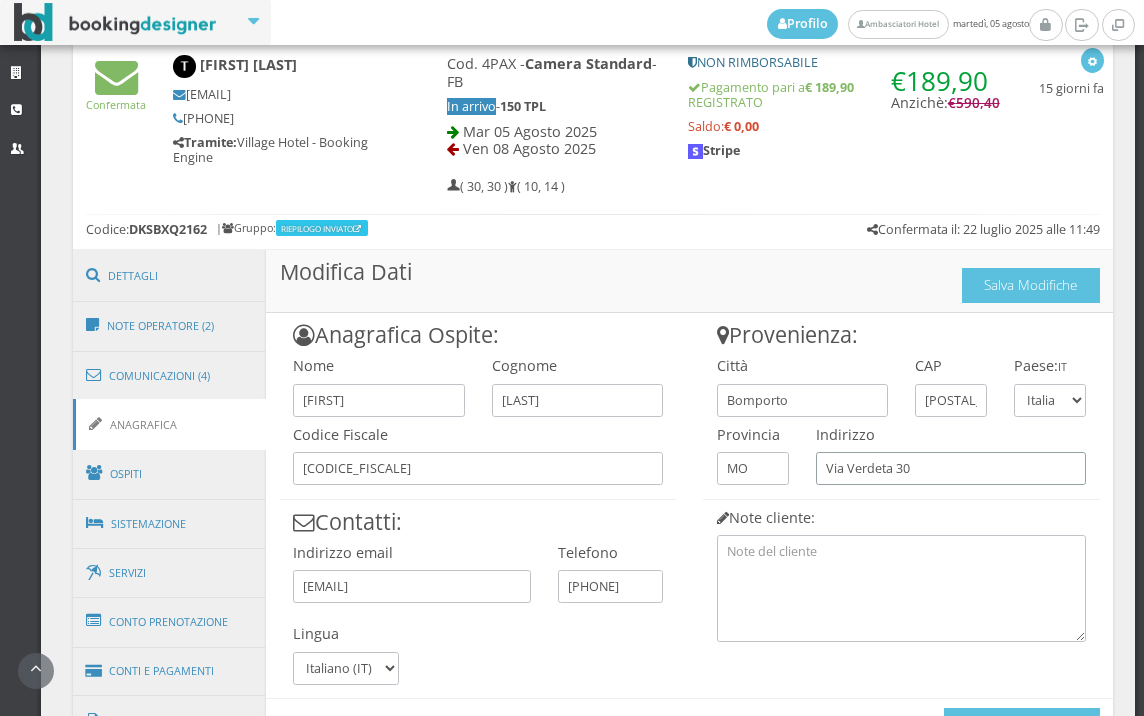 click on "Indirizzo
Via Verdeta 30" at bounding box center [951, 451] 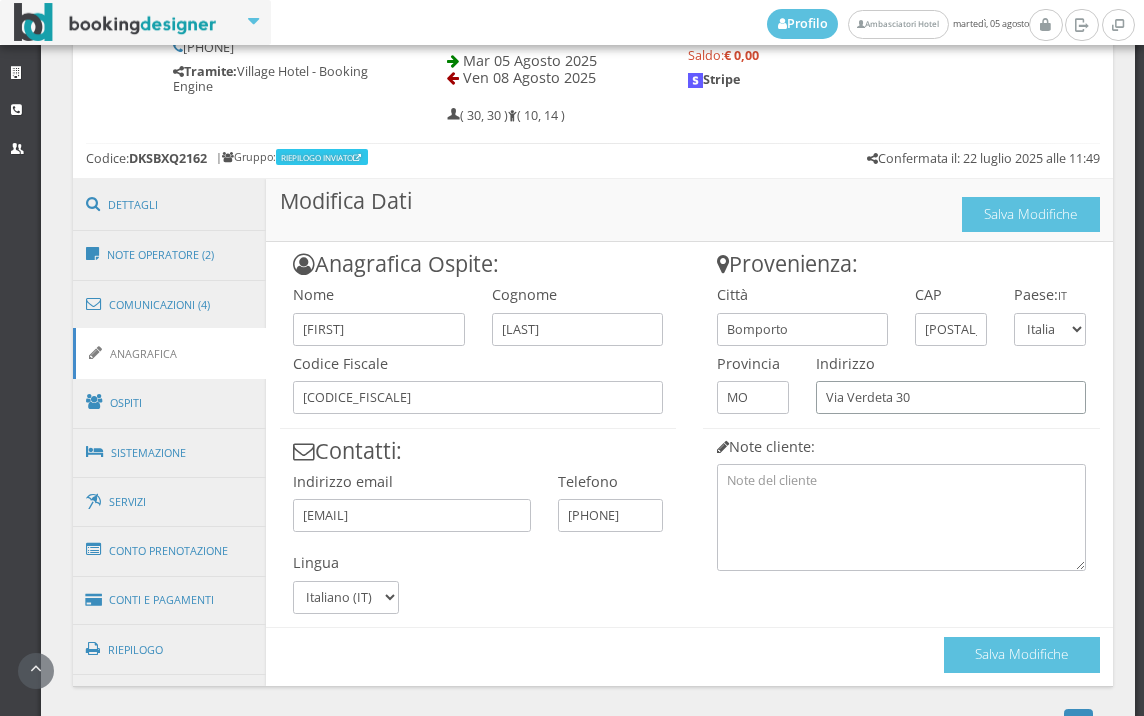 scroll, scrollTop: 1024, scrollLeft: 0, axis: vertical 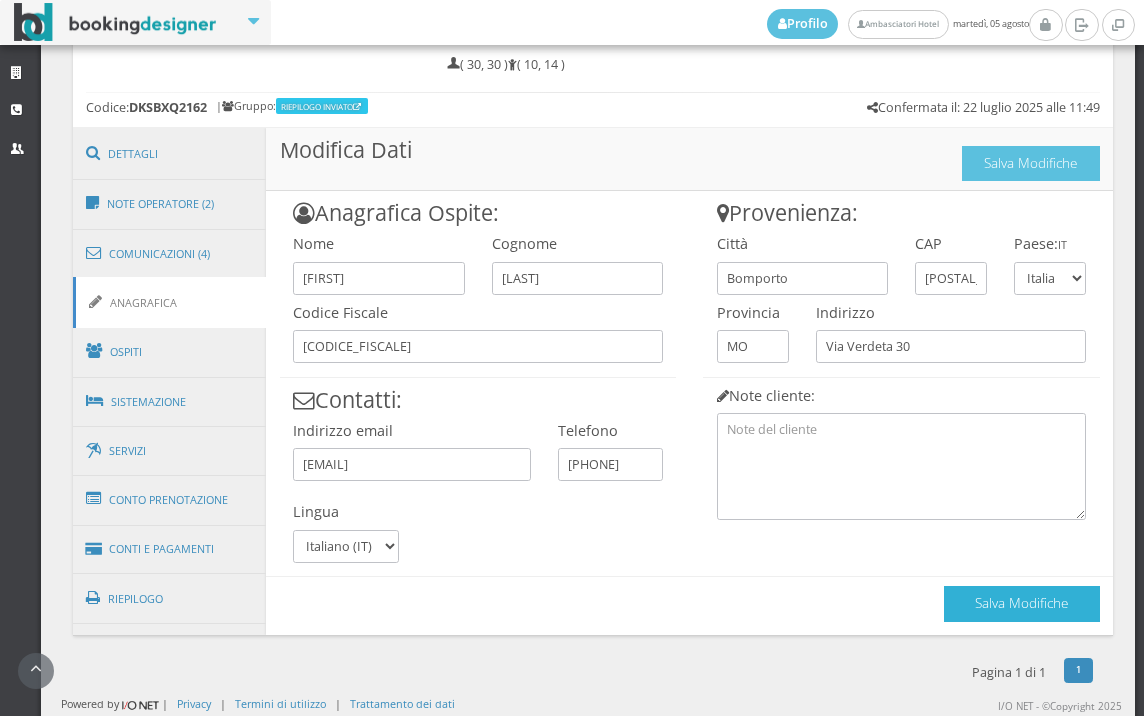 click on "Salva Modifiche" at bounding box center [1022, 603] 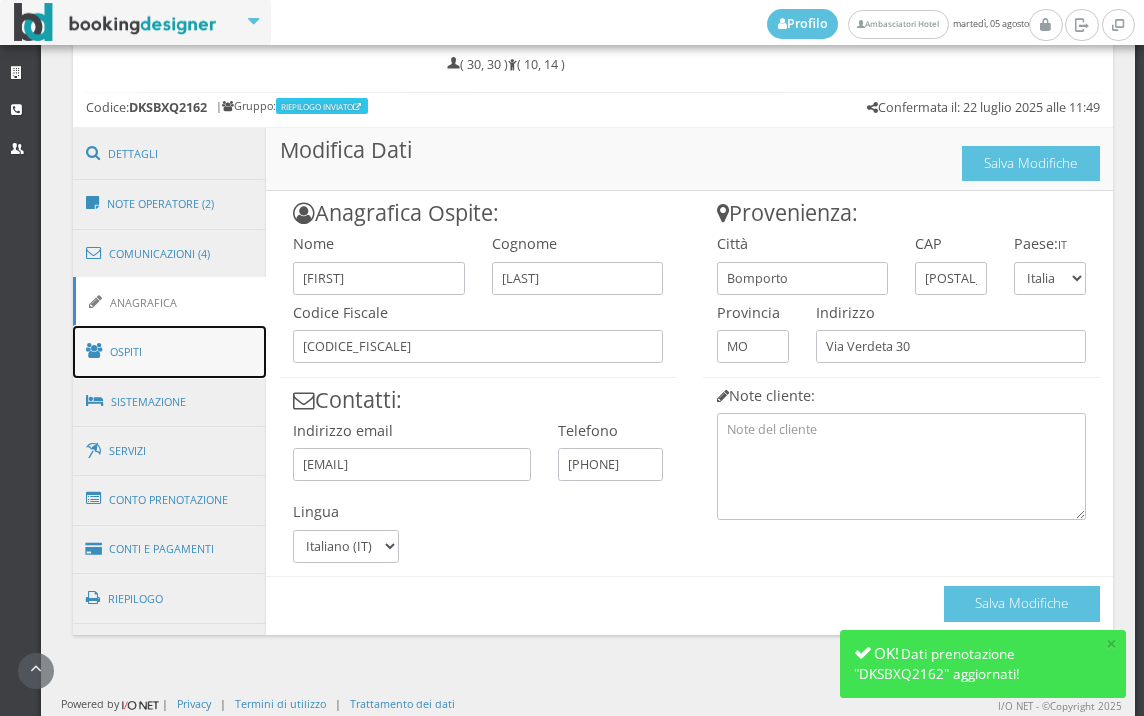click on "Ospiti" at bounding box center (170, 352) 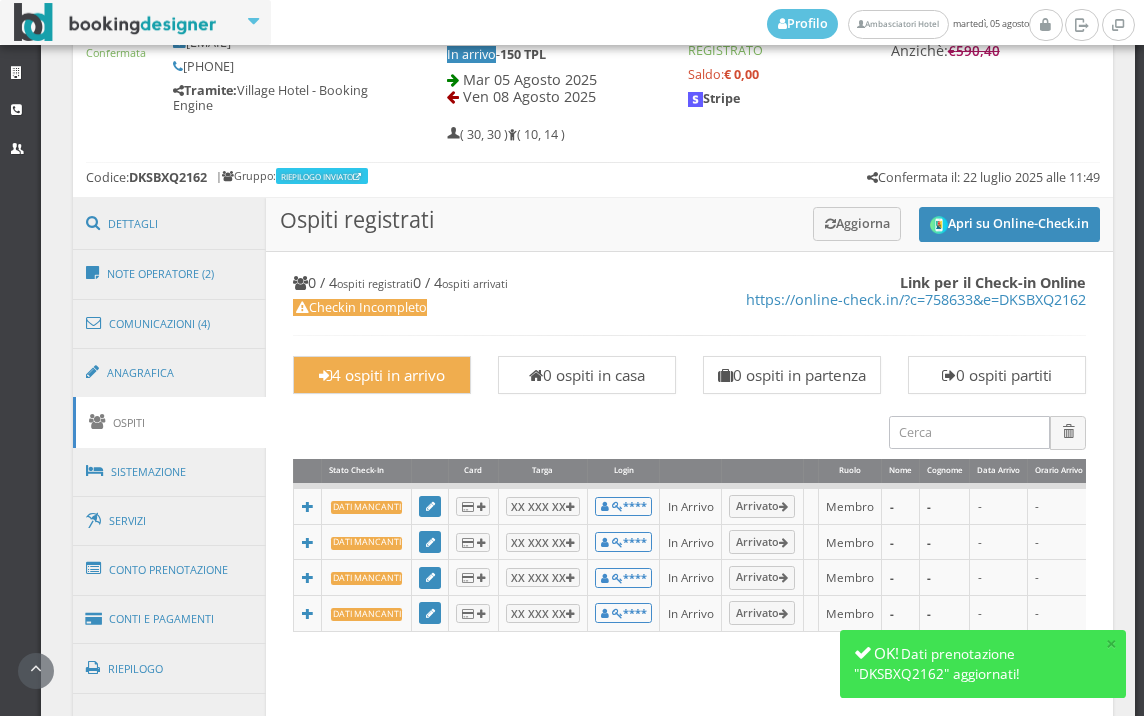 scroll, scrollTop: 802, scrollLeft: 0, axis: vertical 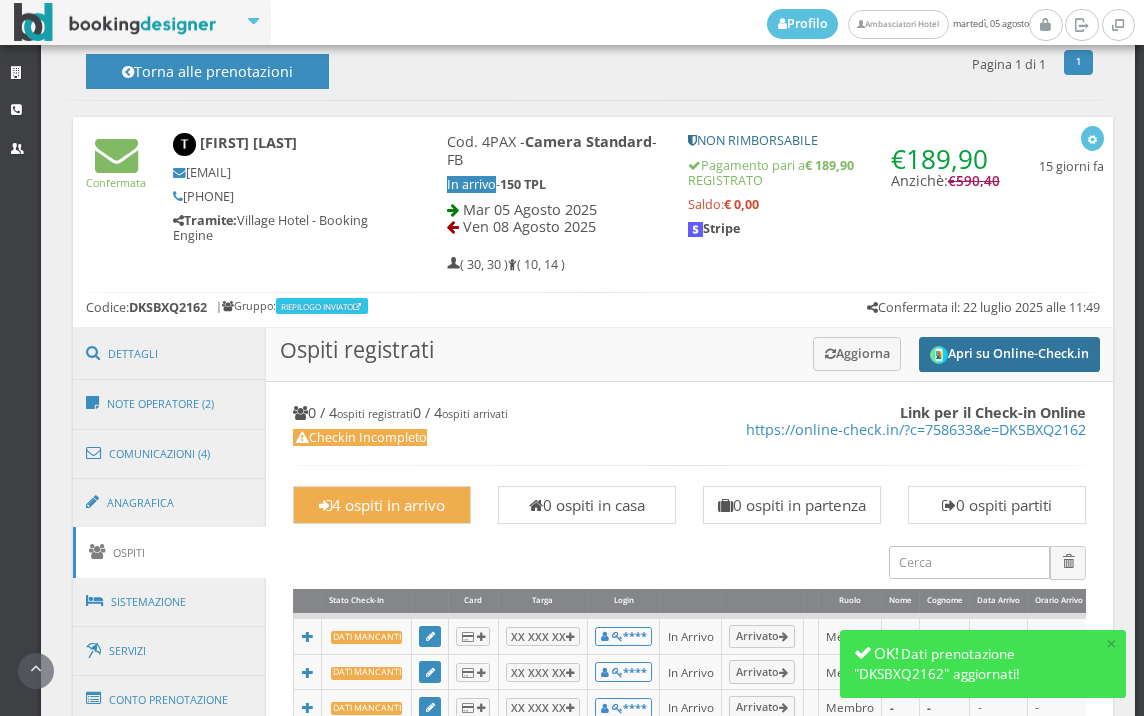 click on "Apri su Online-Check.in" at bounding box center (1009, 354) 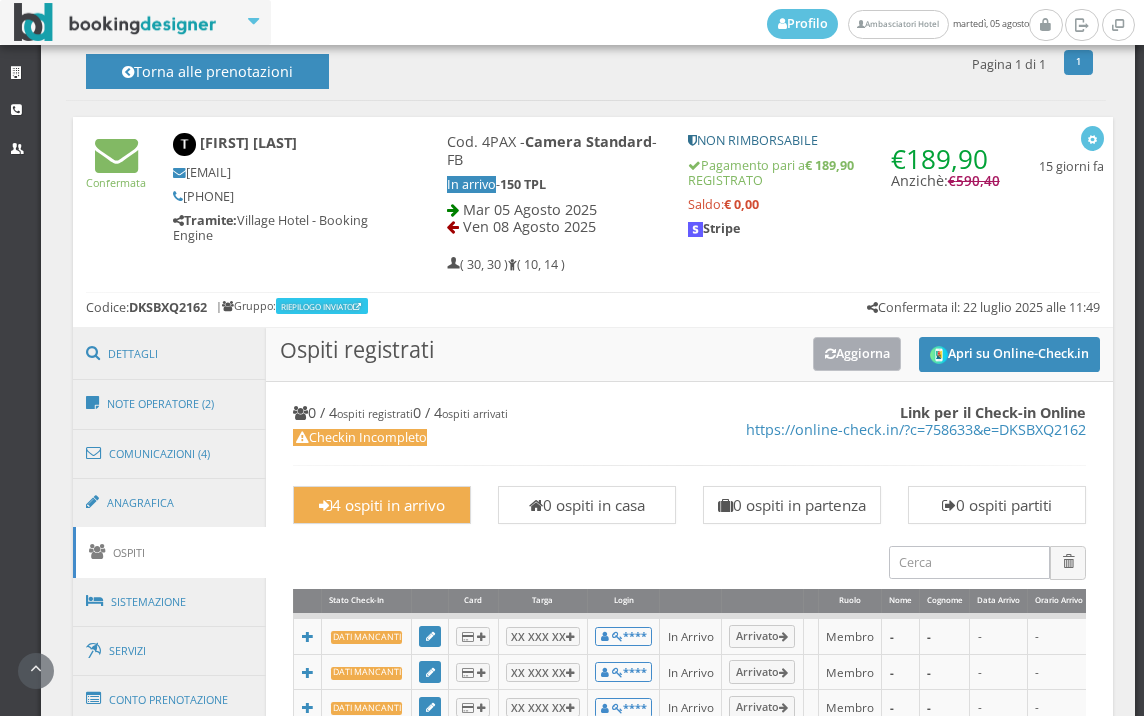 click on "Aggiorna" at bounding box center (857, 353) 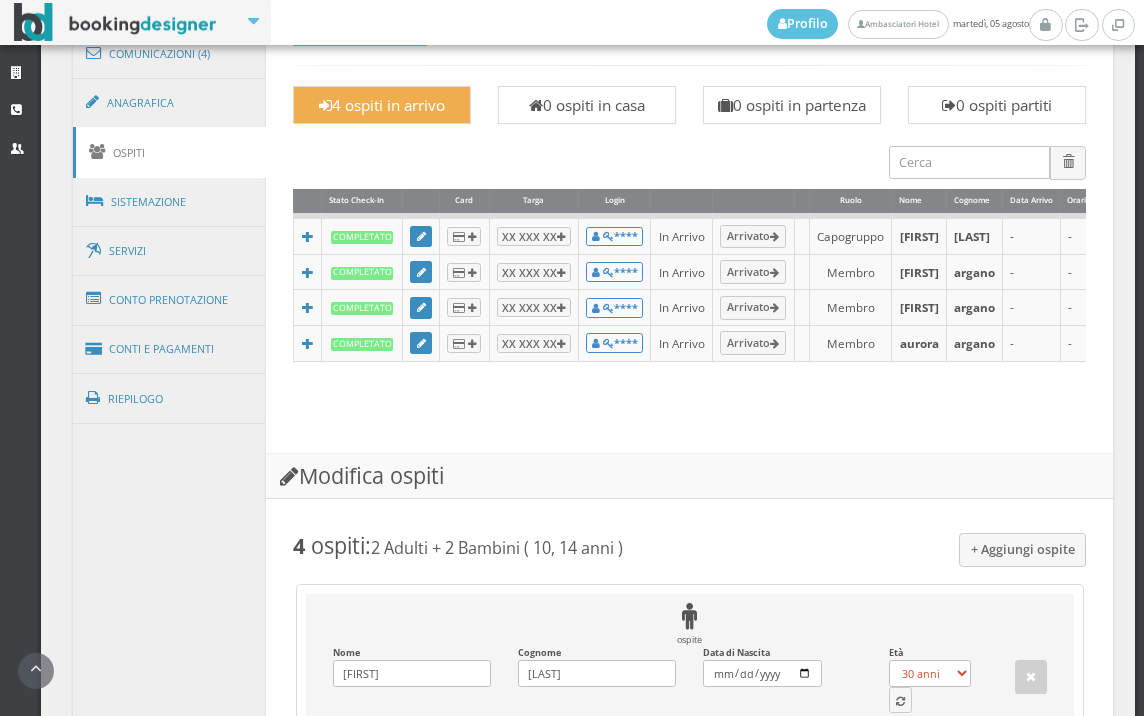 scroll, scrollTop: 1468, scrollLeft: 0, axis: vertical 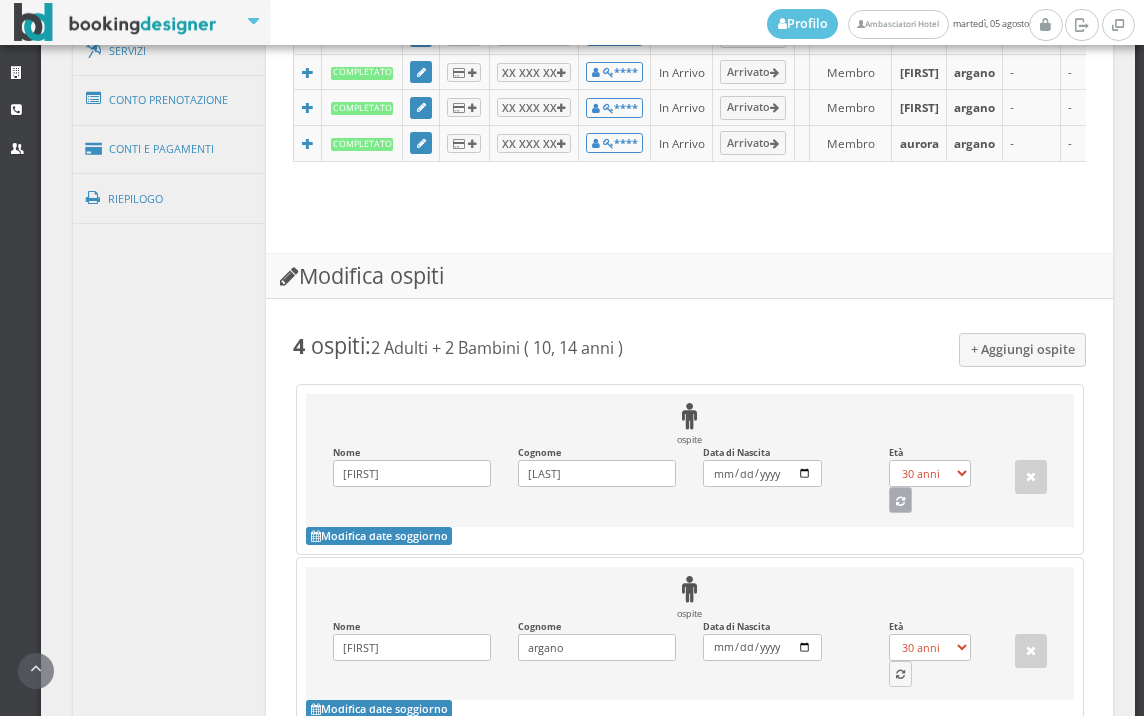 click at bounding box center [901, 500] 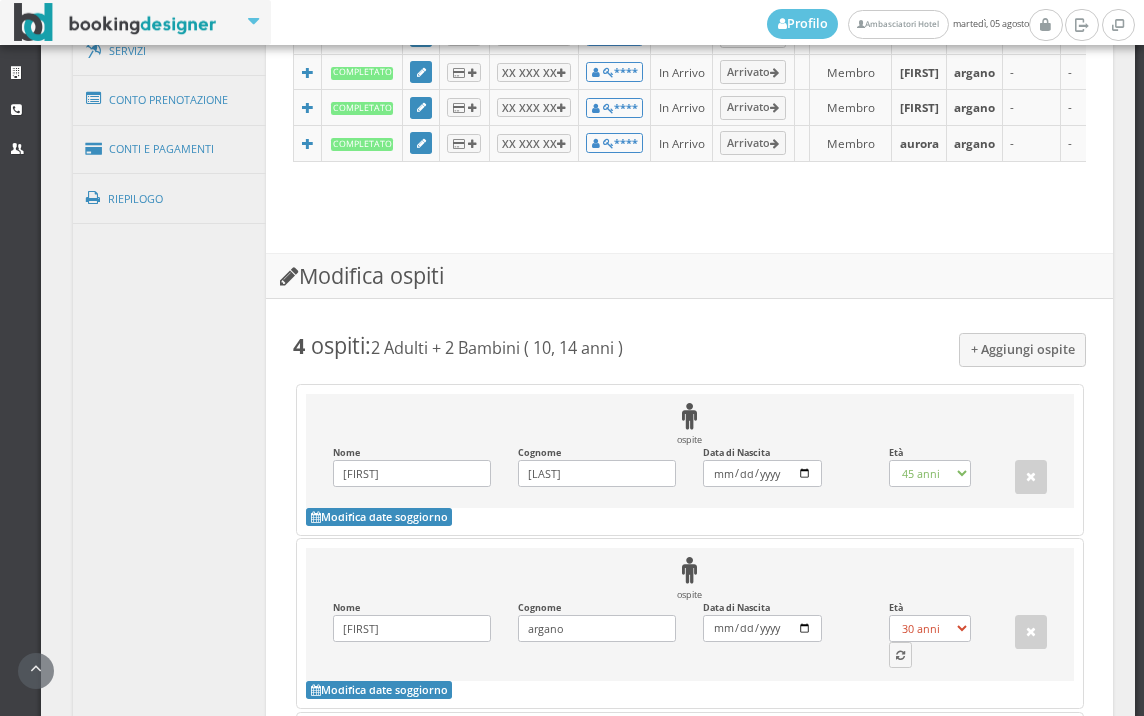 scroll, scrollTop: 1913, scrollLeft: 0, axis: vertical 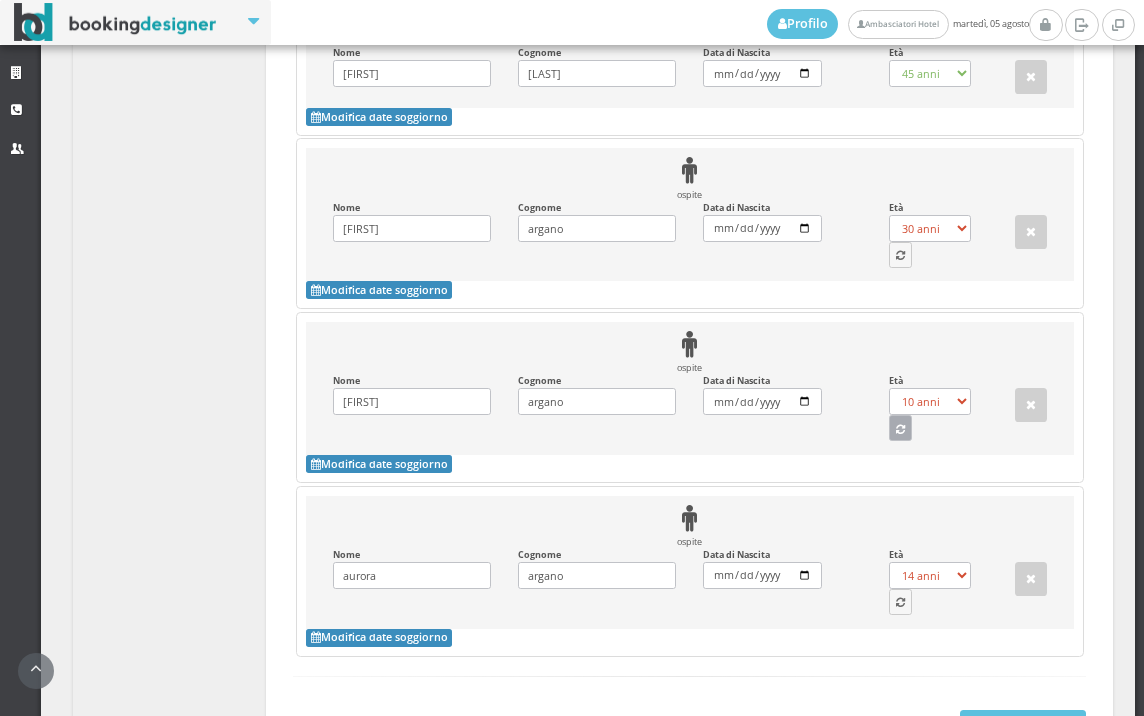 click at bounding box center [900, 430] 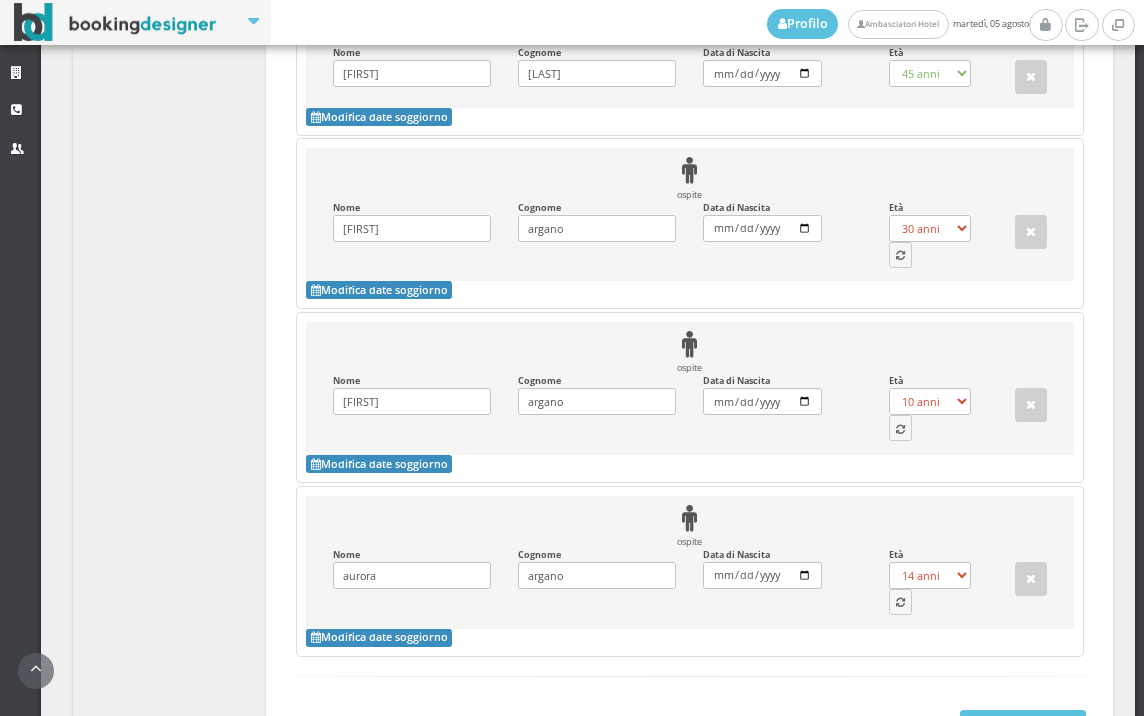 select on "14" 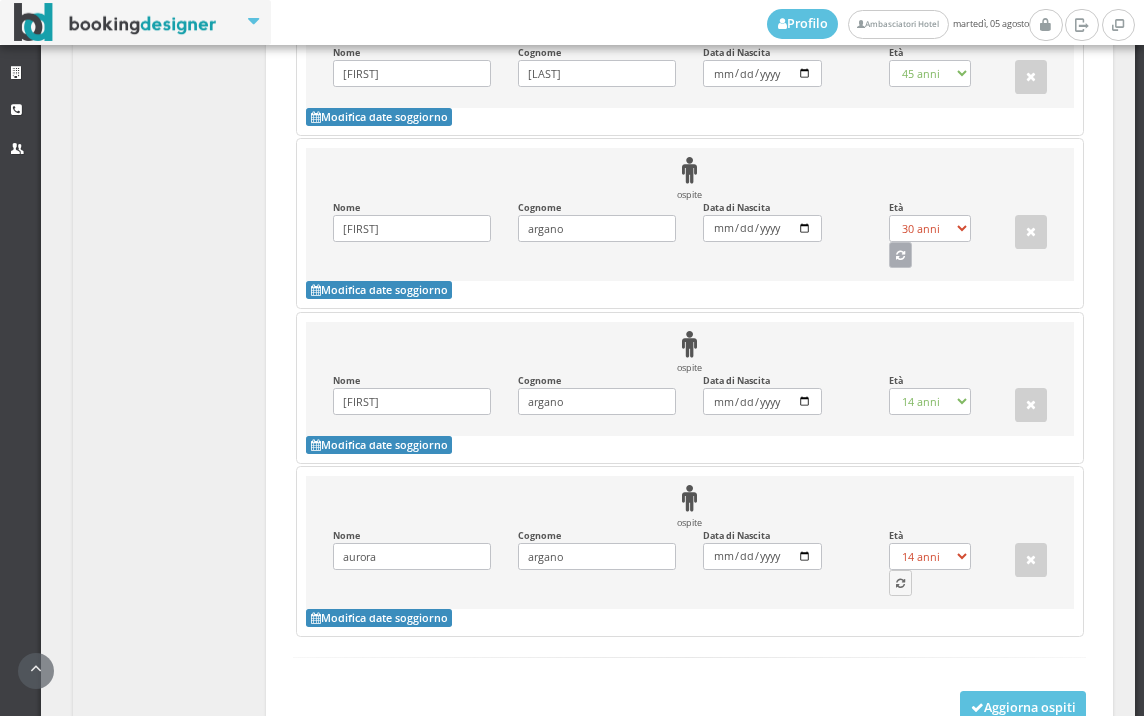 click at bounding box center [900, 256] 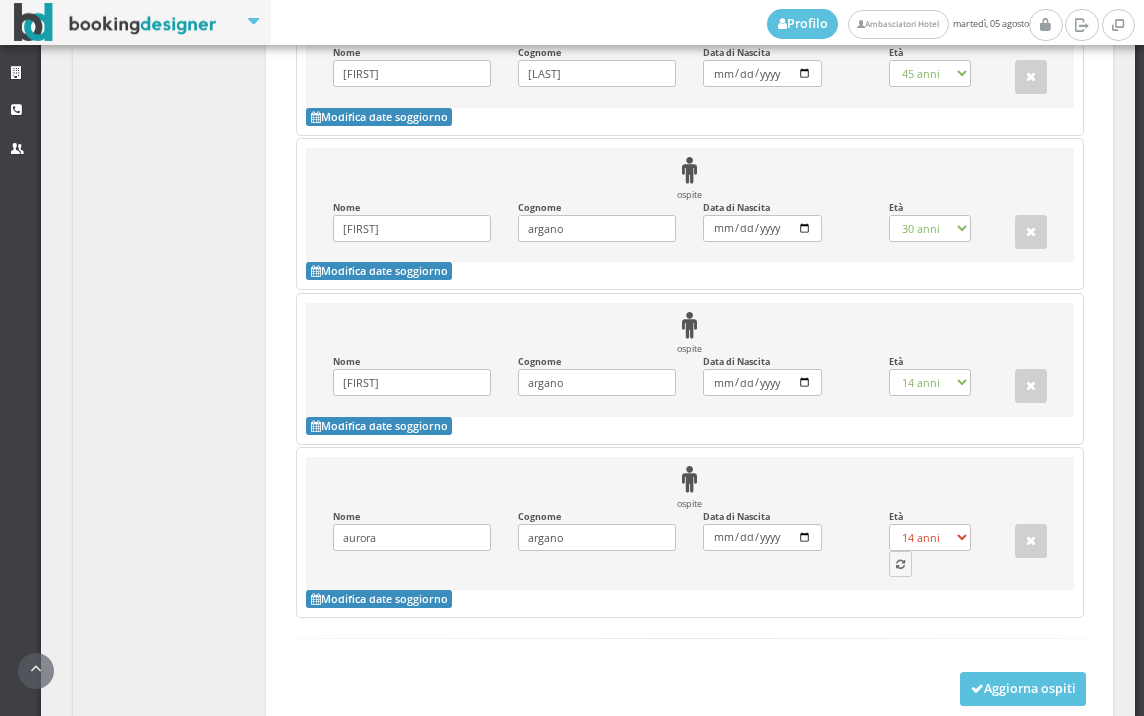 select on "51" 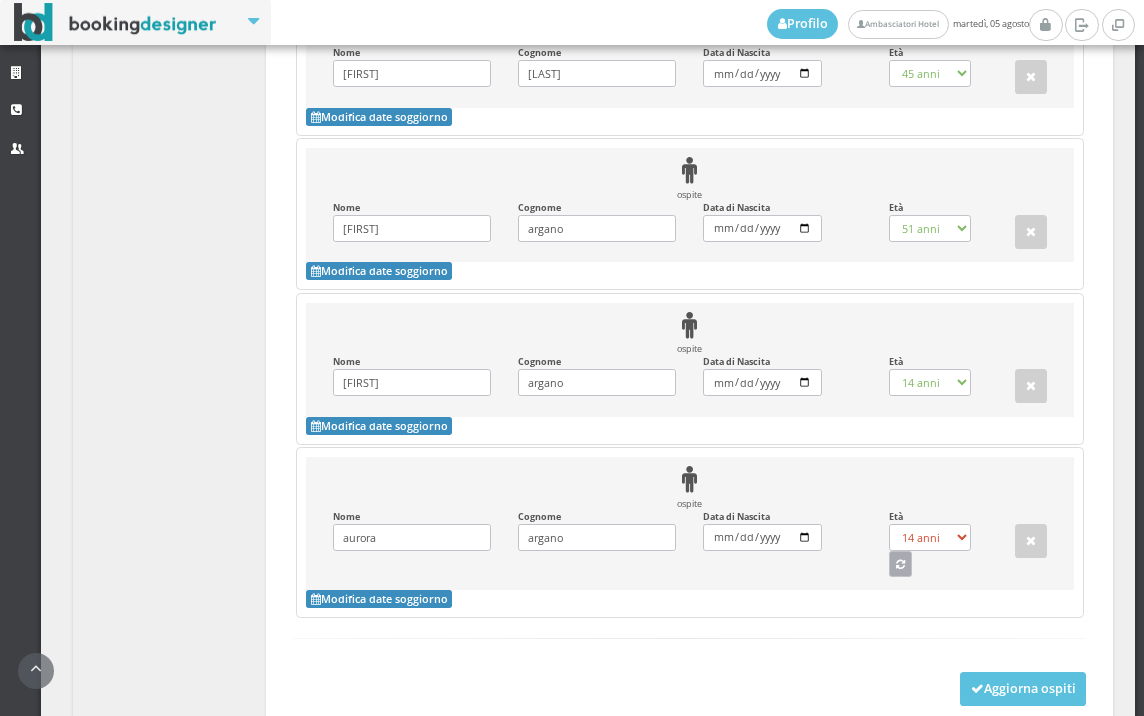 click at bounding box center (901, 564) 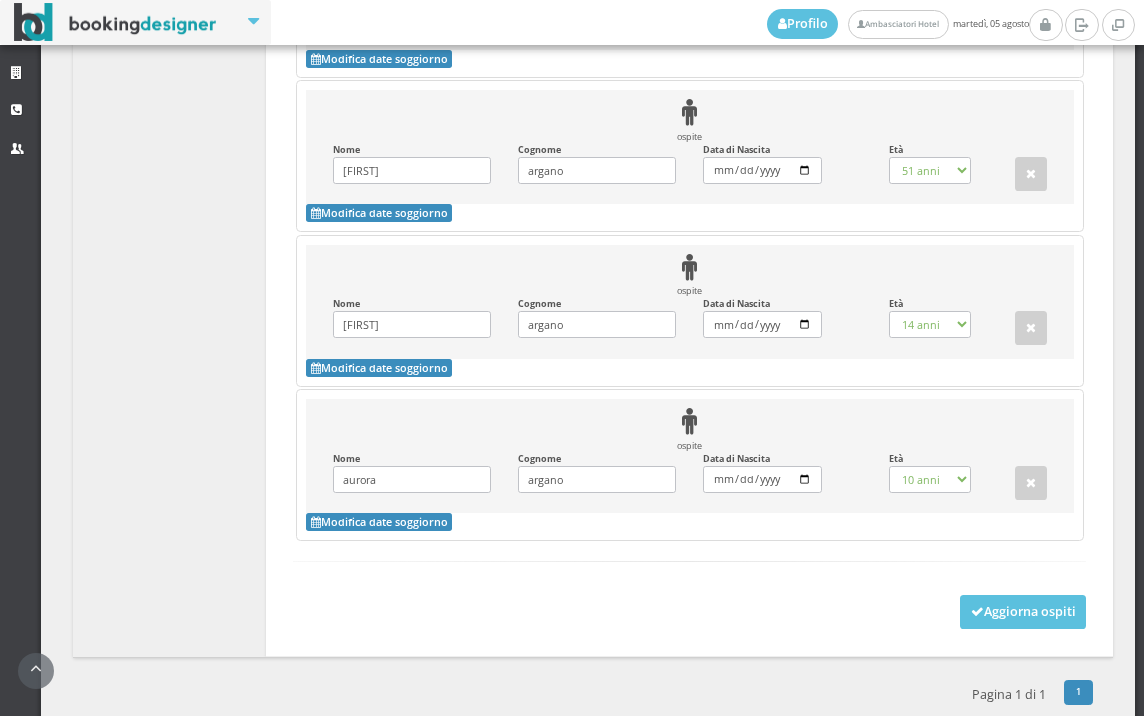scroll, scrollTop: 2038, scrollLeft: 0, axis: vertical 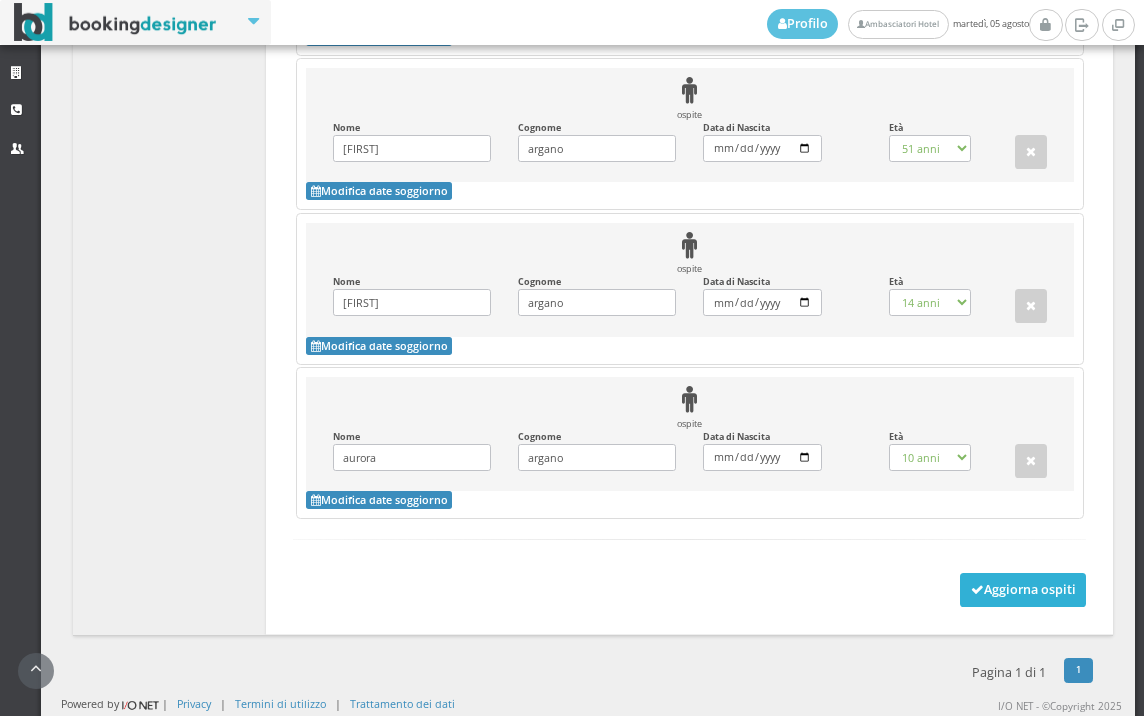 click on "Aggiorna ospiti" at bounding box center [1023, 590] 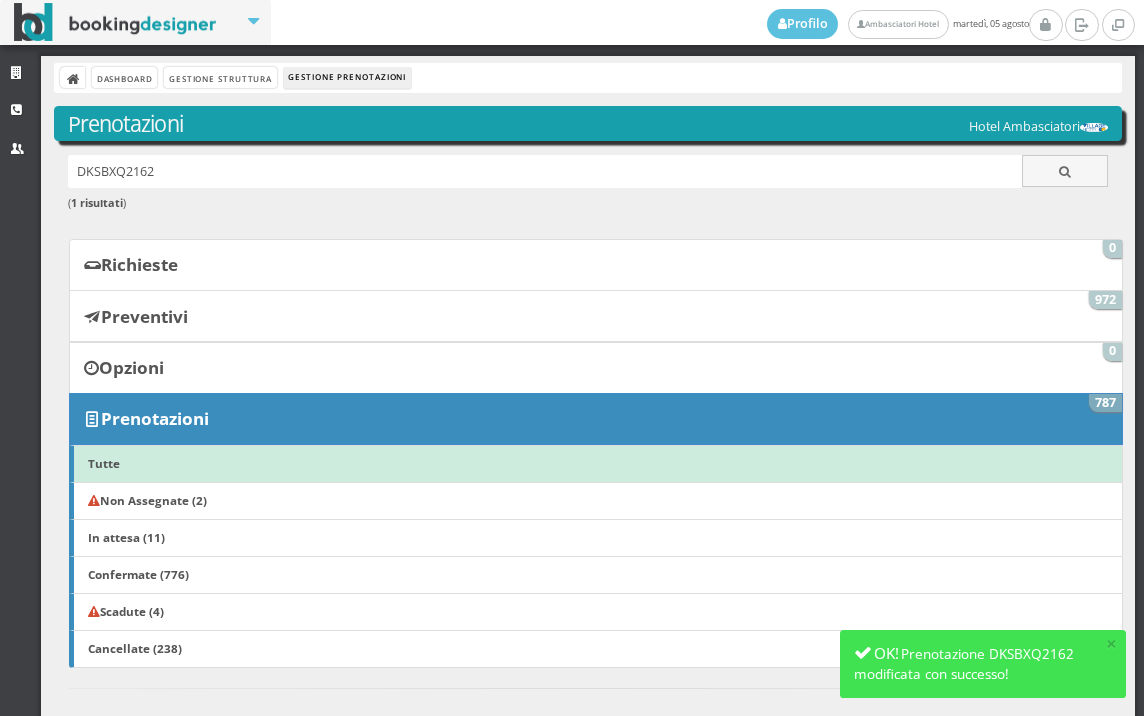 scroll, scrollTop: 0, scrollLeft: 0, axis: both 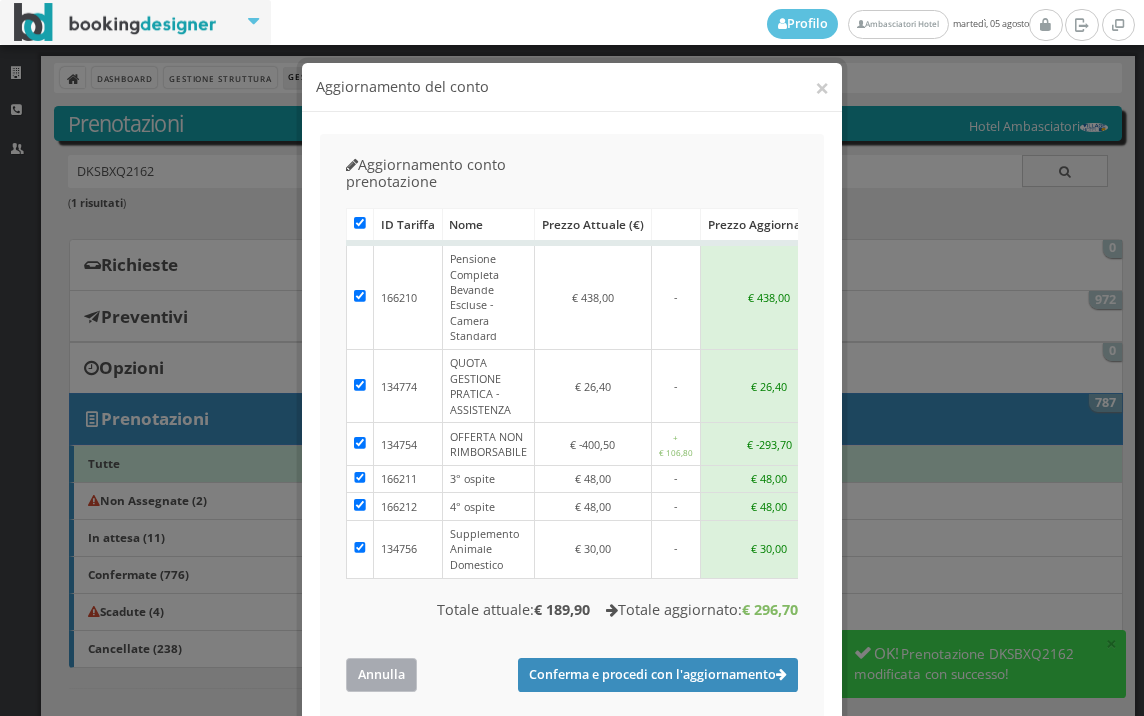 click on "Annulla" at bounding box center [381, 674] 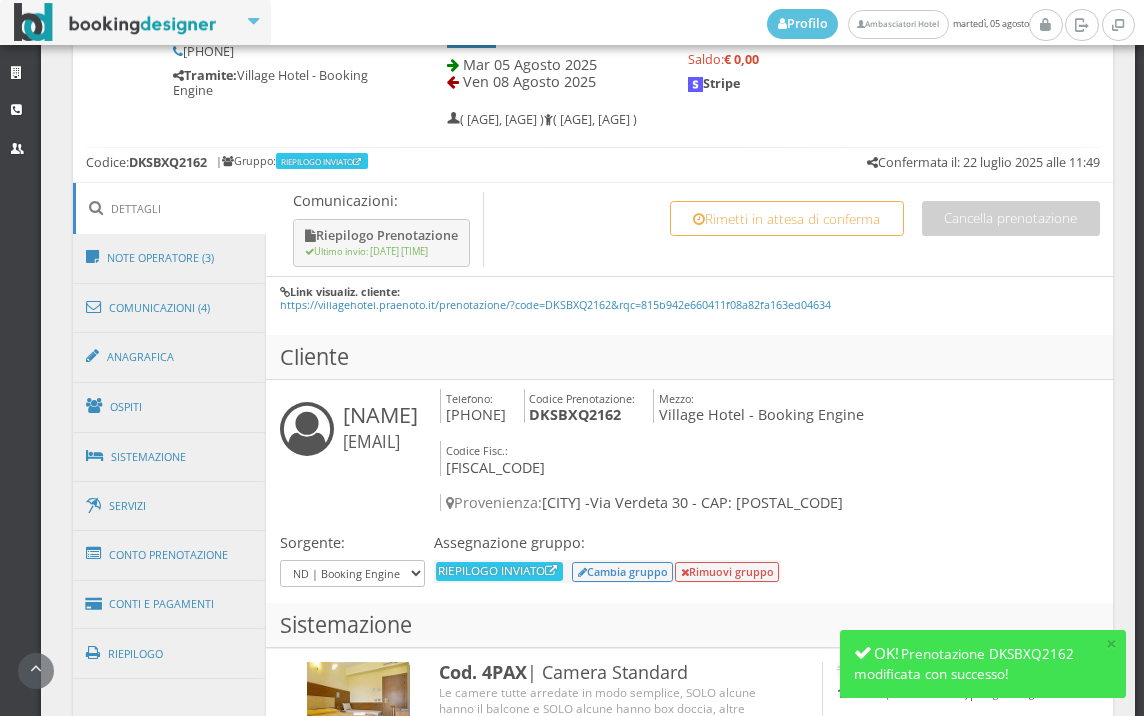 scroll, scrollTop: 1111, scrollLeft: 0, axis: vertical 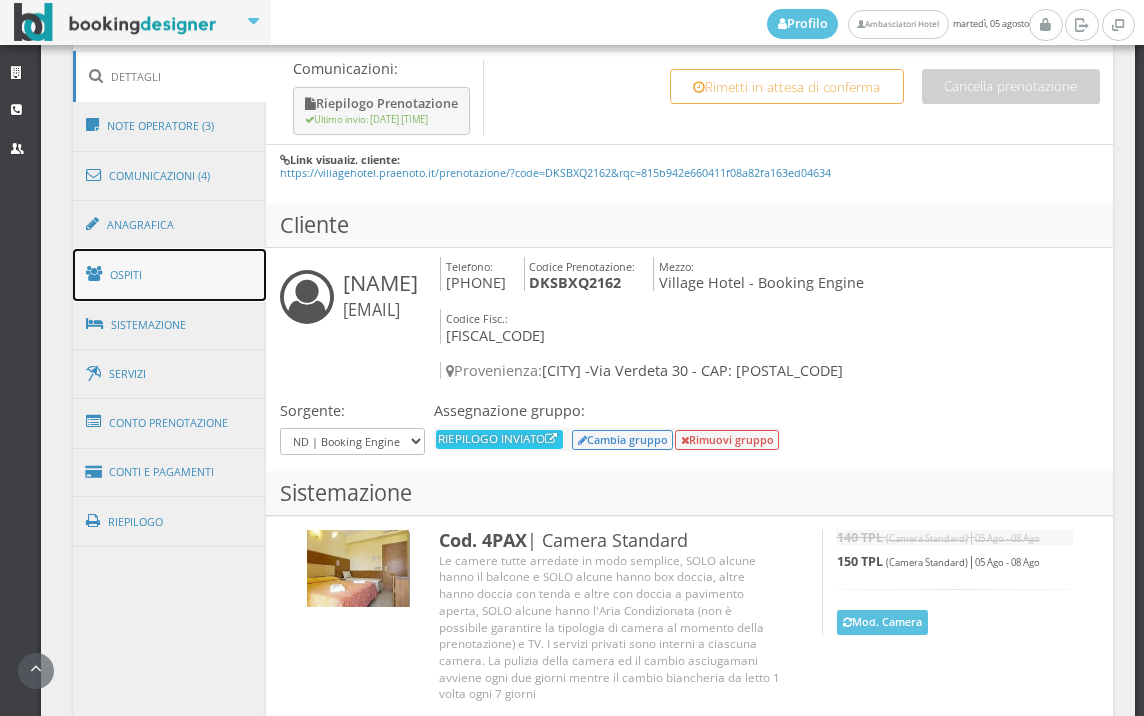 click on "Ospiti" at bounding box center [170, 275] 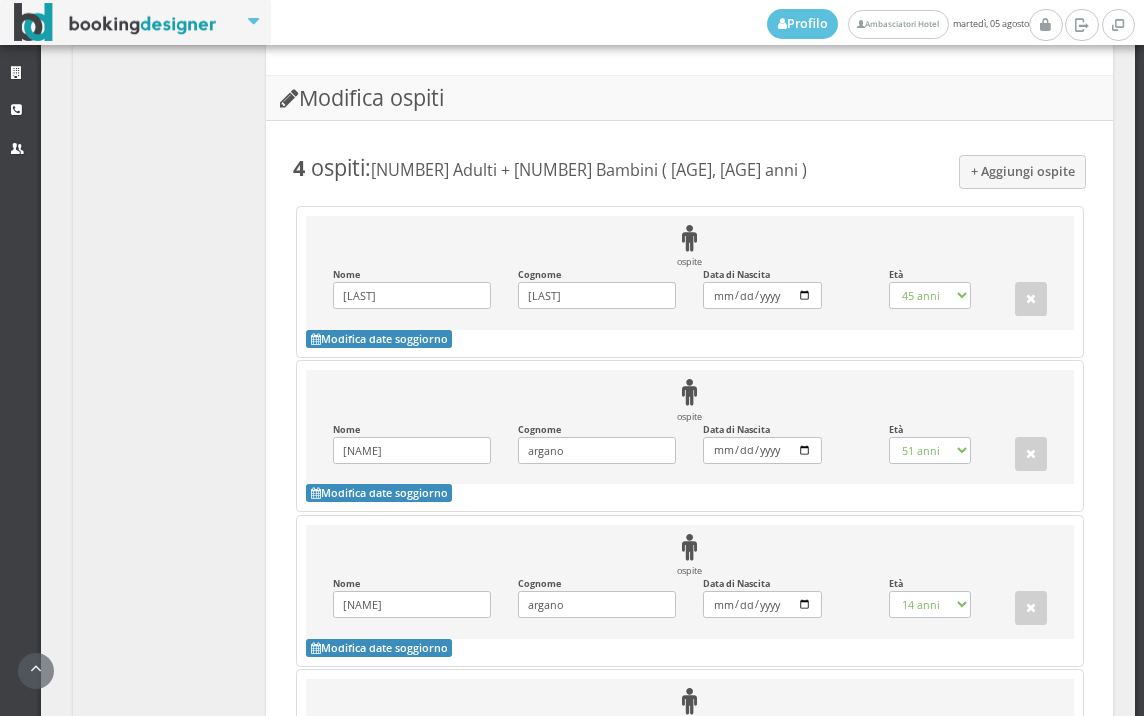 scroll, scrollTop: 2038, scrollLeft: 0, axis: vertical 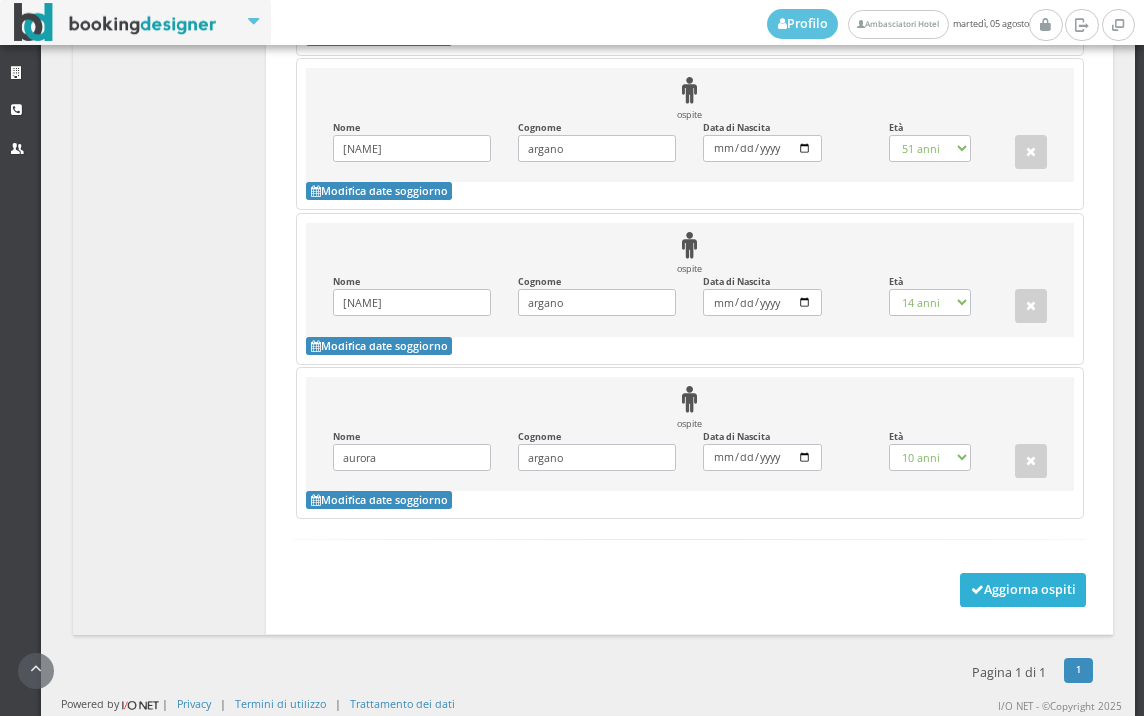 click on "Aggiorna ospiti" at bounding box center [1023, 590] 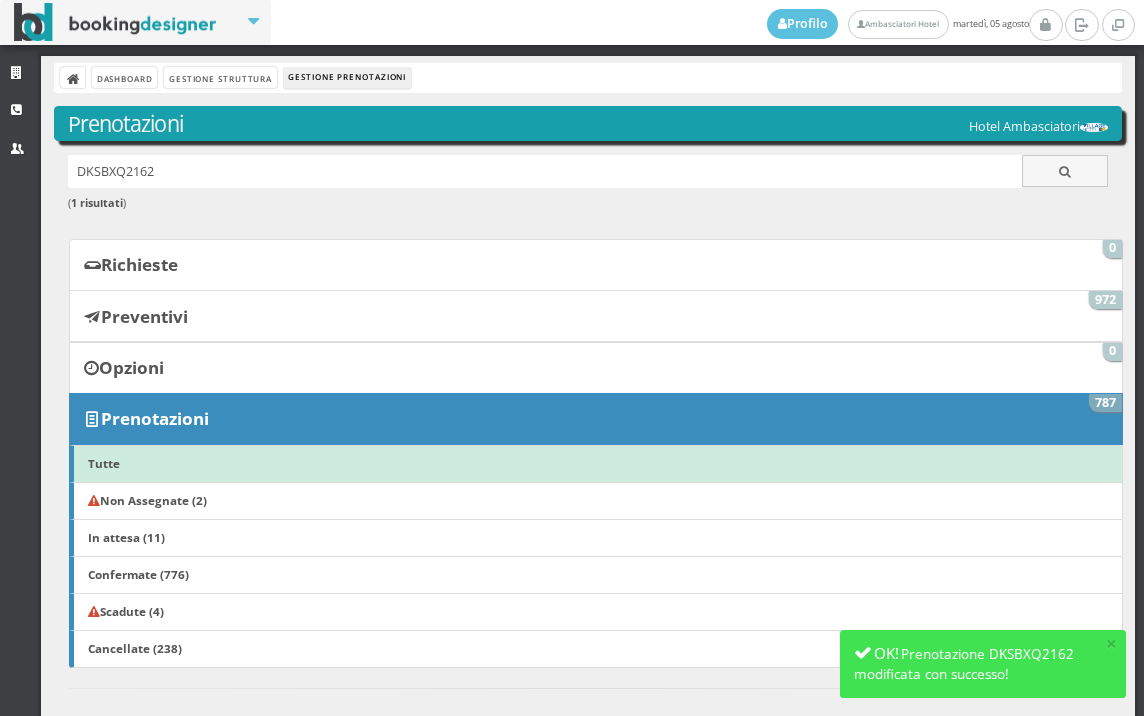 scroll, scrollTop: 0, scrollLeft: 0, axis: both 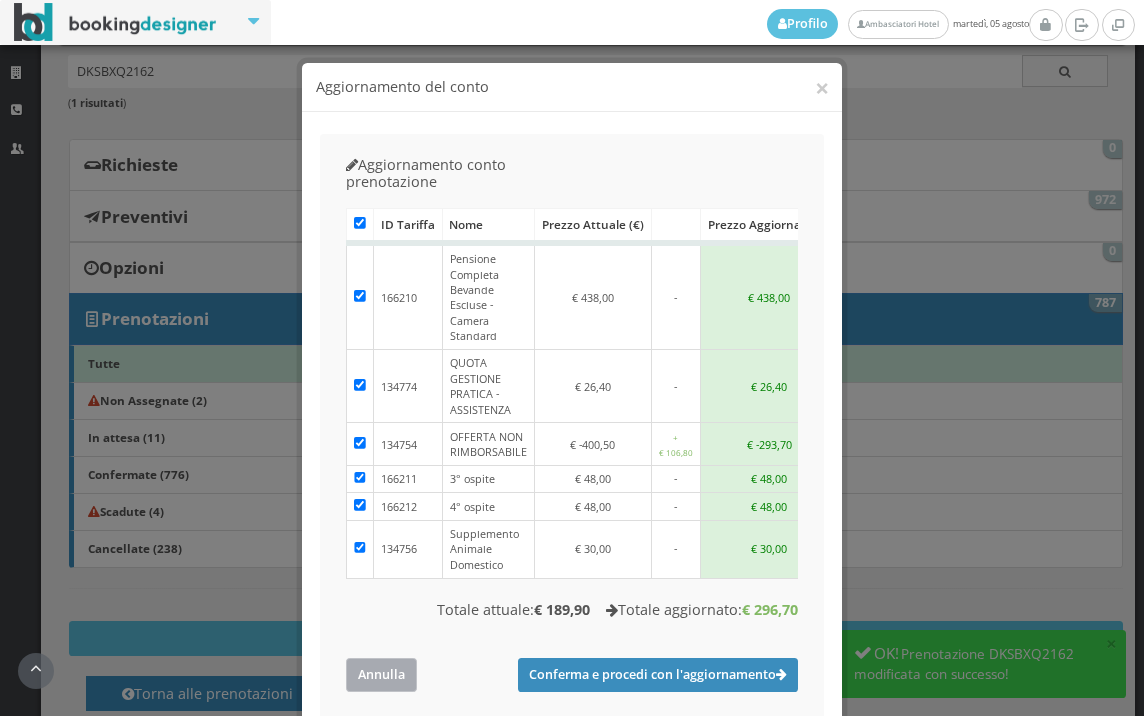 click on "Annulla" at bounding box center (381, 674) 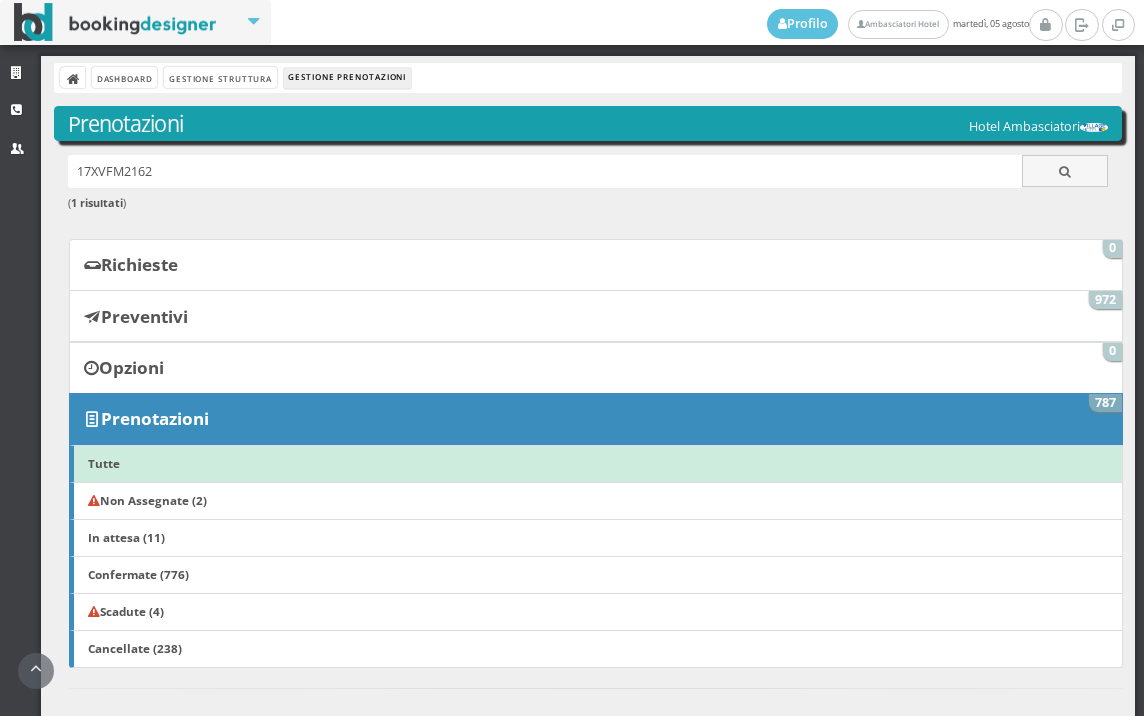scroll, scrollTop: 0, scrollLeft: 0, axis: both 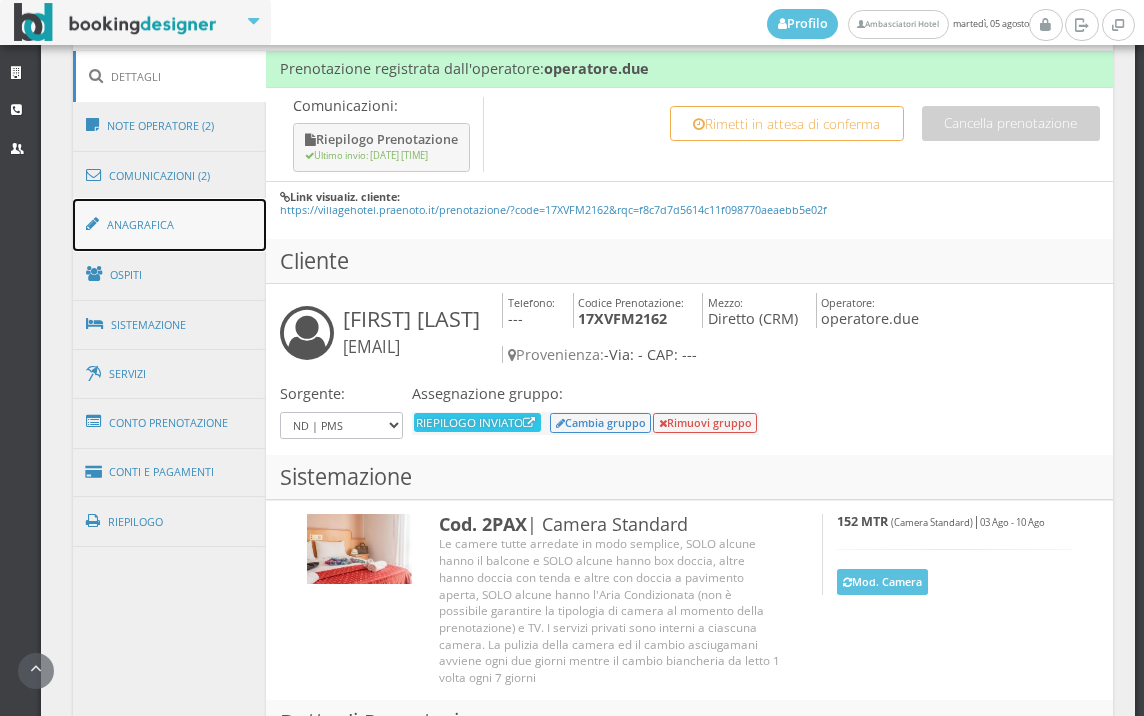 click on "Anagrafica" at bounding box center (170, 225) 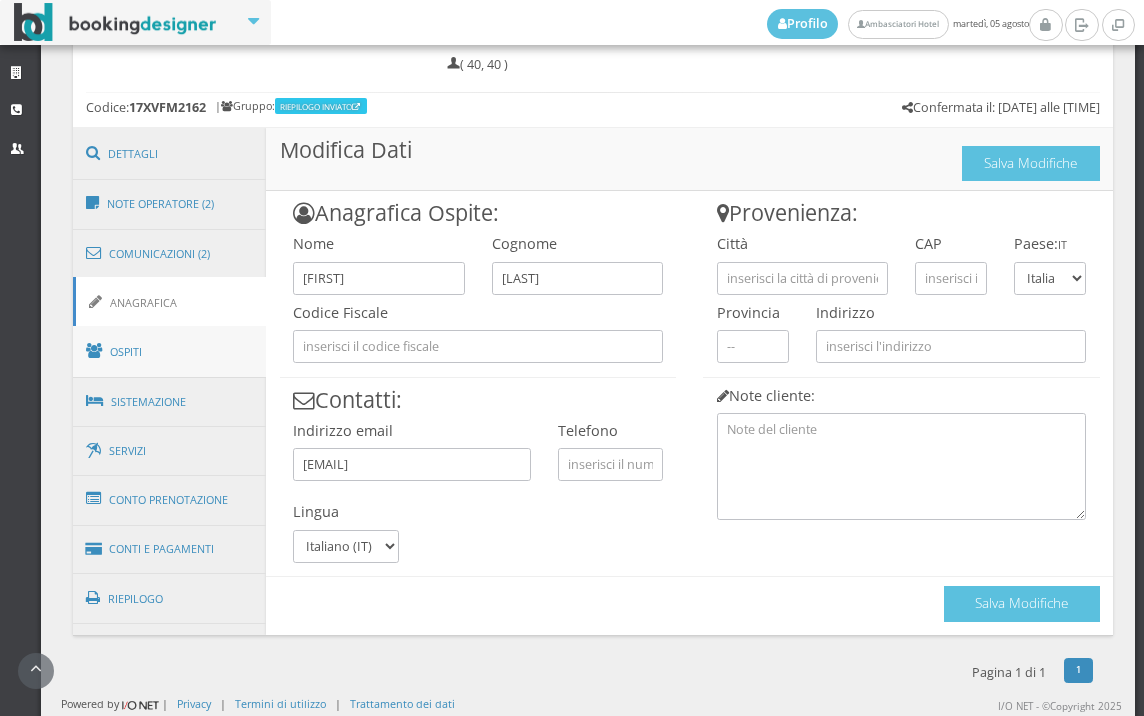 scroll, scrollTop: 1024, scrollLeft: 0, axis: vertical 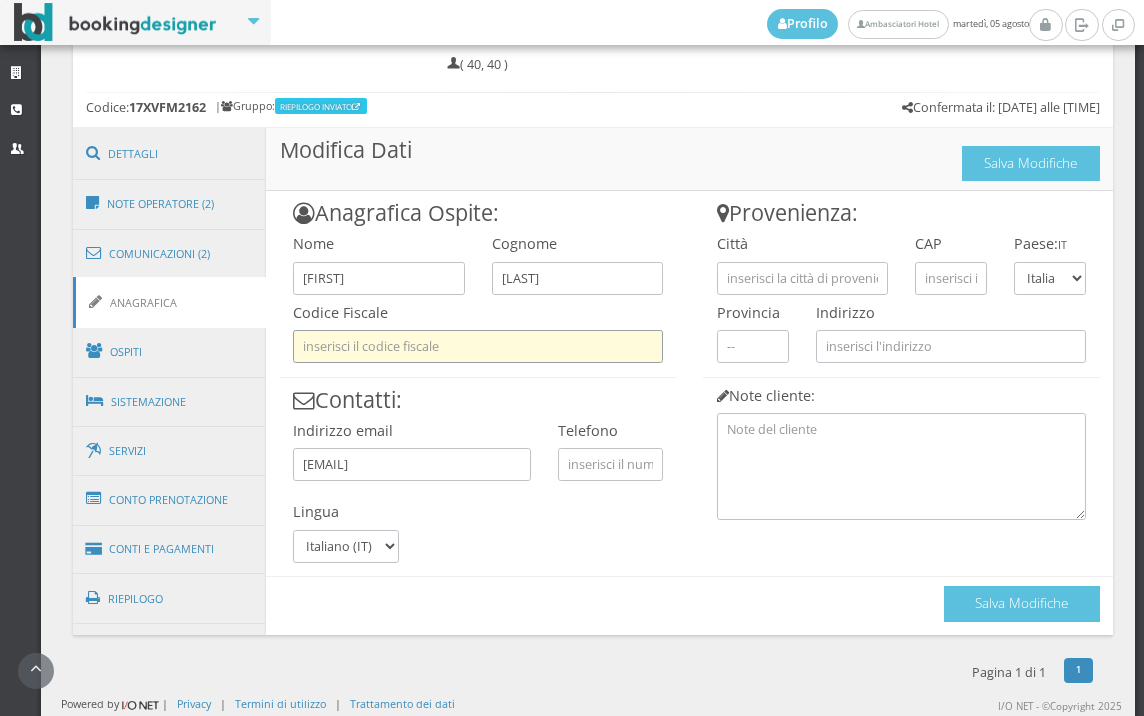 click at bounding box center [478, 346] 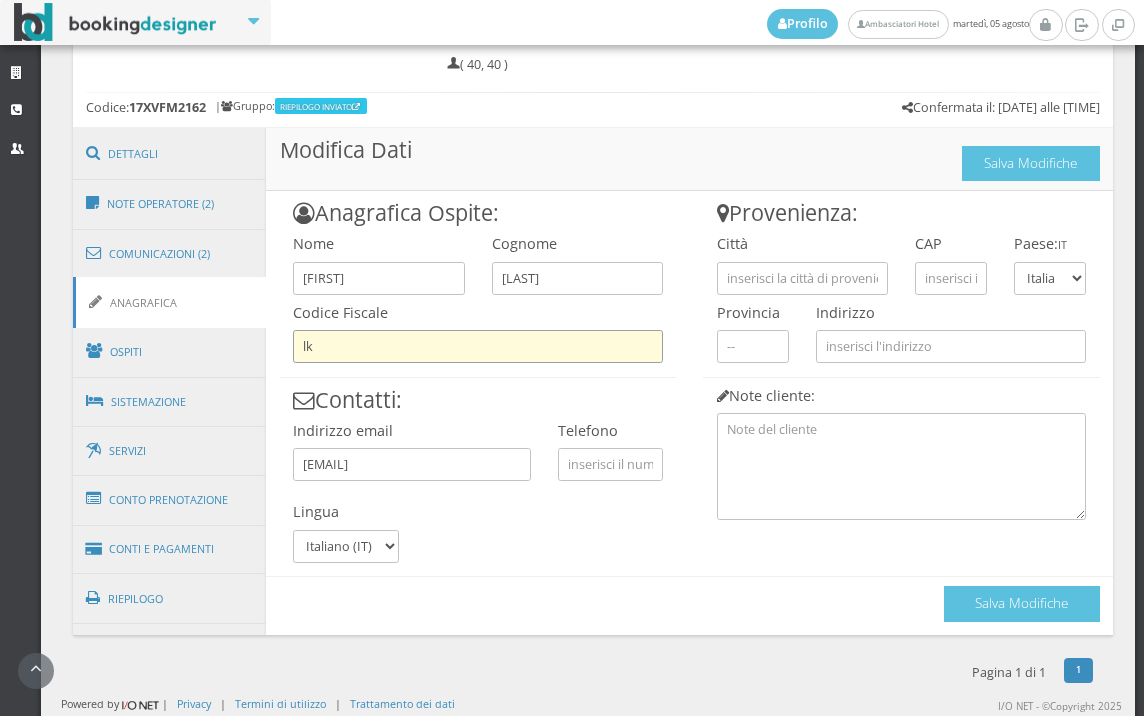 type on "l" 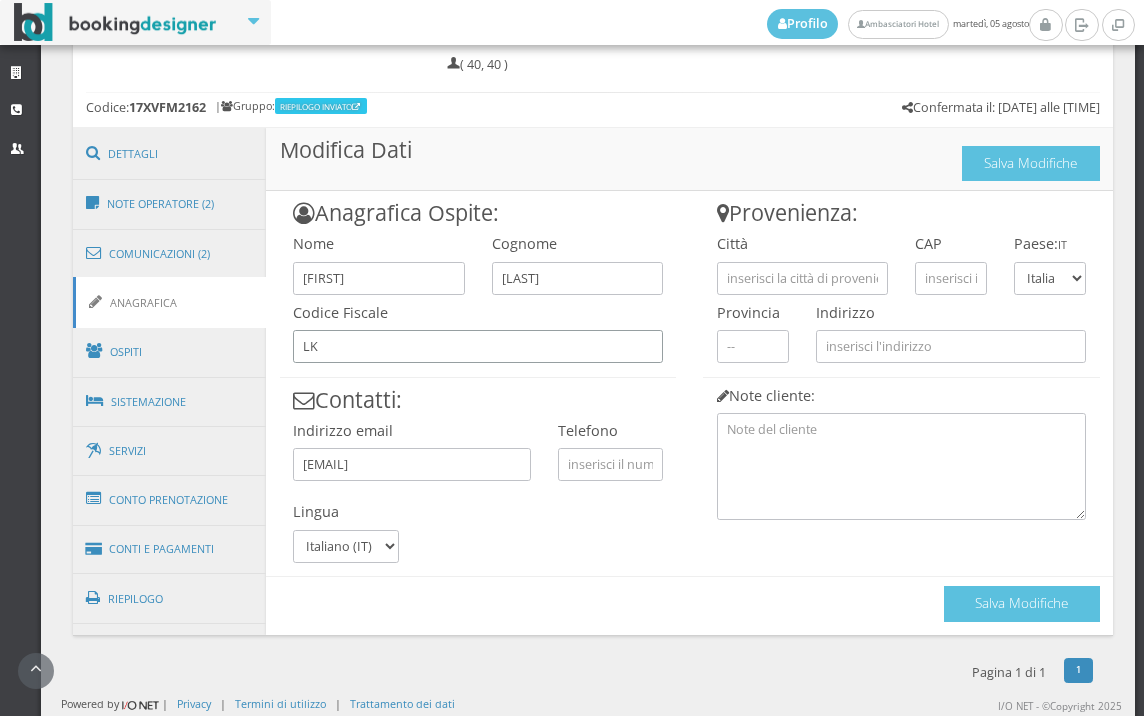 type on "L" 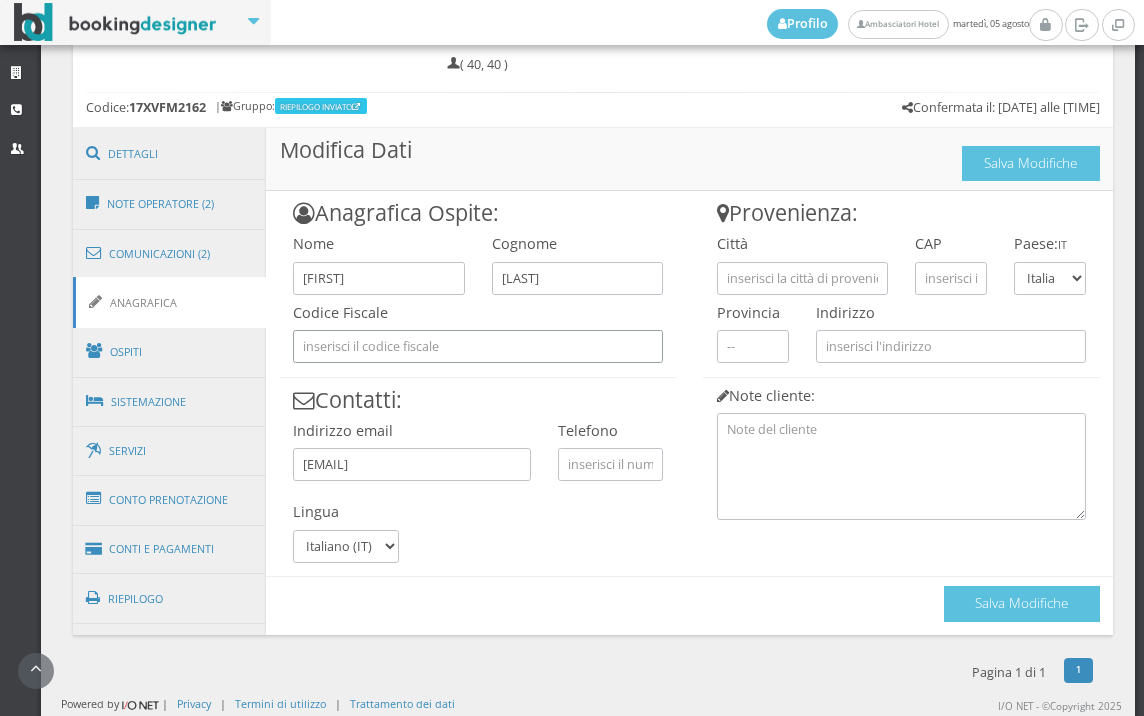 type on "C" 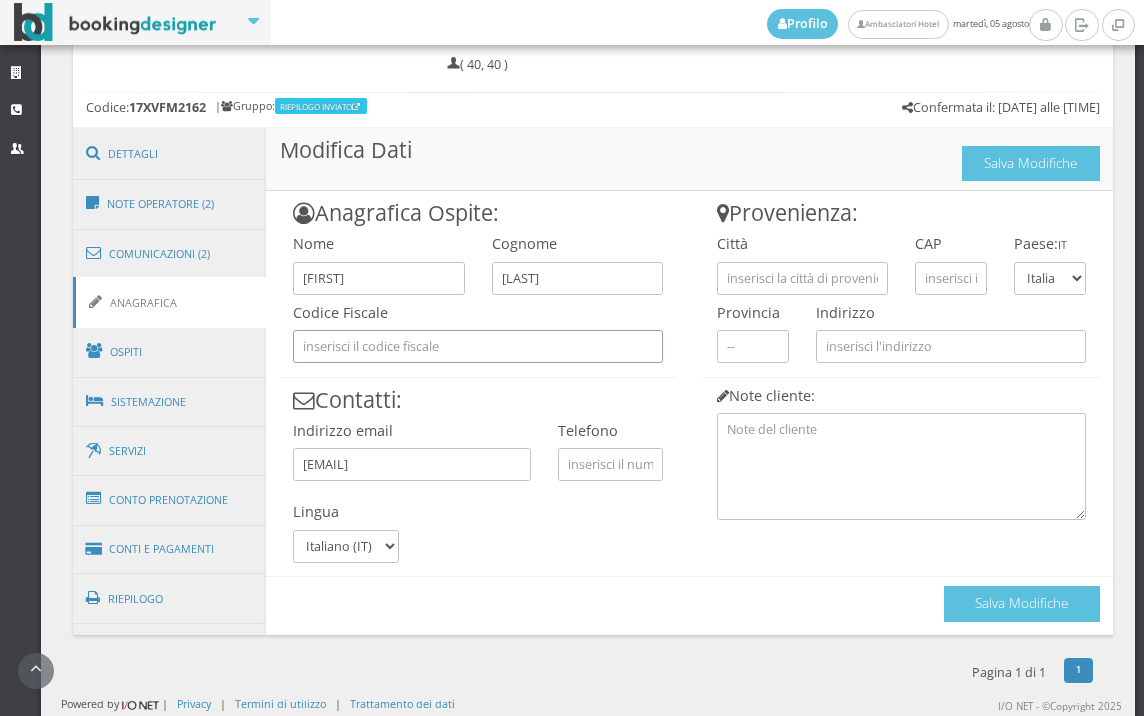 paste on "LKHRYN64B59Z139X" 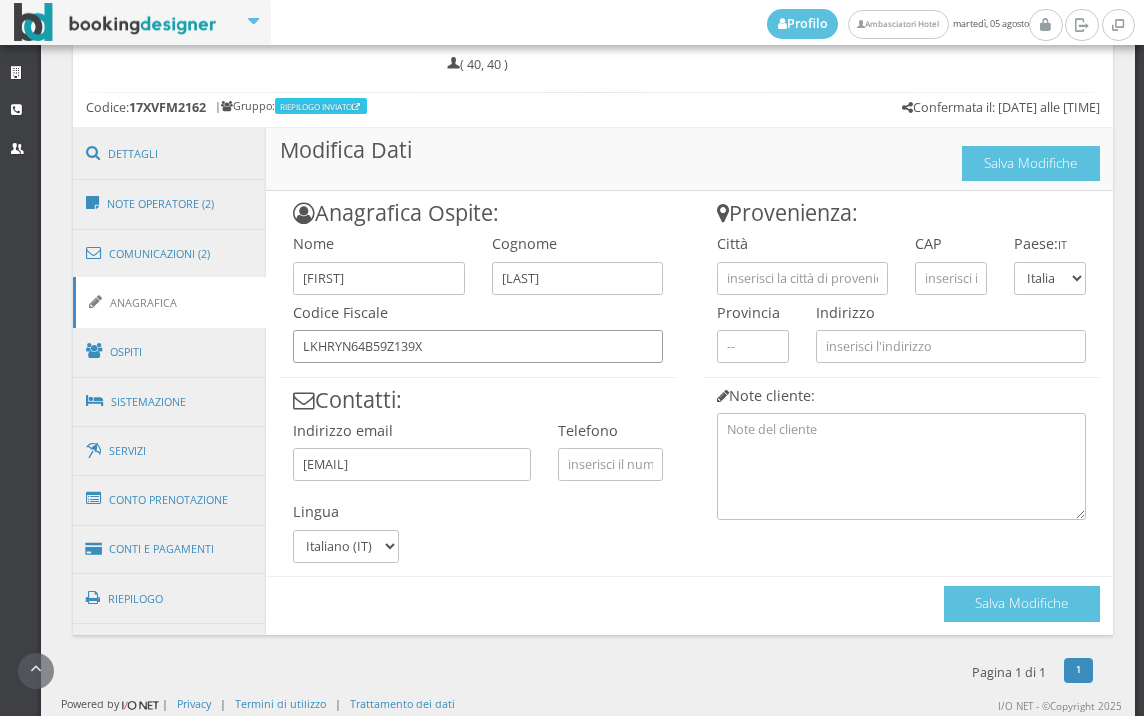 type on "LKHRYN64B59Z139X" 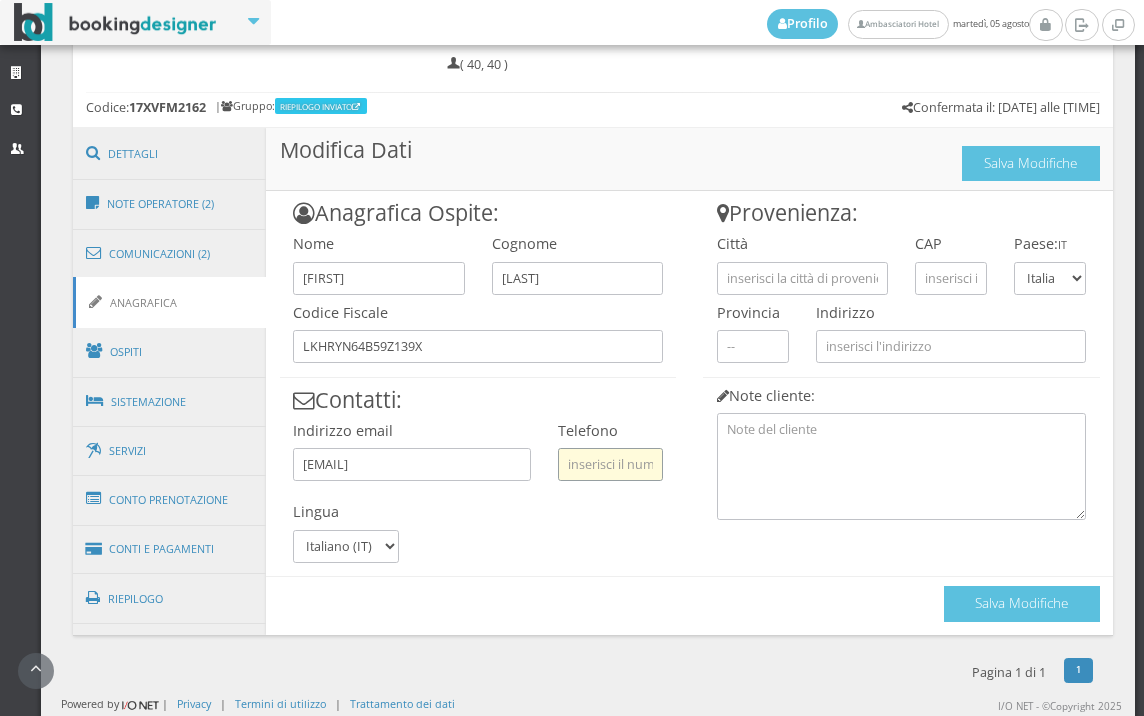 click at bounding box center (610, 464) 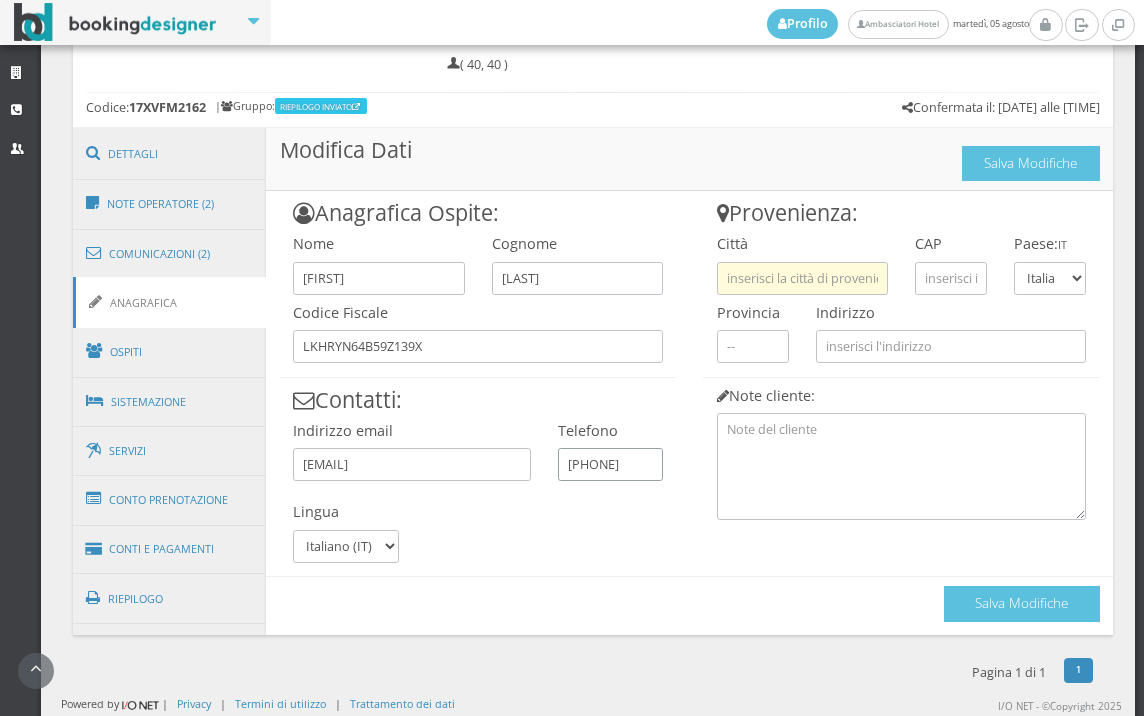type on "3892958729" 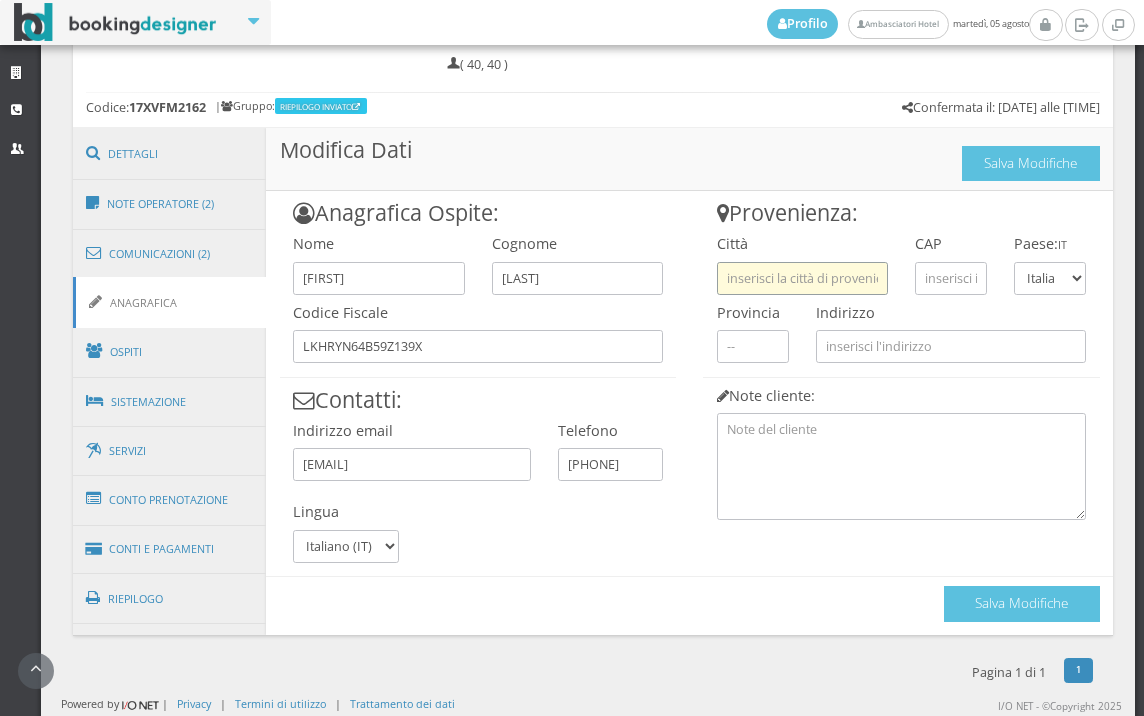 click at bounding box center [802, 278] 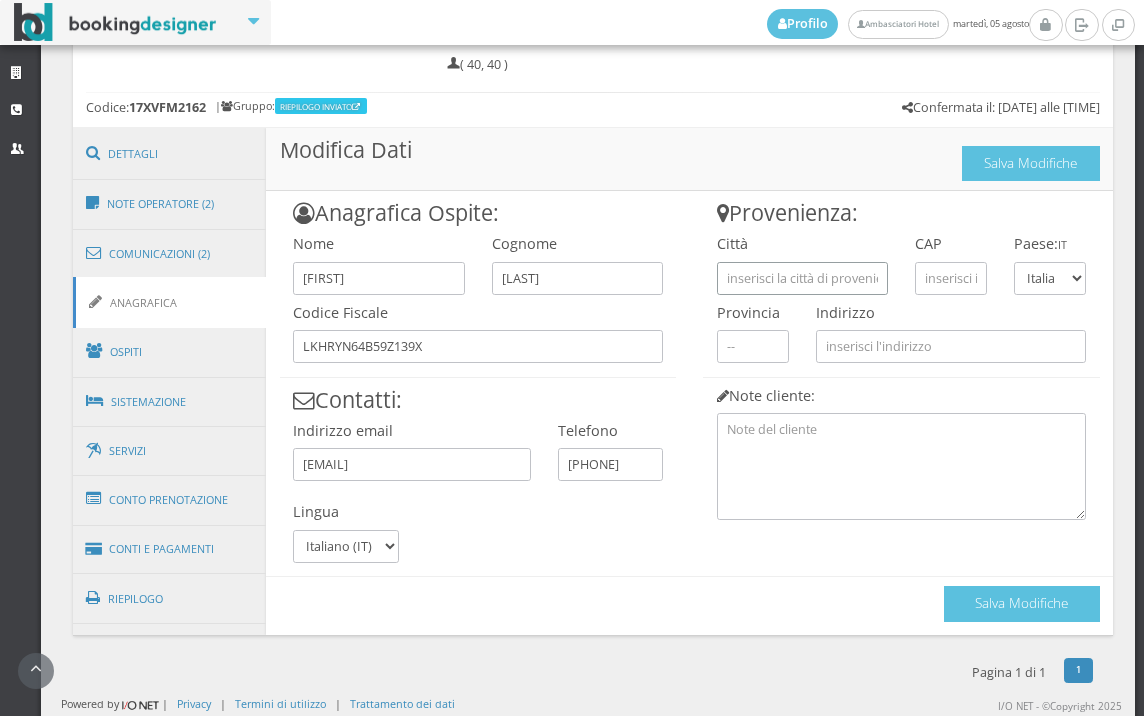 paste on "Bergamo" 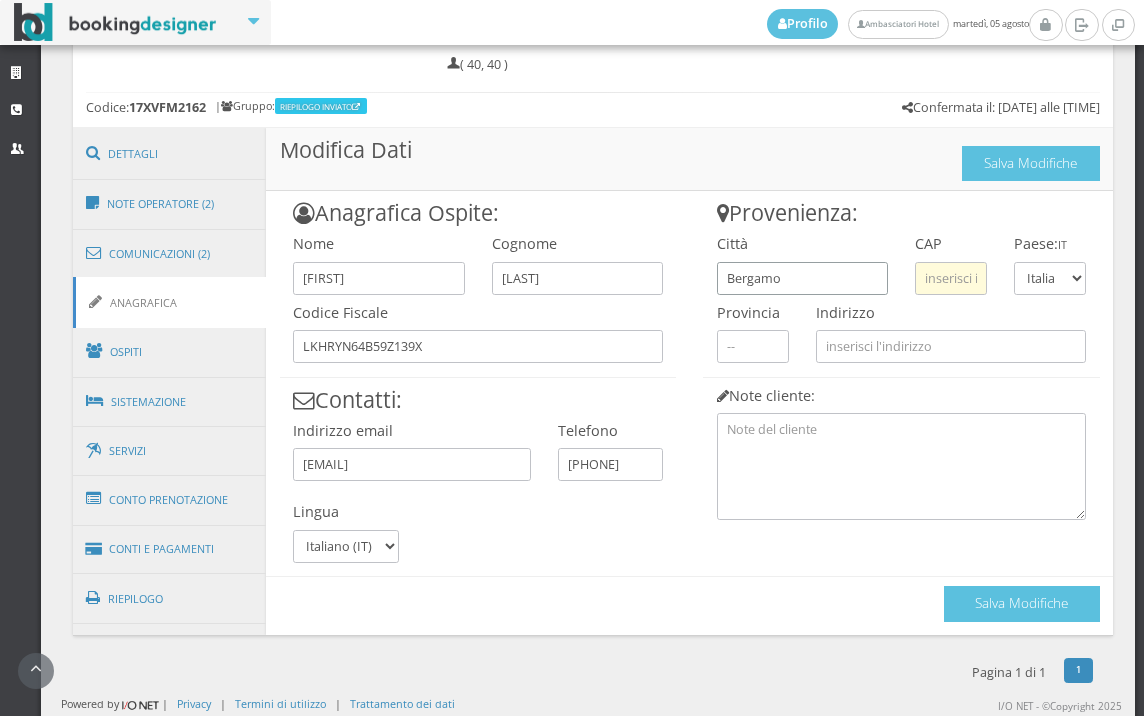 type on "Bergamo" 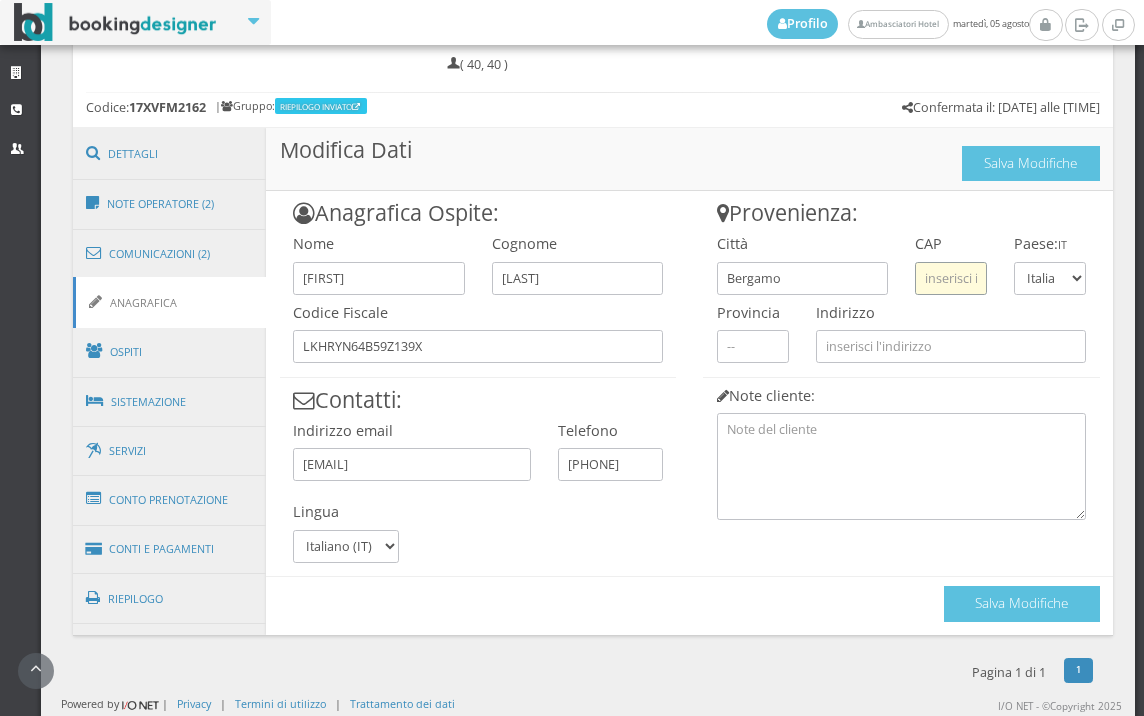 click at bounding box center [951, 278] 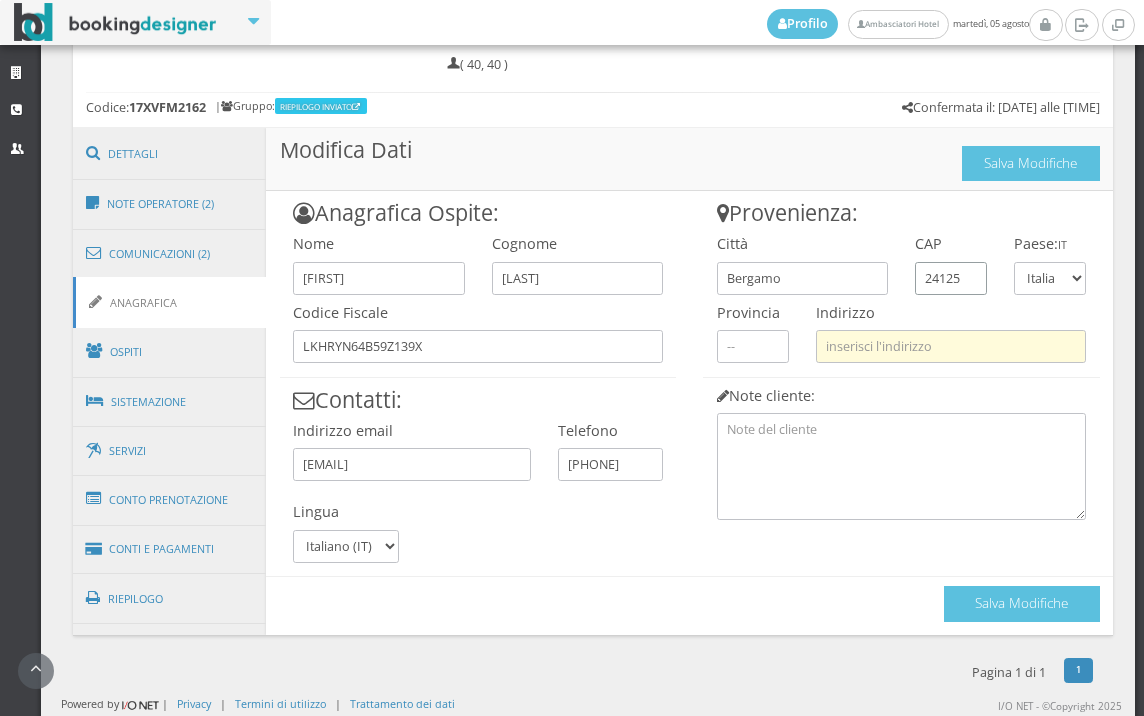 type on "24125" 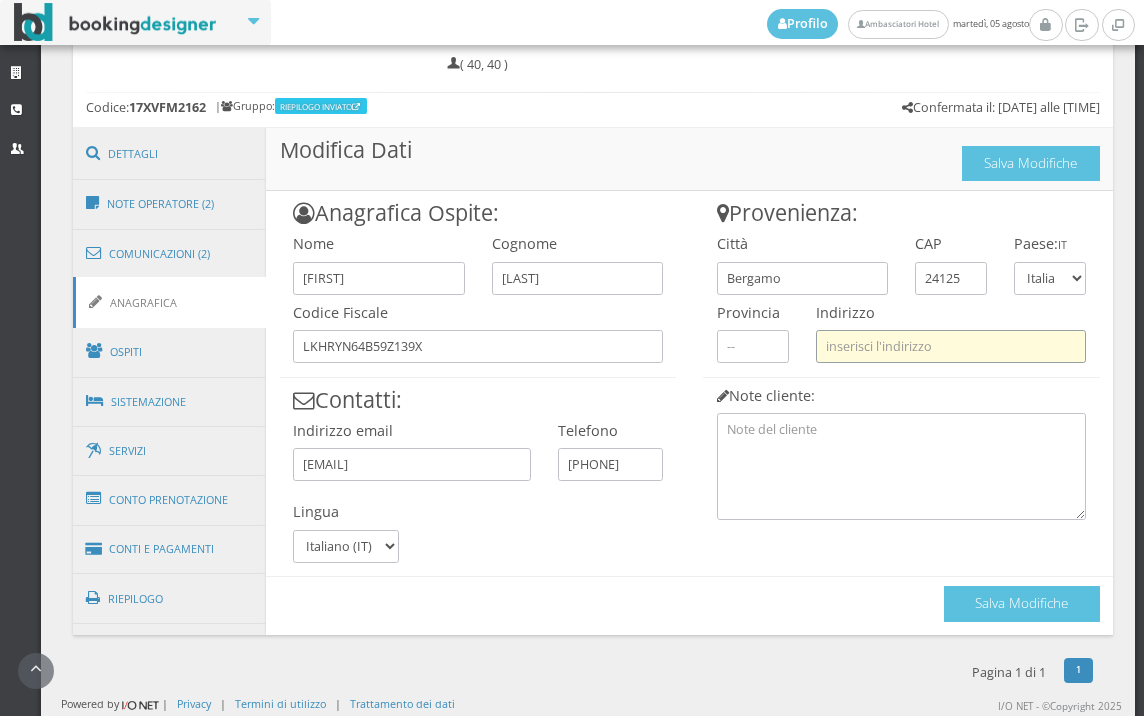 click at bounding box center (951, 346) 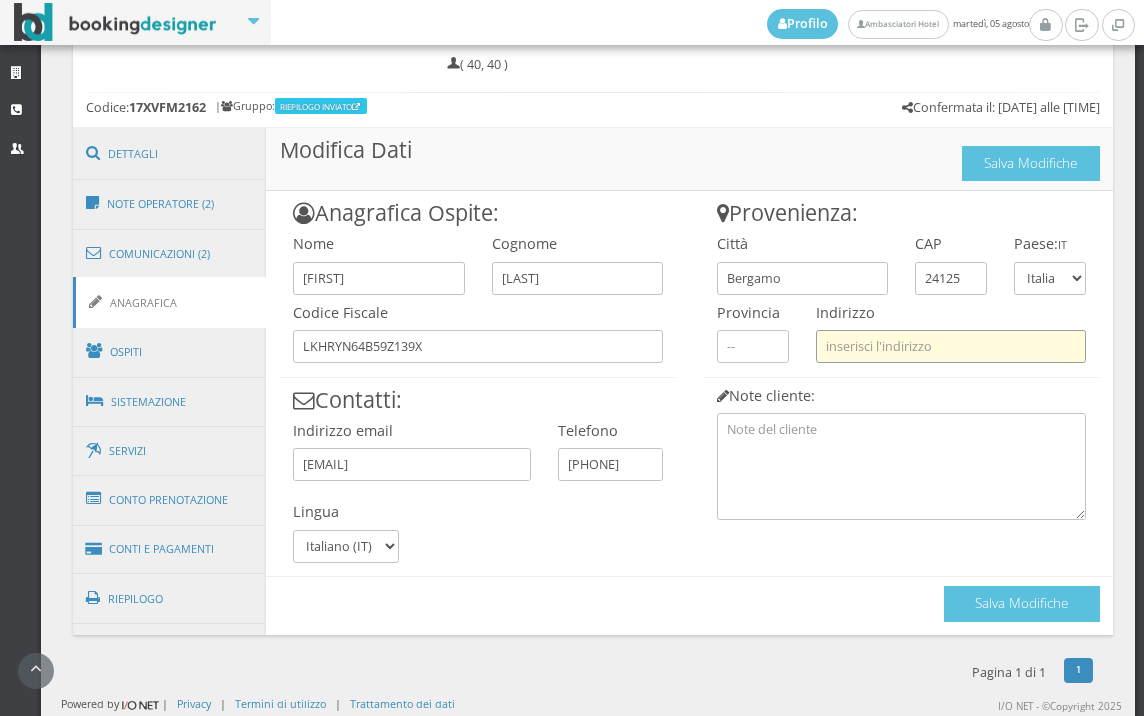 paste on "Via Borgo Palazzo 121" 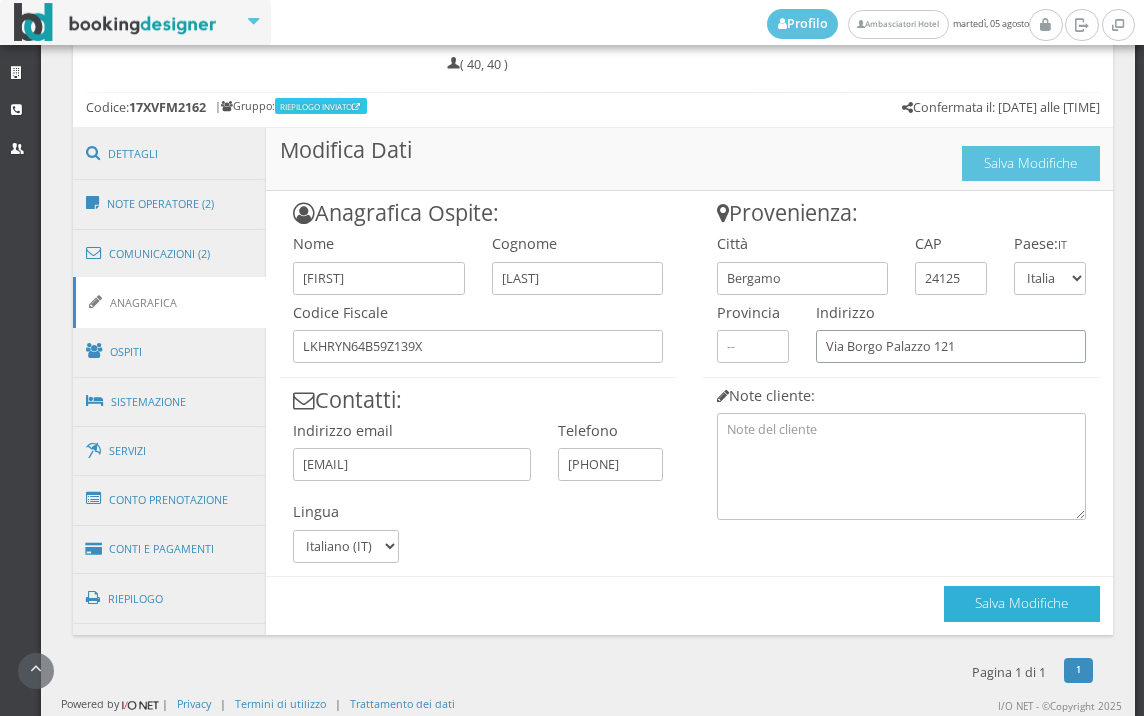 type on "Via Borgo Palazzo 121" 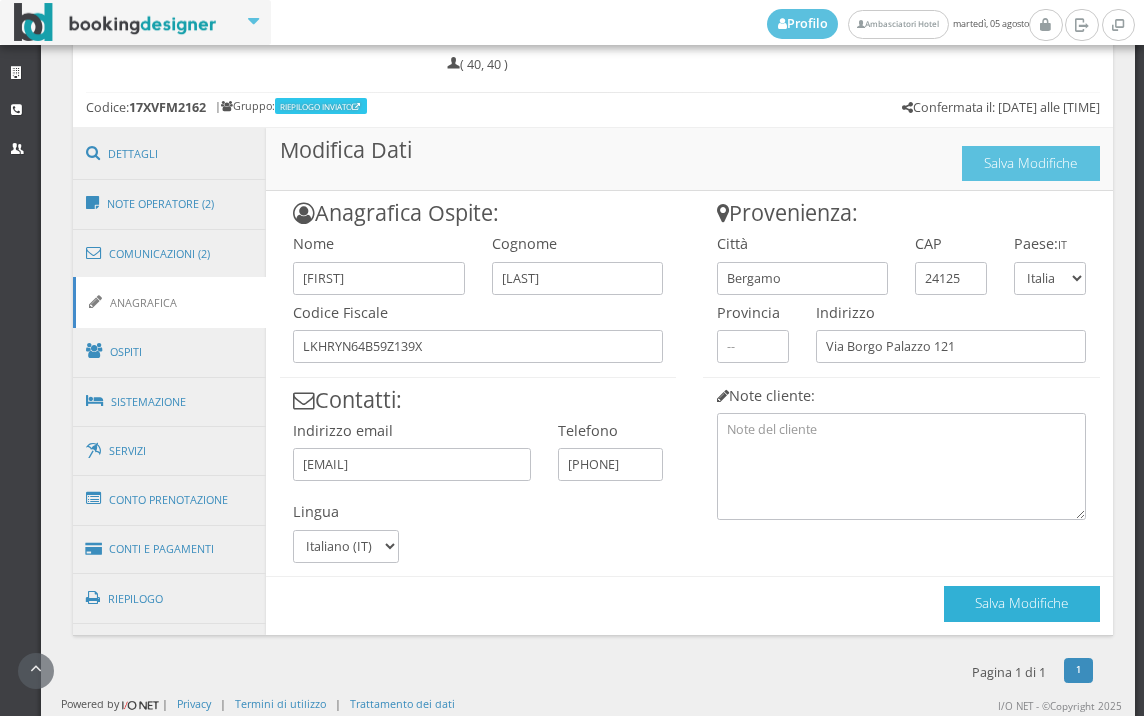 click on "Salva Modifiche" at bounding box center (1022, 603) 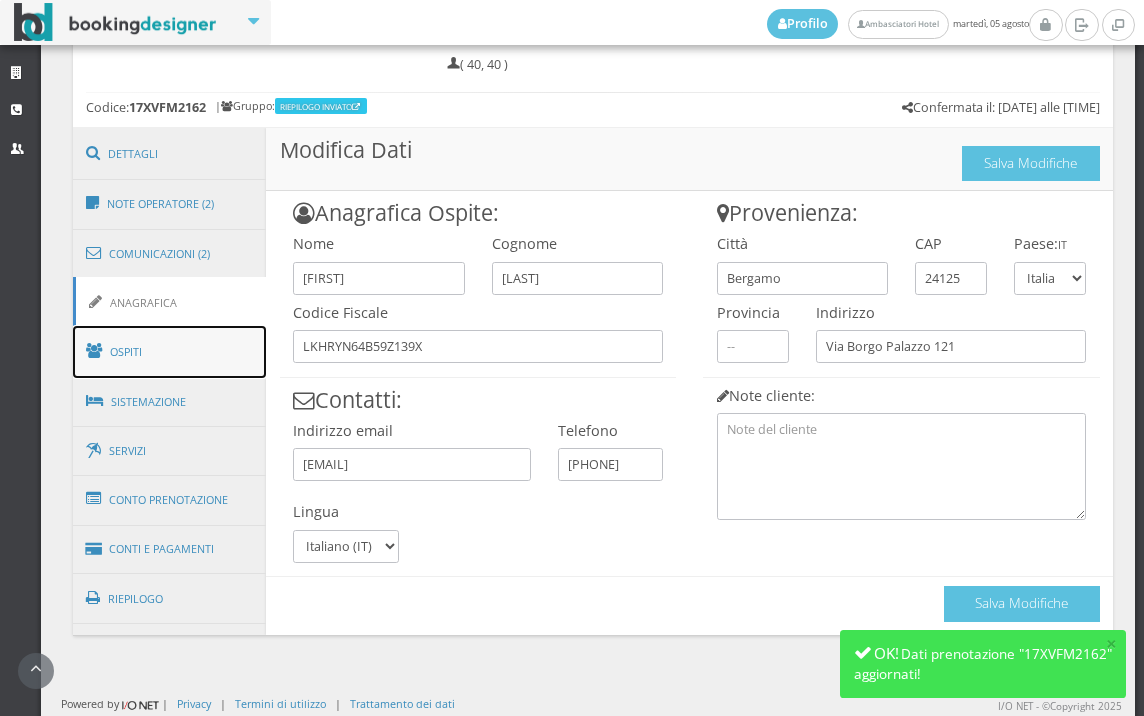 click at bounding box center [97, 351] 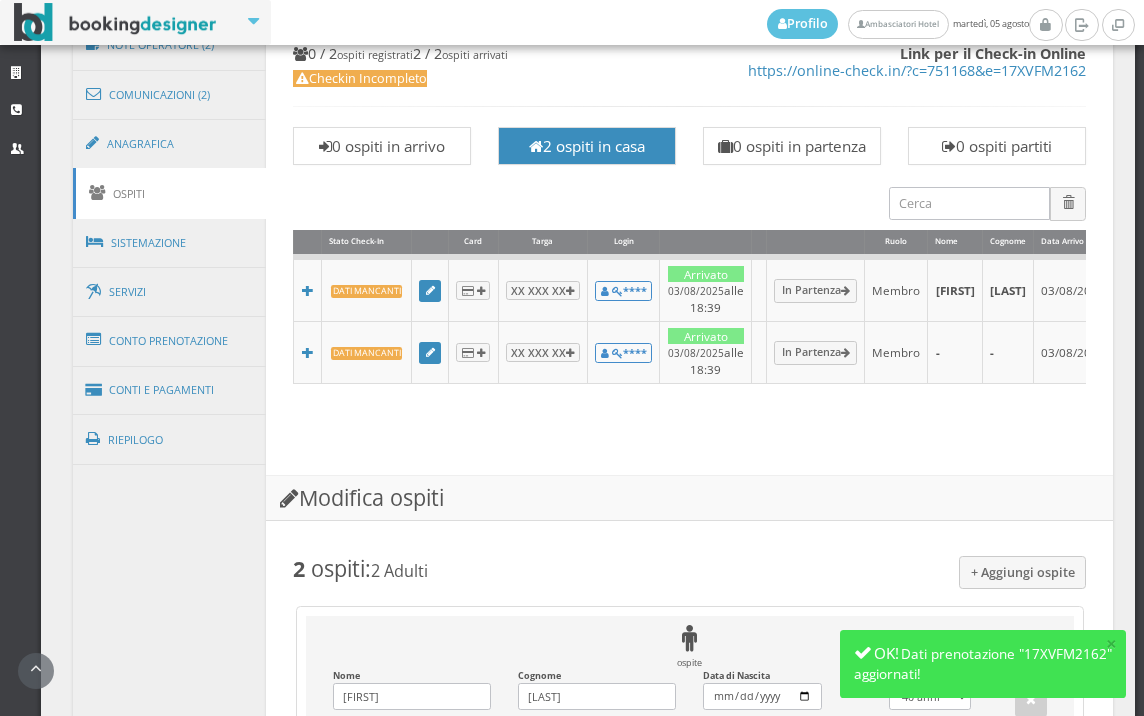 scroll, scrollTop: 1008, scrollLeft: 0, axis: vertical 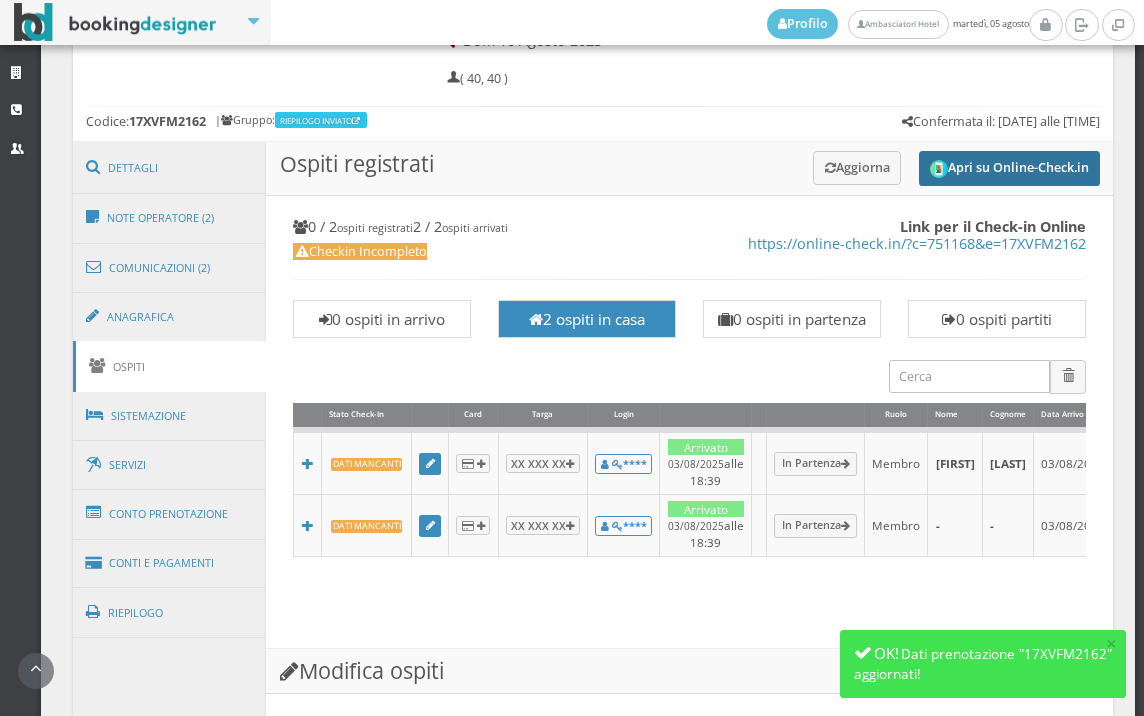 click on "Apri su Online-Check.in" at bounding box center [1009, 168] 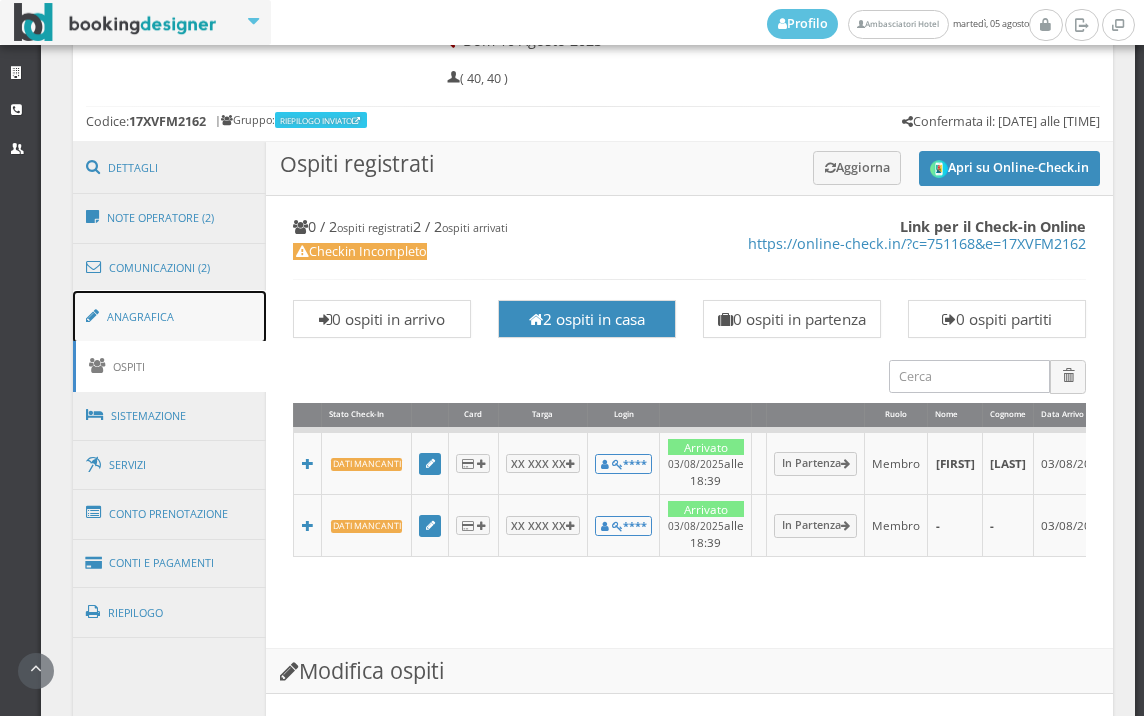 click on "Anagrafica" at bounding box center [170, 317] 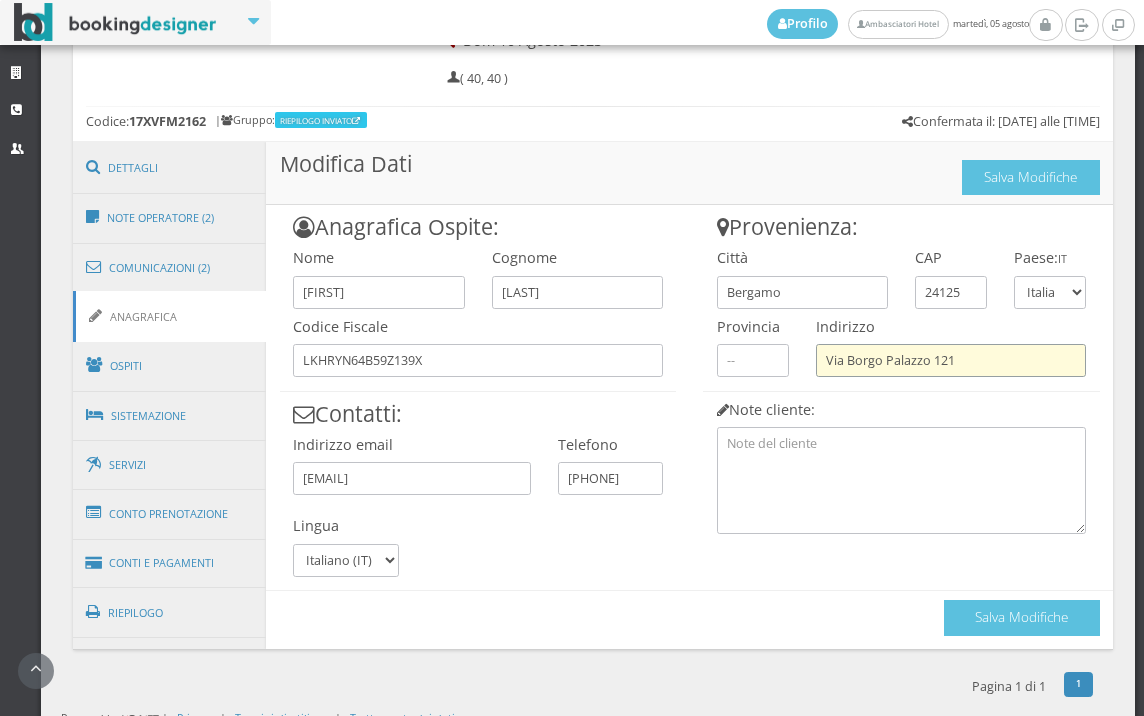 drag, startPoint x: 972, startPoint y: 360, endPoint x: 819, endPoint y: 362, distance: 153.01308 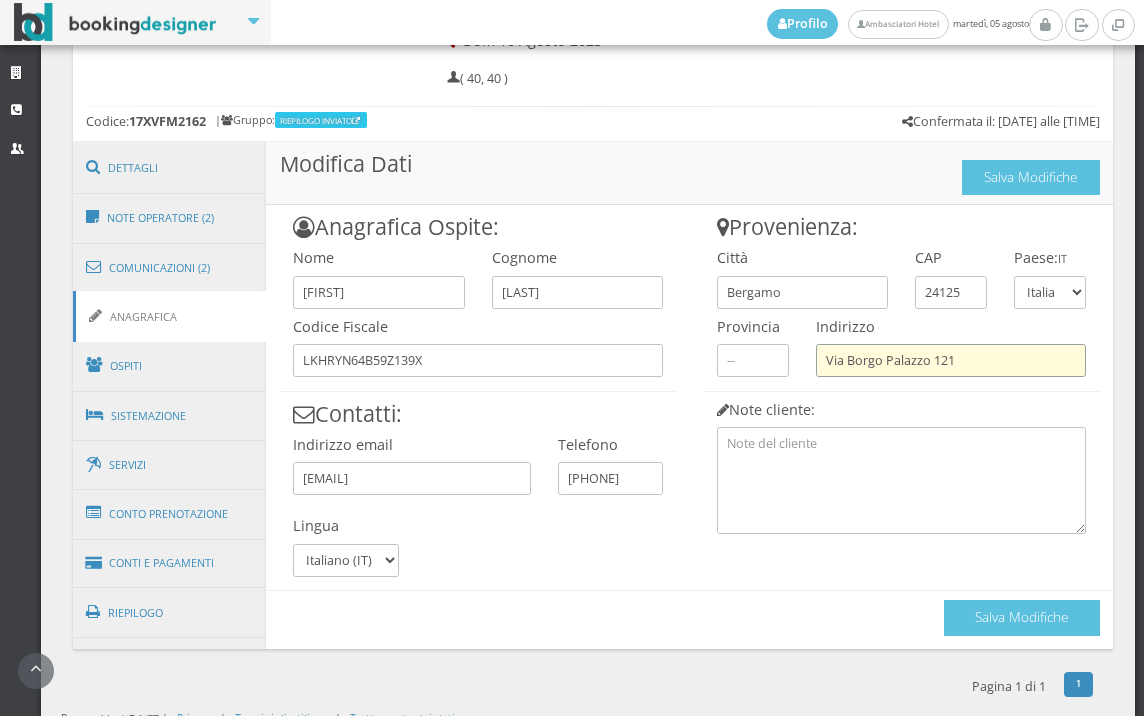 click on "Via Borgo Palazzo 121" at bounding box center [951, 360] 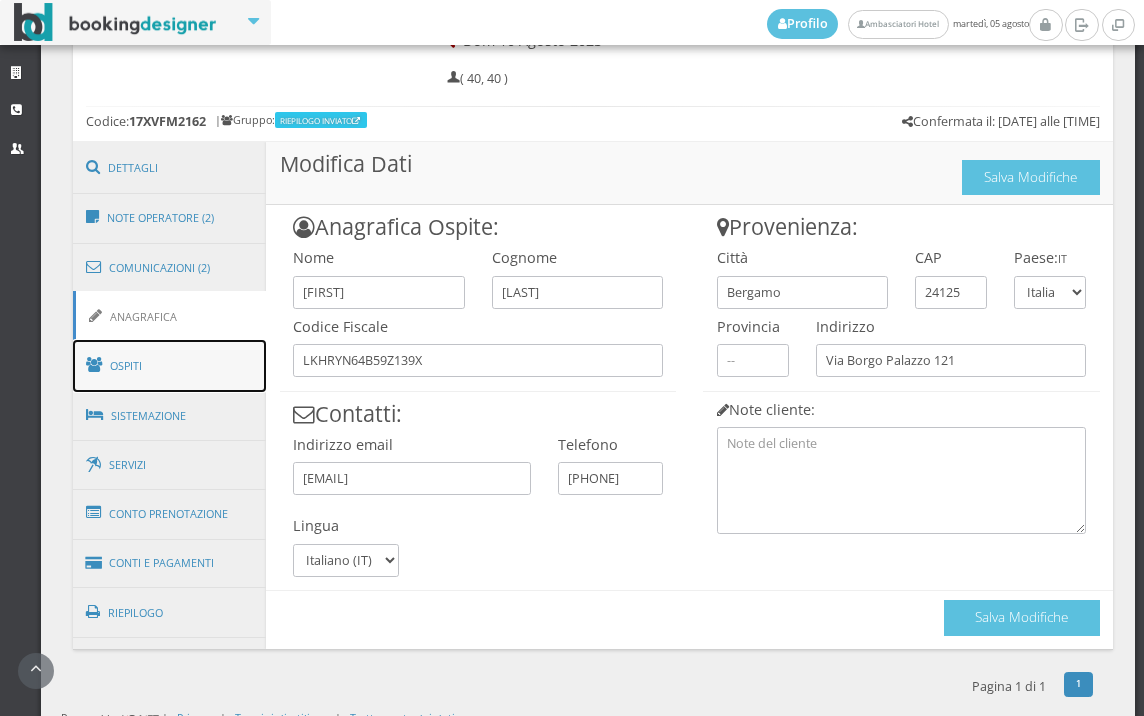 click on "Ospiti" at bounding box center (170, 366) 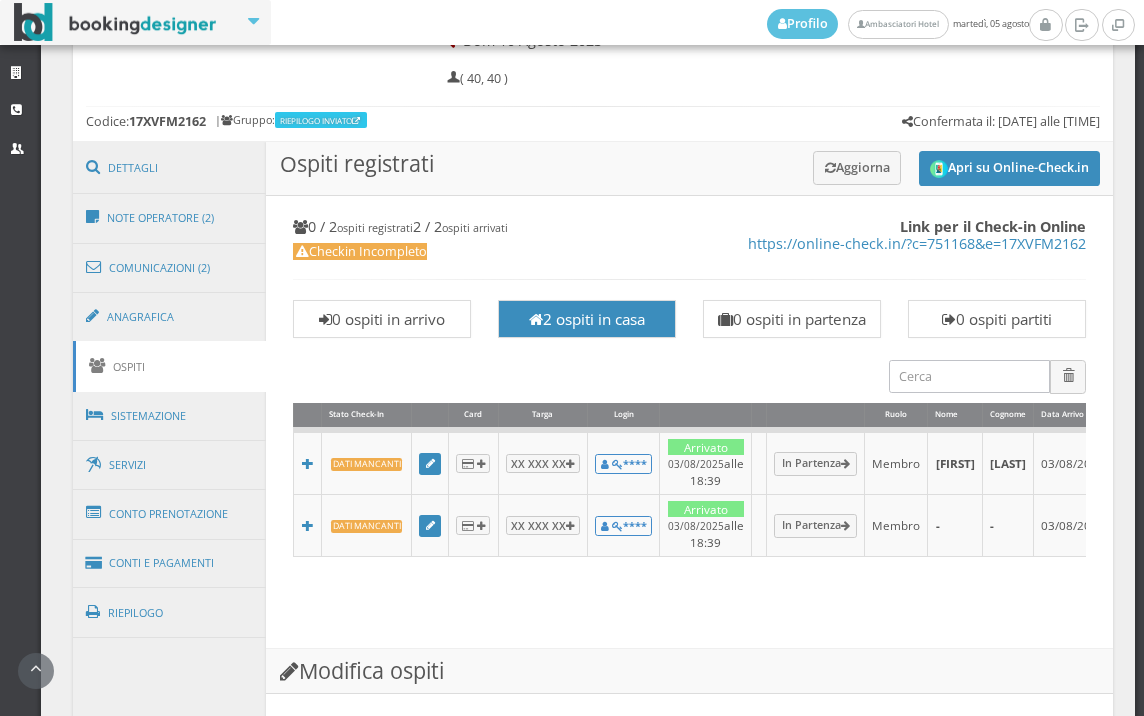click on "Ospiti registrati
Apri su Online-Check.in
Aggiorna" at bounding box center (689, 169) 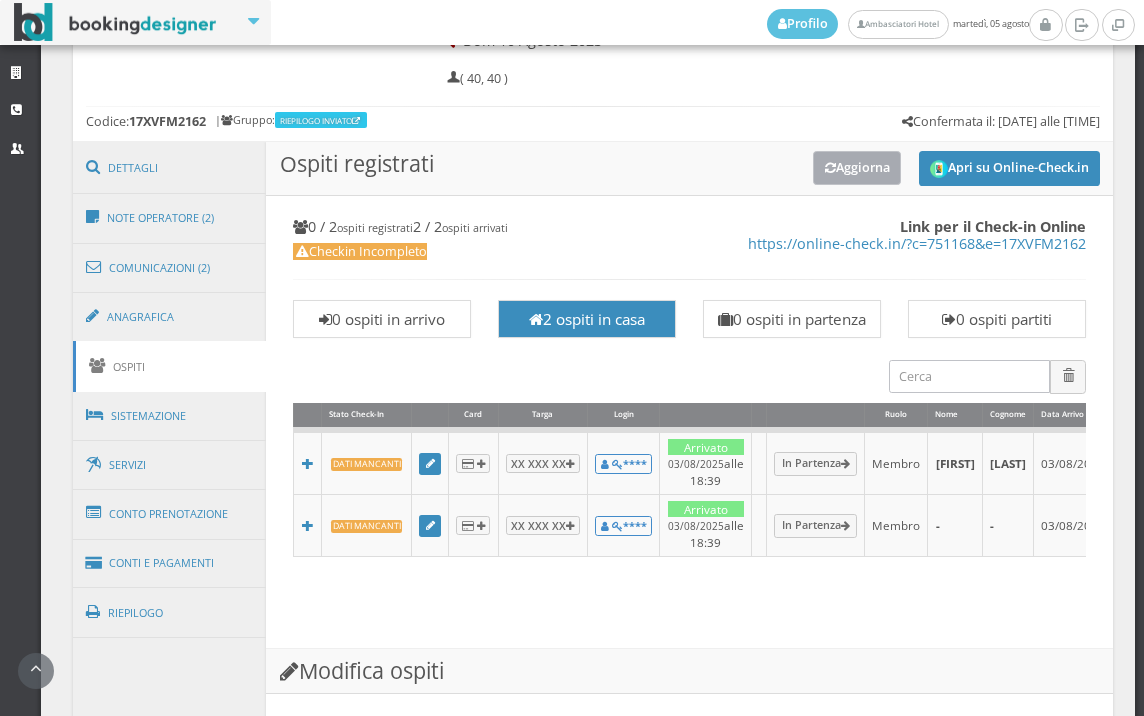 click on "Aggiorna" at bounding box center [857, 167] 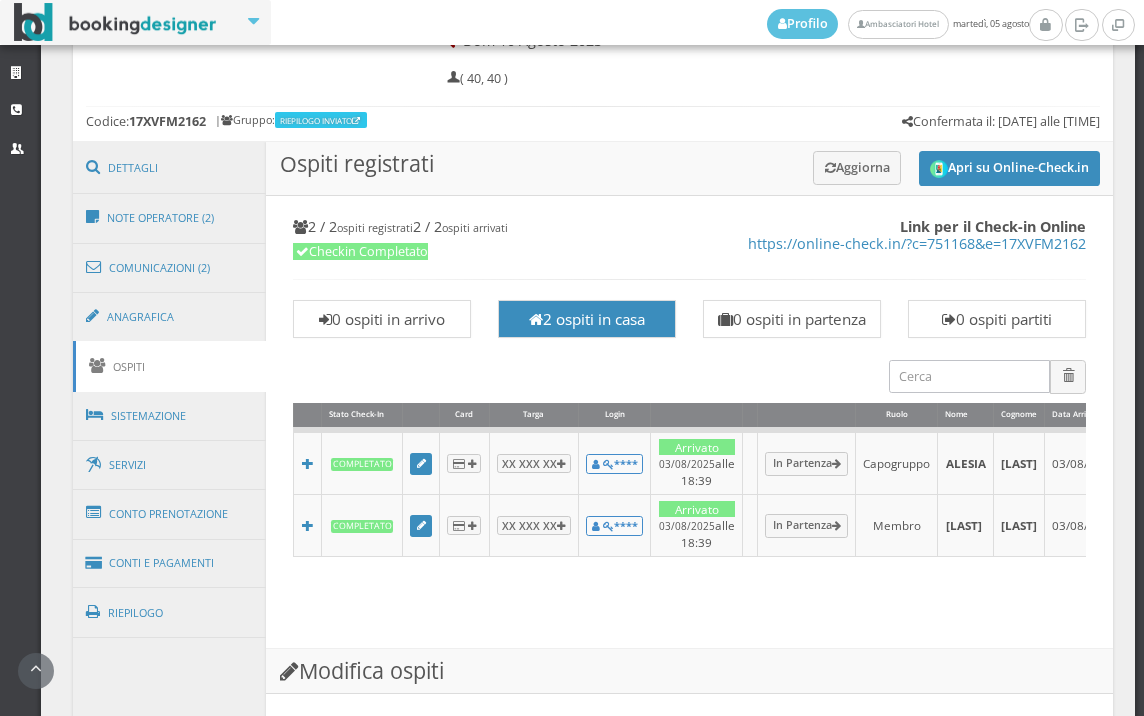 scroll, scrollTop: 1675, scrollLeft: 0, axis: vertical 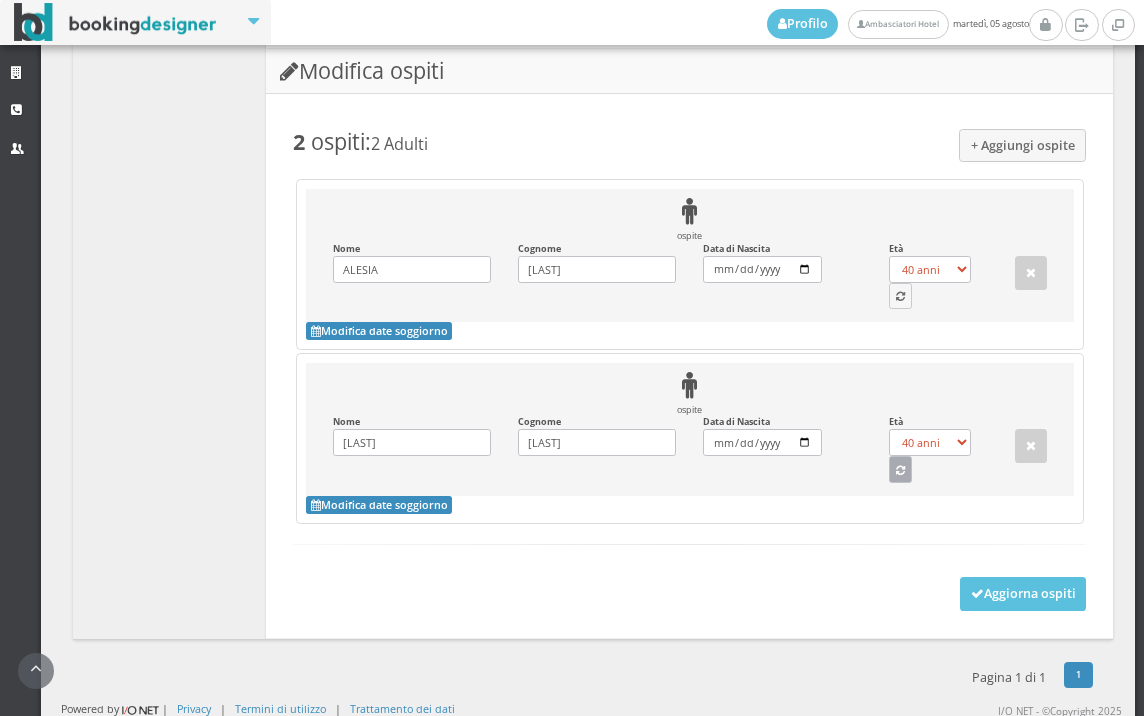 click at bounding box center [900, 471] 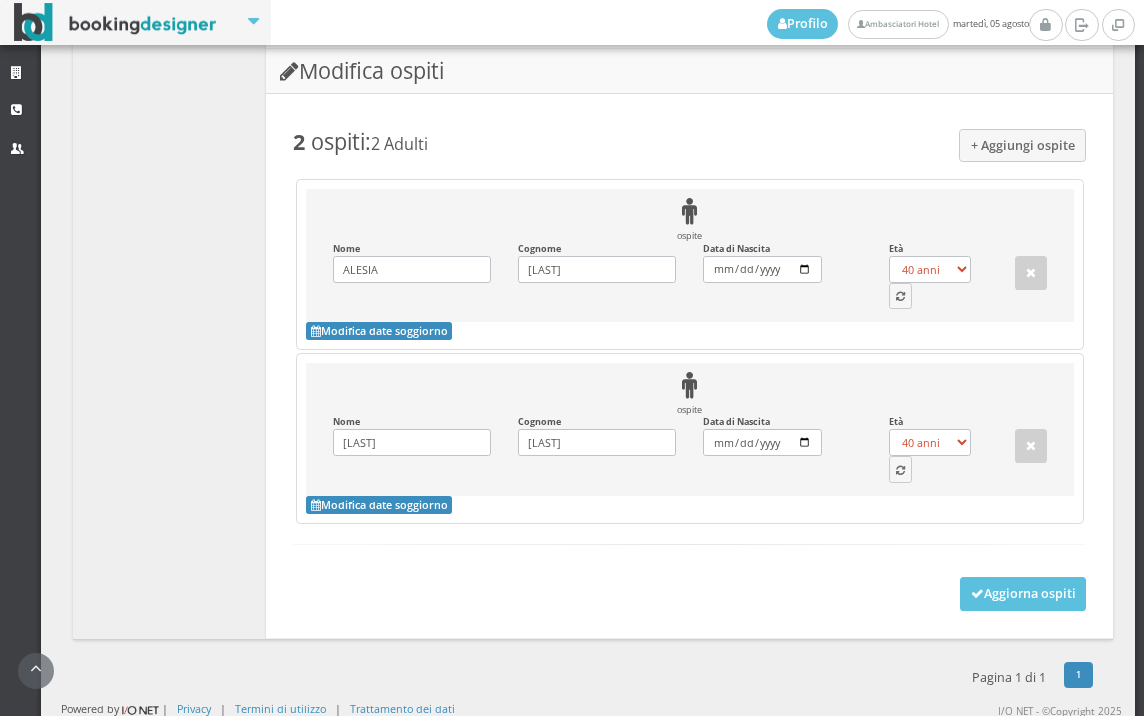 select on "11" 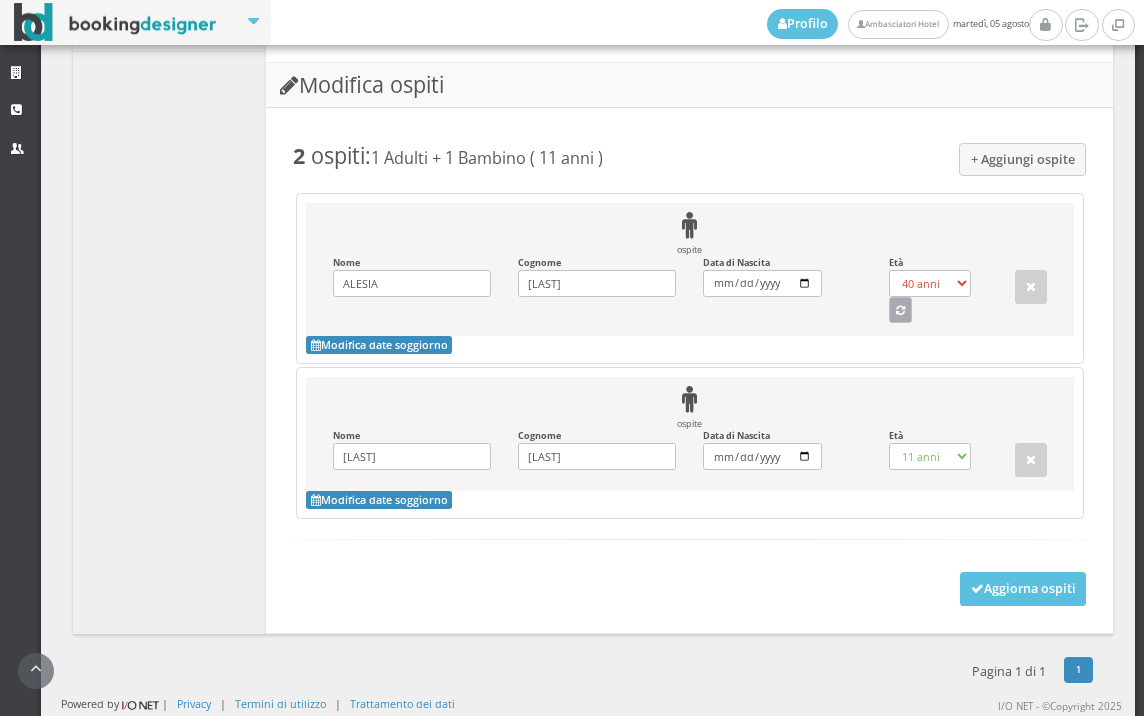 click at bounding box center (901, 310) 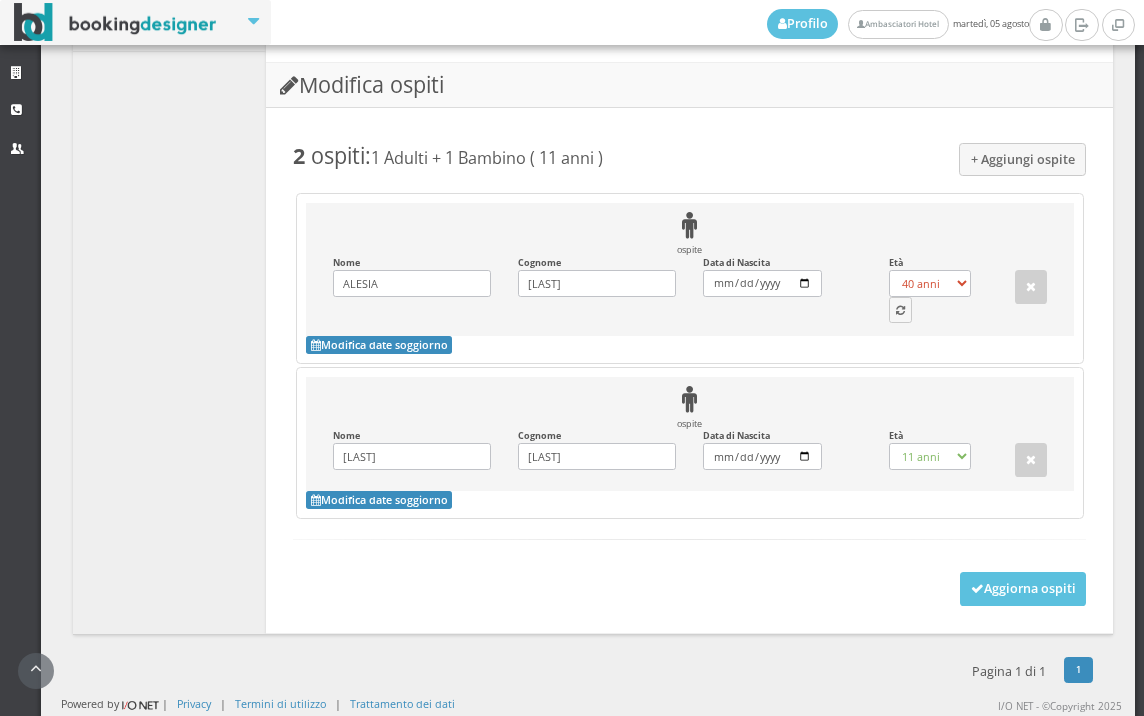 select on "10" 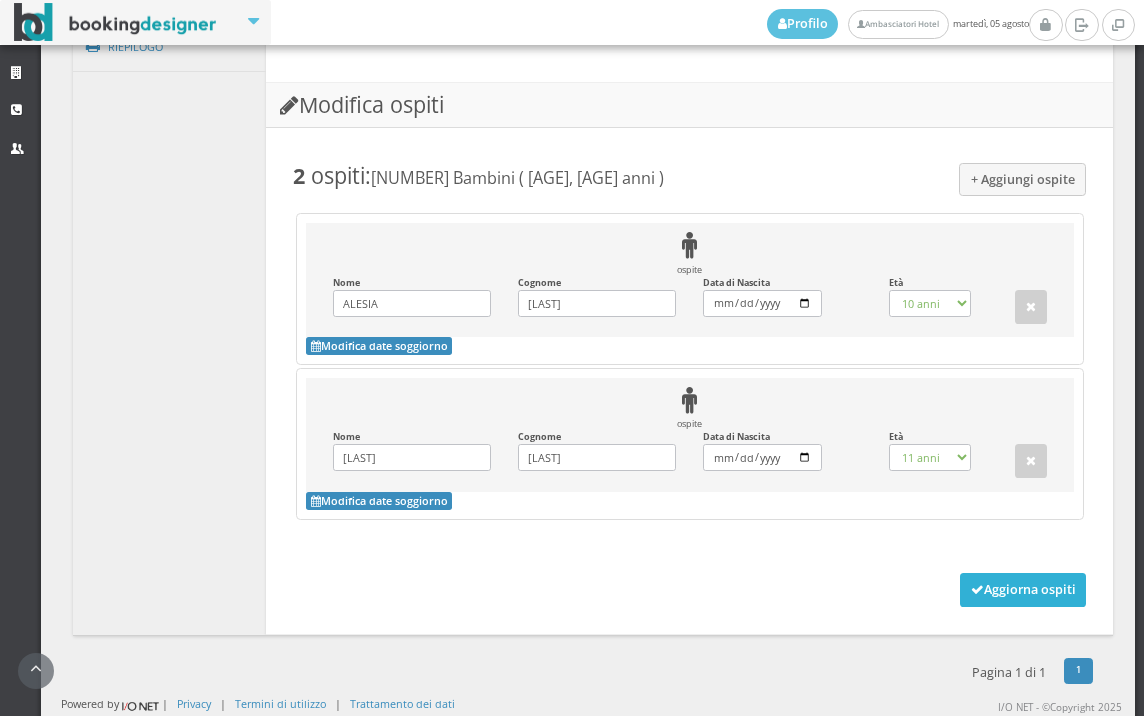 click on "Aggiorna ospiti" at bounding box center [1023, 590] 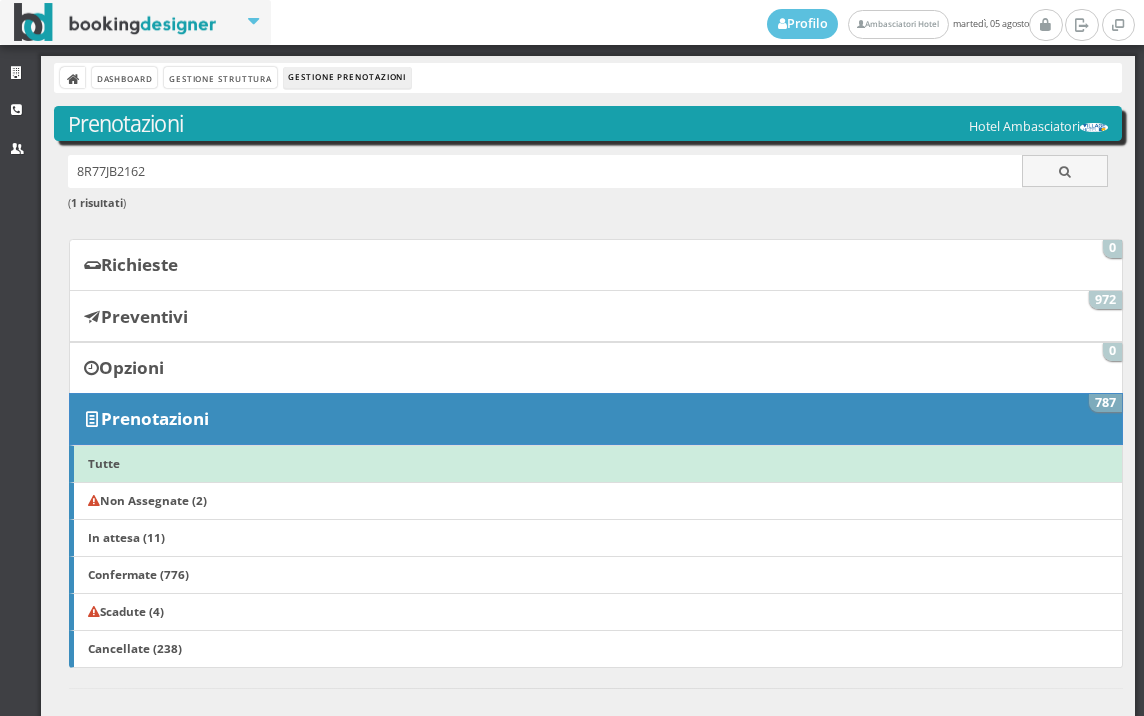 scroll, scrollTop: 0, scrollLeft: 0, axis: both 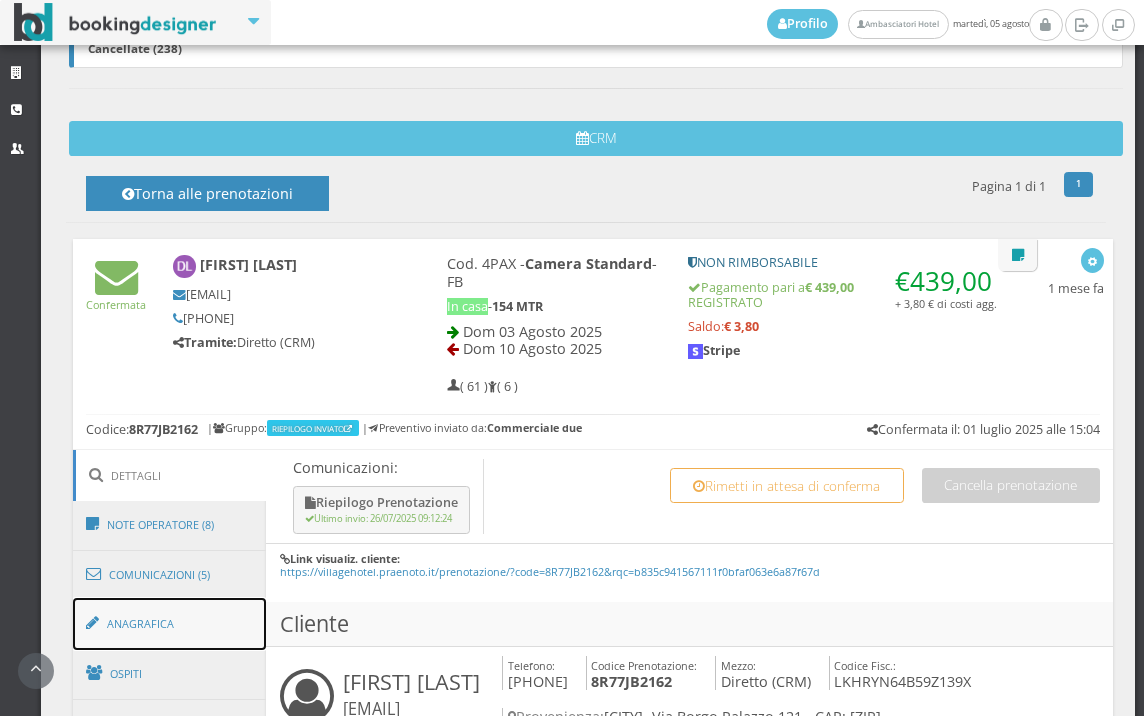 click on "Anagrafica" at bounding box center (170, 624) 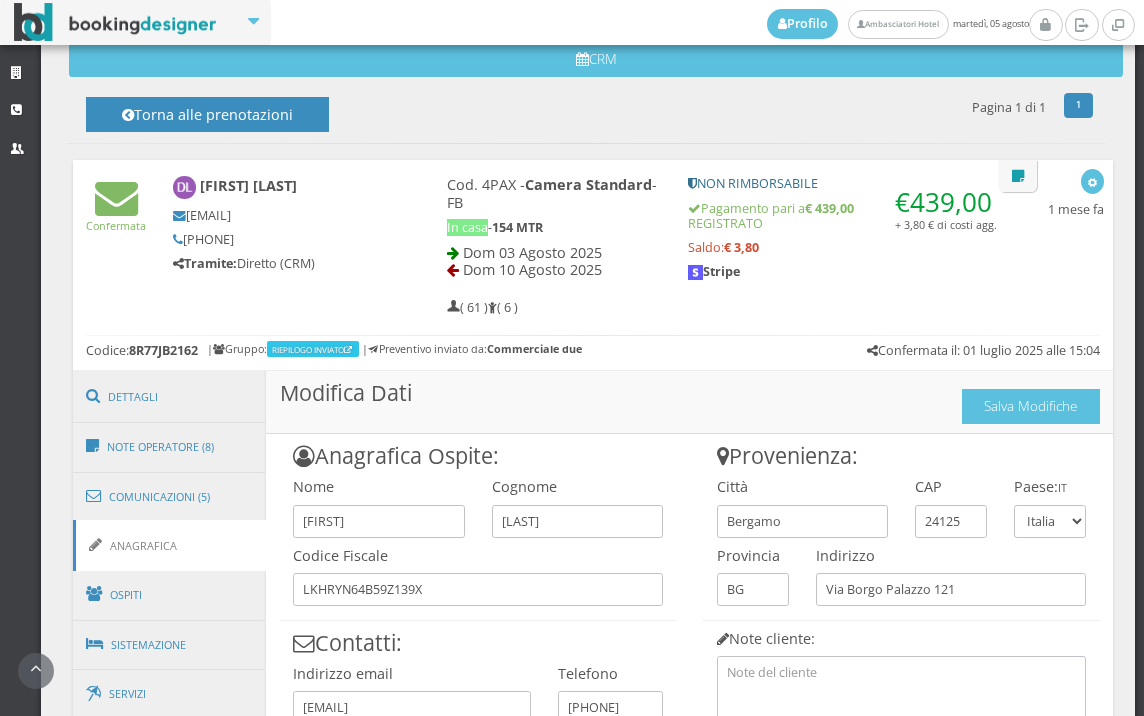 scroll, scrollTop: 888, scrollLeft: 0, axis: vertical 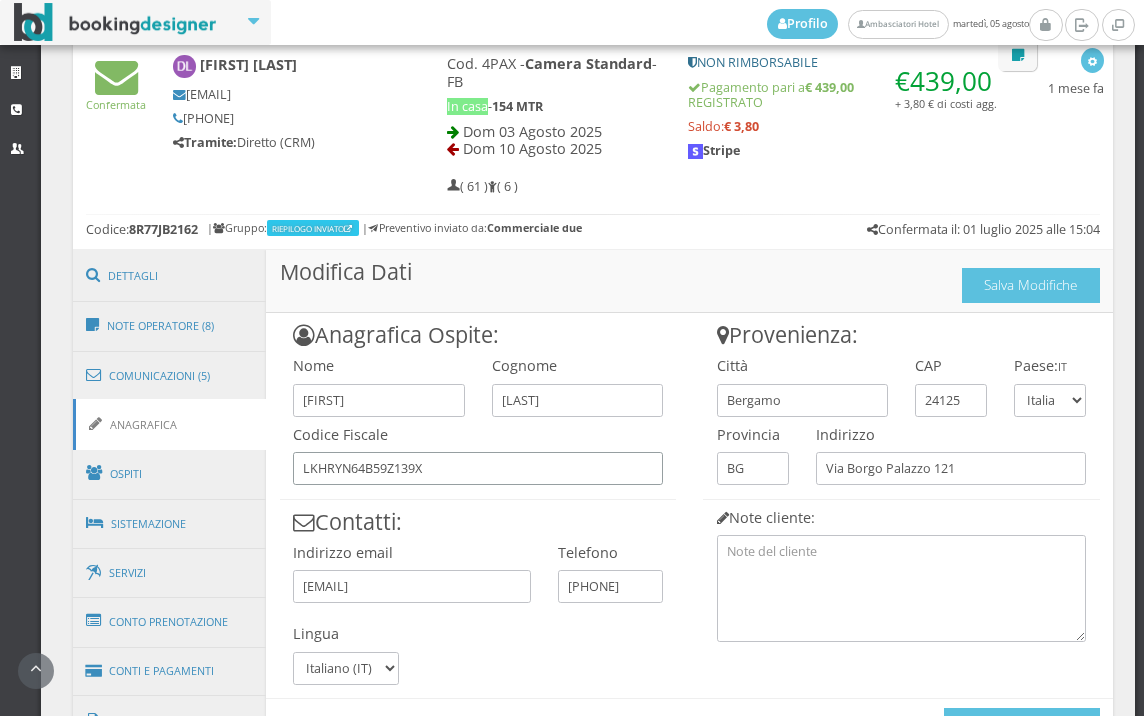 drag, startPoint x: 491, startPoint y: 479, endPoint x: 272, endPoint y: 475, distance: 219.03653 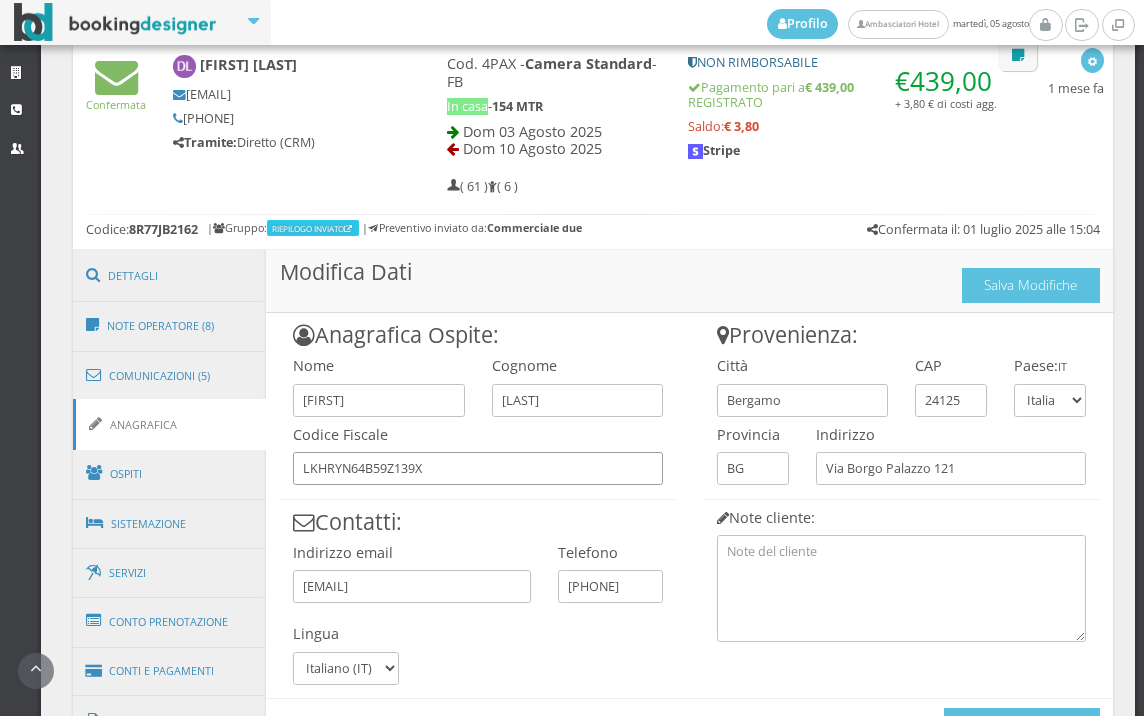 click on "Anagrafica Ospite:
Nome
[FIRST]
Cognome
[LAST]
Codice Fiscale
[FISCAL_CODE]
Contatti:
Indirizzo email
[EMAIL]
Telefono
[PHONE]
Lingua
Italiano (IT)
Français (FR)
Español (ES)
English (EN)
Deutsch (DE)
Česky (CS)" at bounding box center [478, 499] 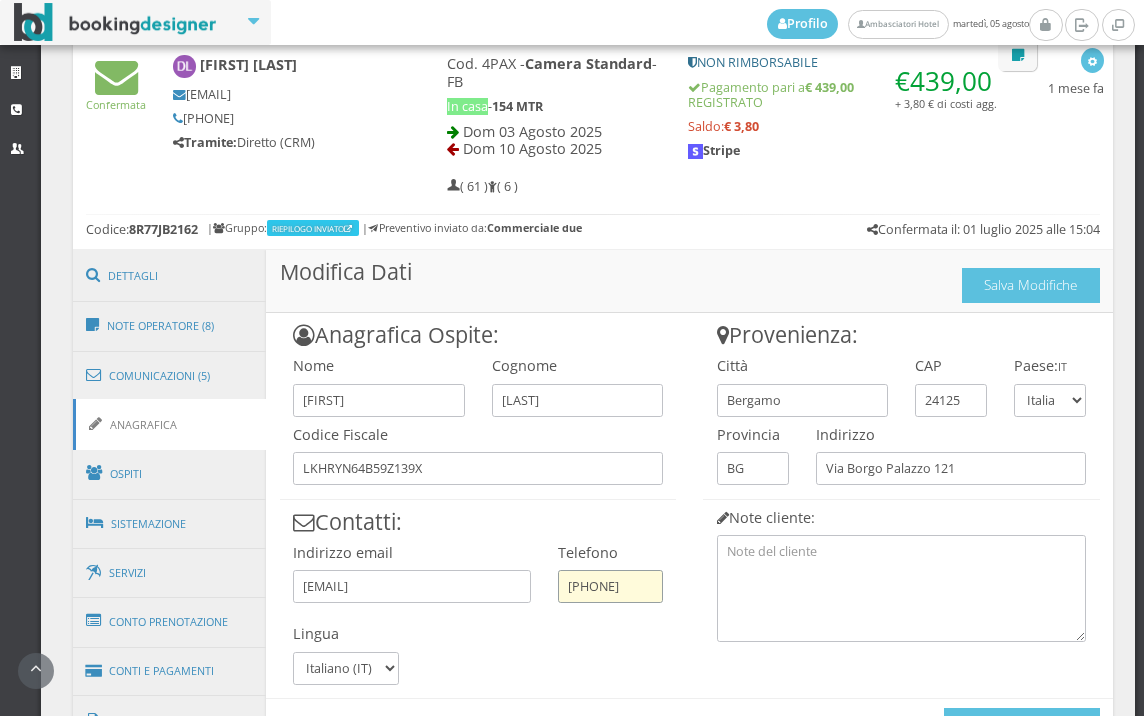drag, startPoint x: 554, startPoint y: 582, endPoint x: 641, endPoint y: 575, distance: 87.28116 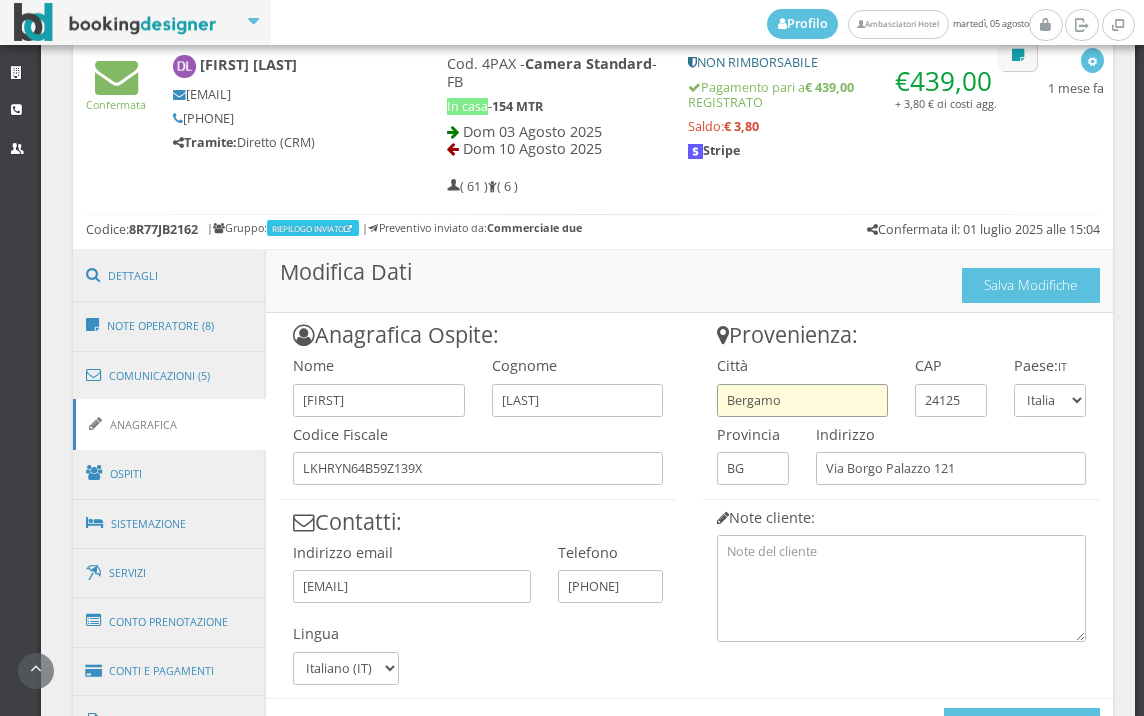 drag, startPoint x: 798, startPoint y: 394, endPoint x: 714, endPoint y: 405, distance: 84.71718 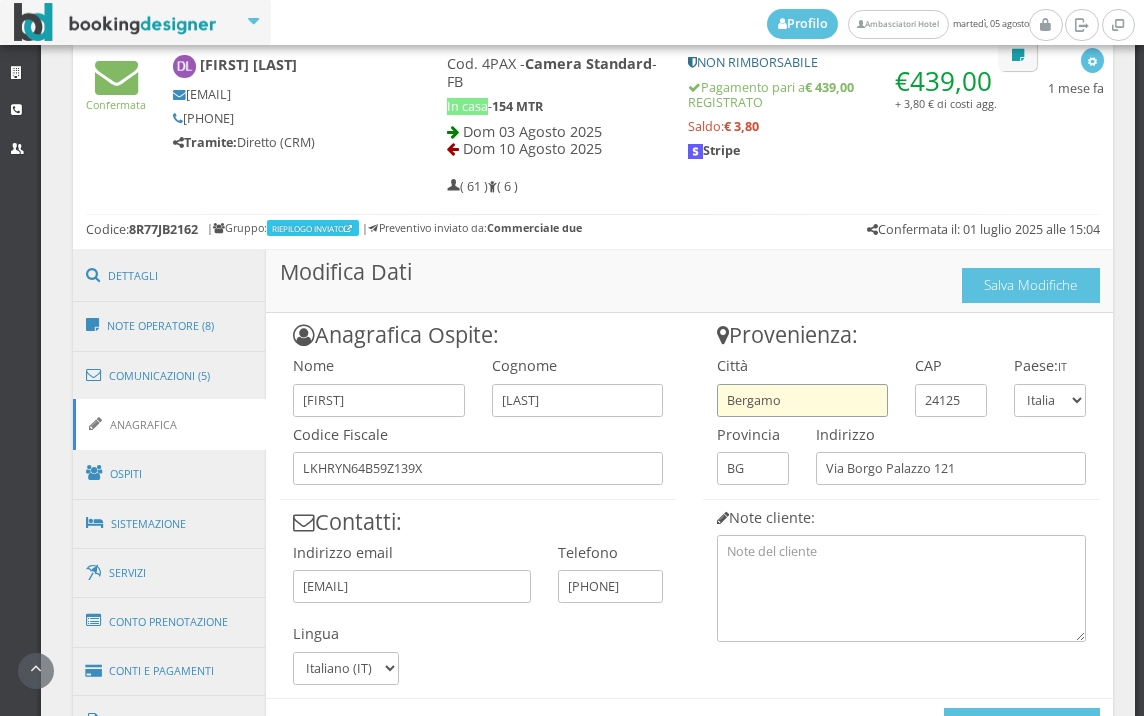 click on "Bergamo" at bounding box center [802, 400] 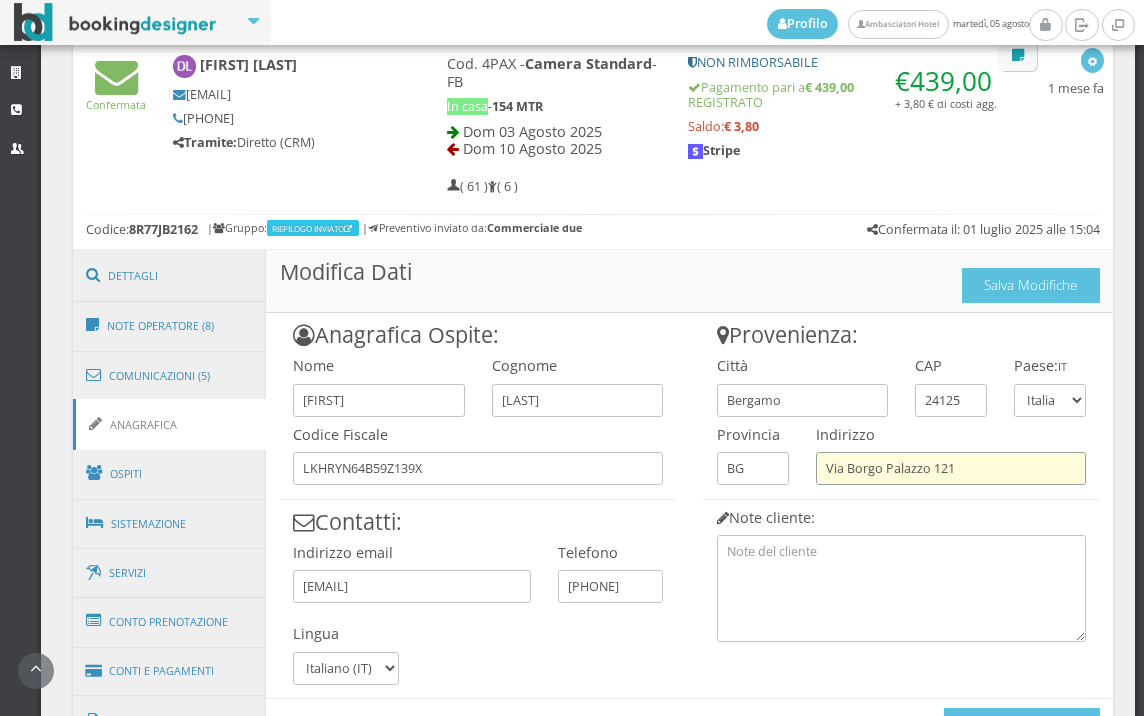 drag, startPoint x: 970, startPoint y: 470, endPoint x: 816, endPoint y: 472, distance: 154.01299 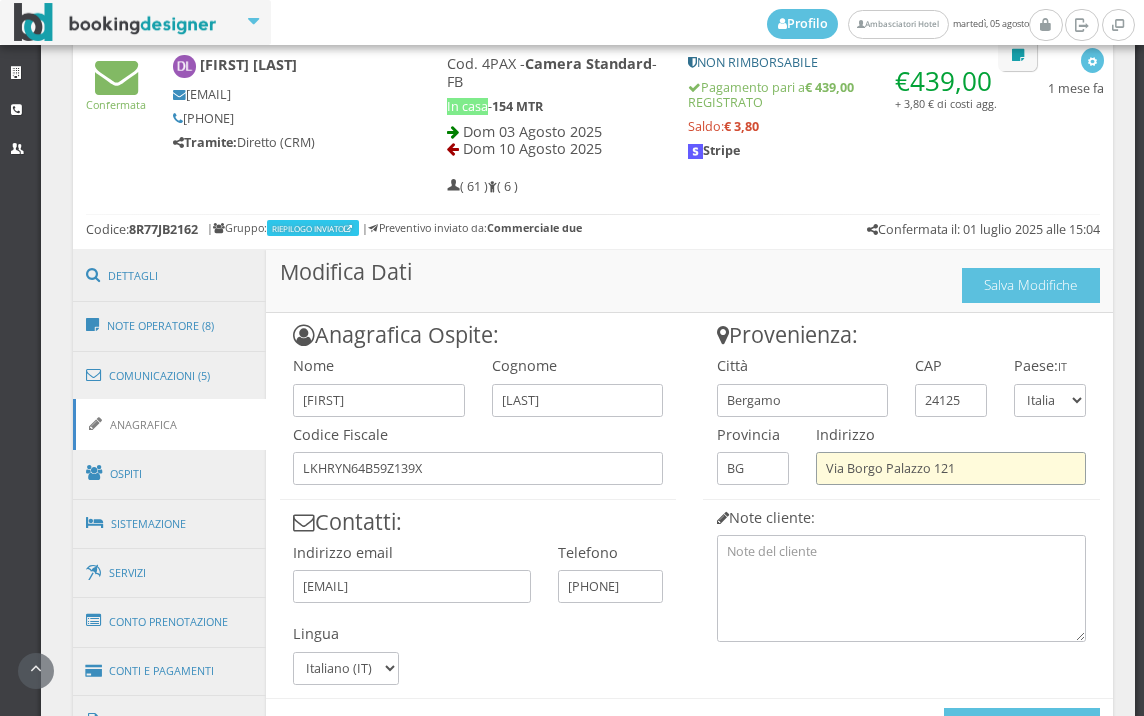 click on "Via Borgo Palazzo 121" at bounding box center [951, 468] 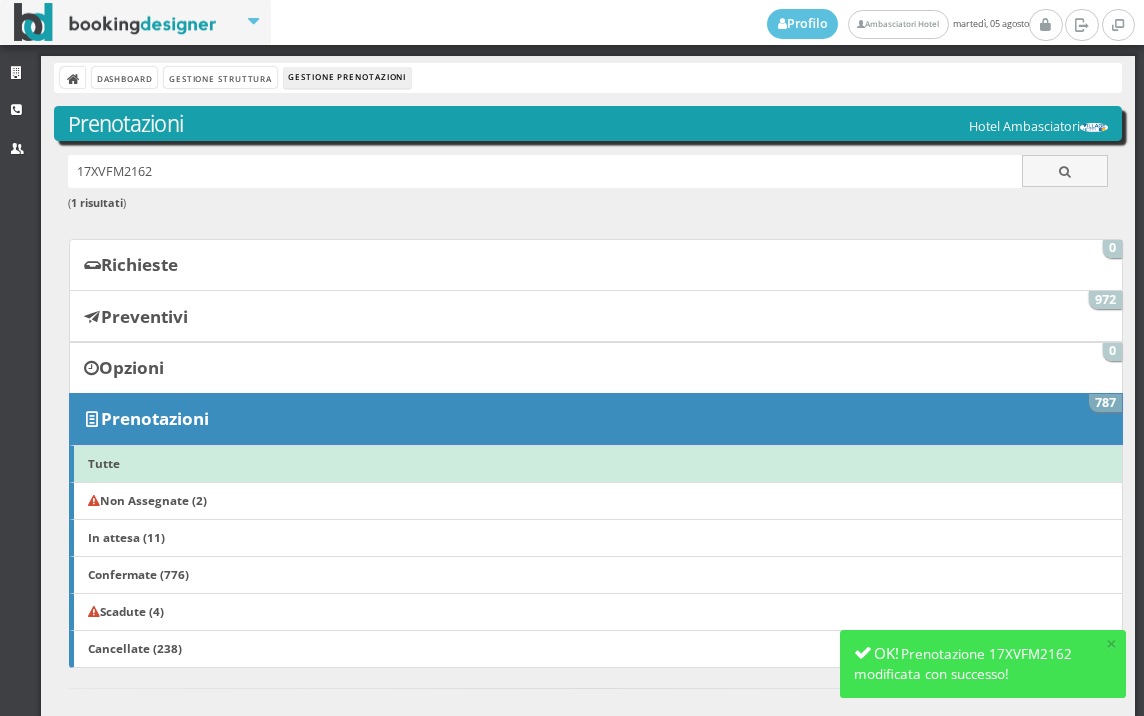 scroll, scrollTop: 0, scrollLeft: 0, axis: both 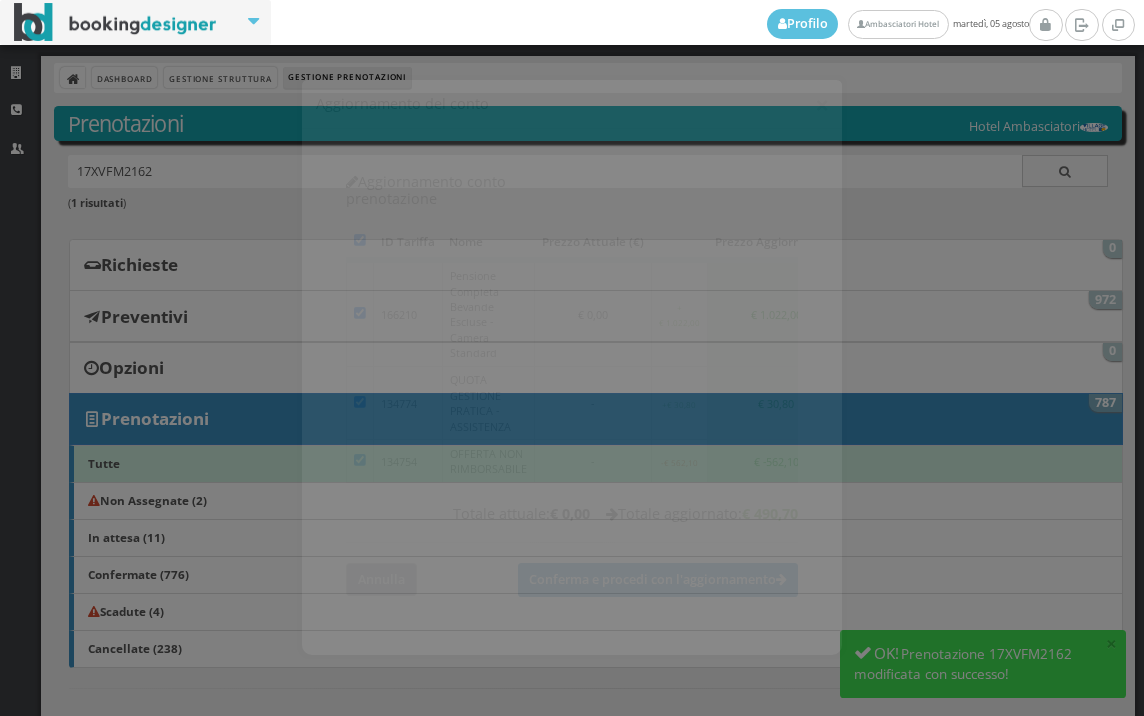 click on "Annulla" at bounding box center (381, 562) 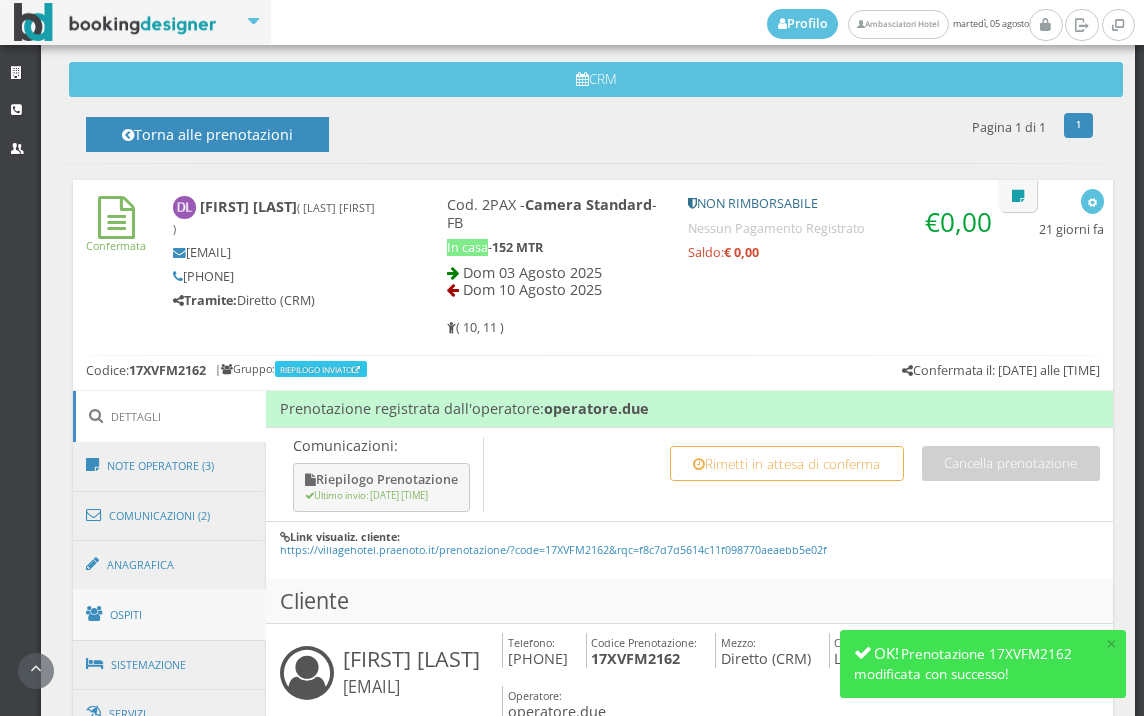 scroll, scrollTop: 1000, scrollLeft: 0, axis: vertical 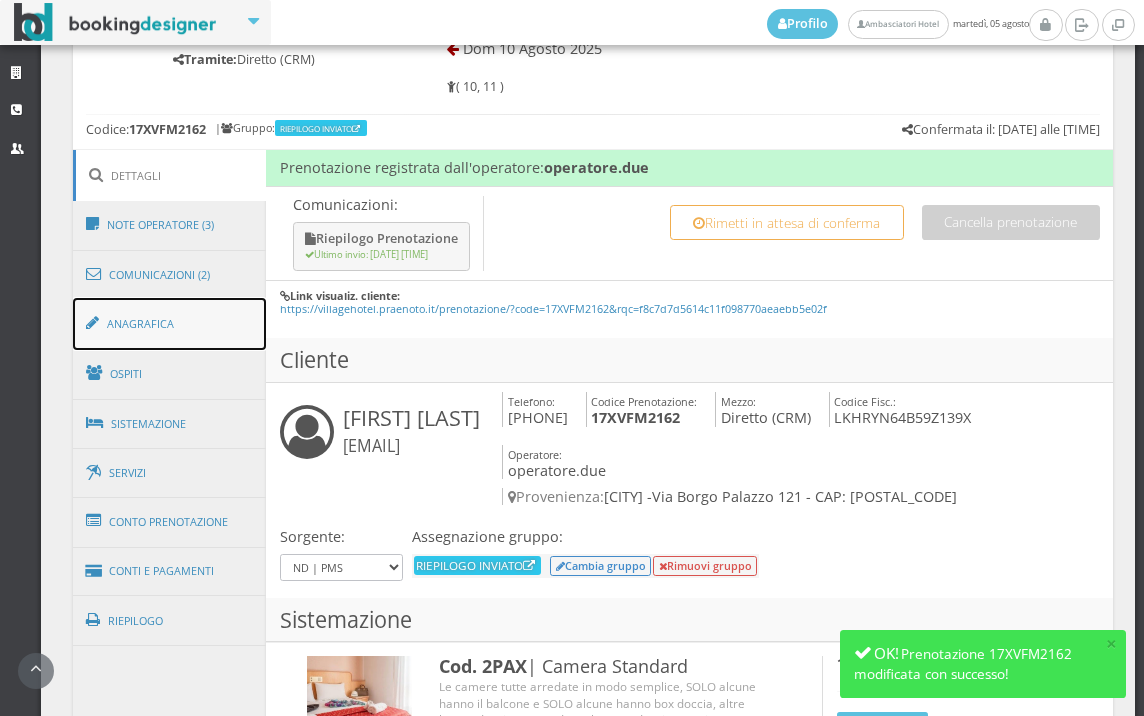 click on "Anagrafica" at bounding box center [170, 324] 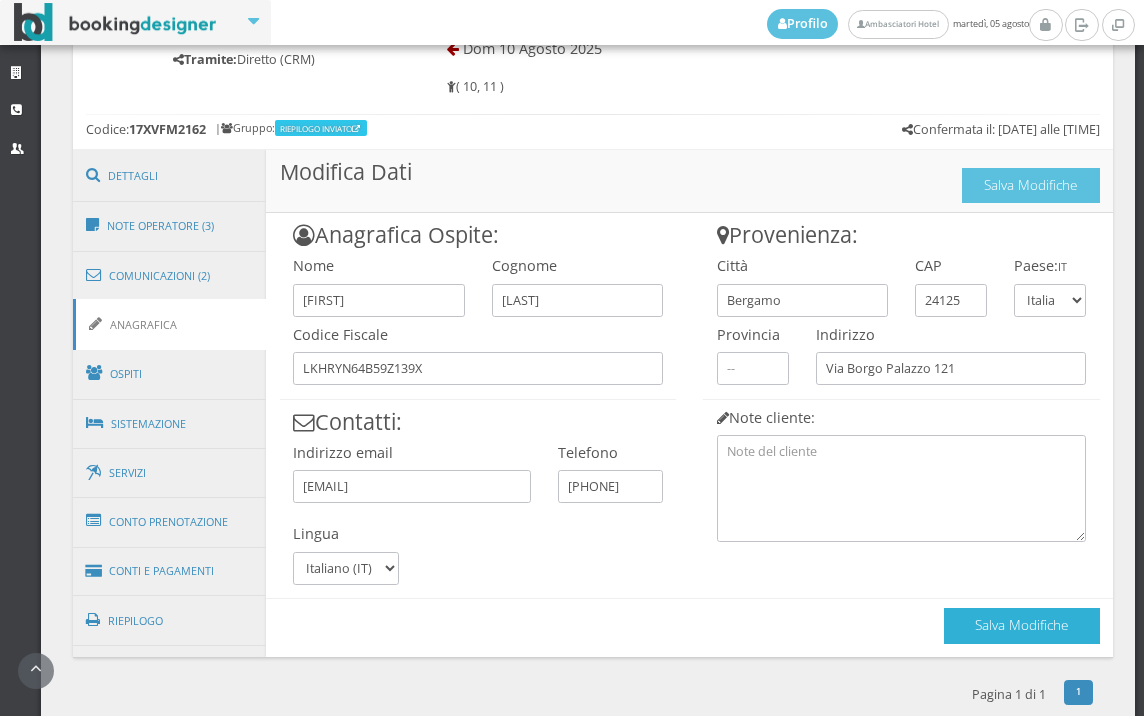 click on "Salva Modifiche" at bounding box center (1022, 625) 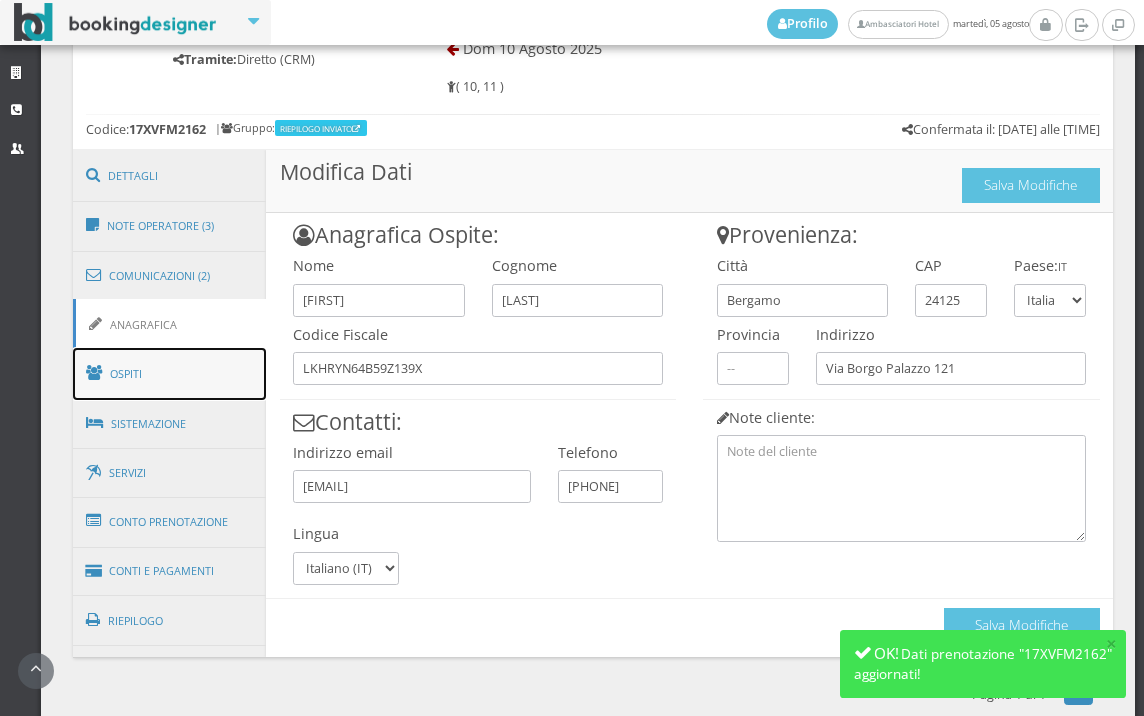 click on "Ospiti" at bounding box center (170, 374) 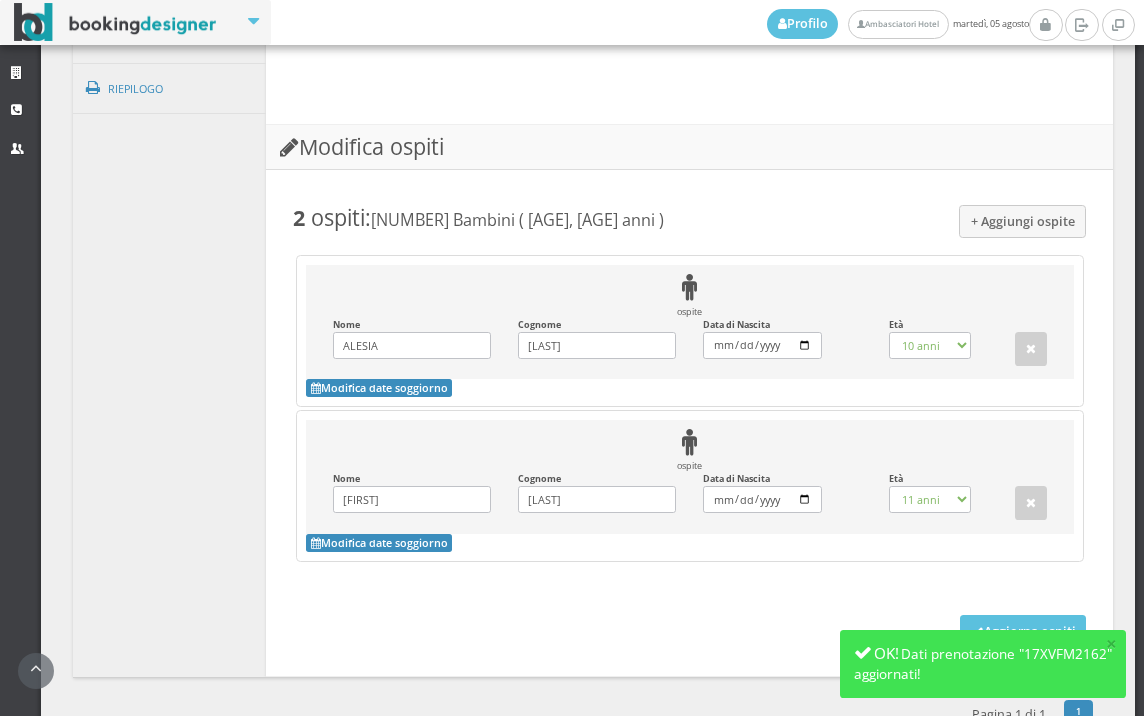 scroll, scrollTop: 1675, scrollLeft: 0, axis: vertical 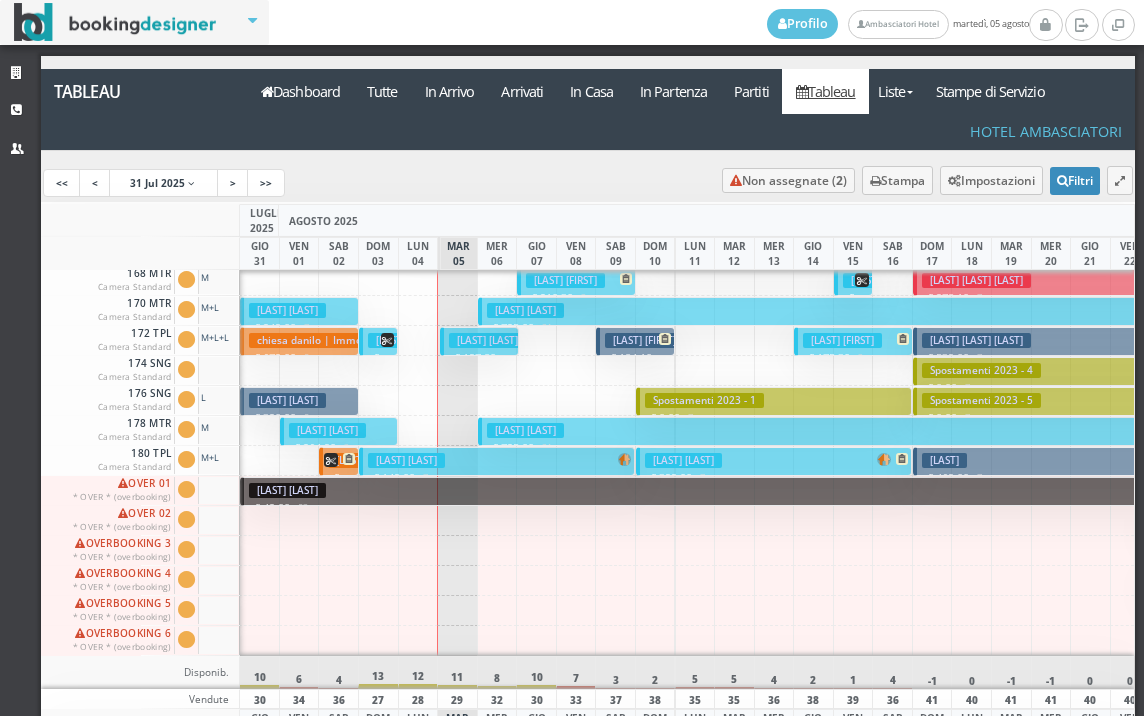 click on "Kume Shkelzen" at bounding box center (487, 340) 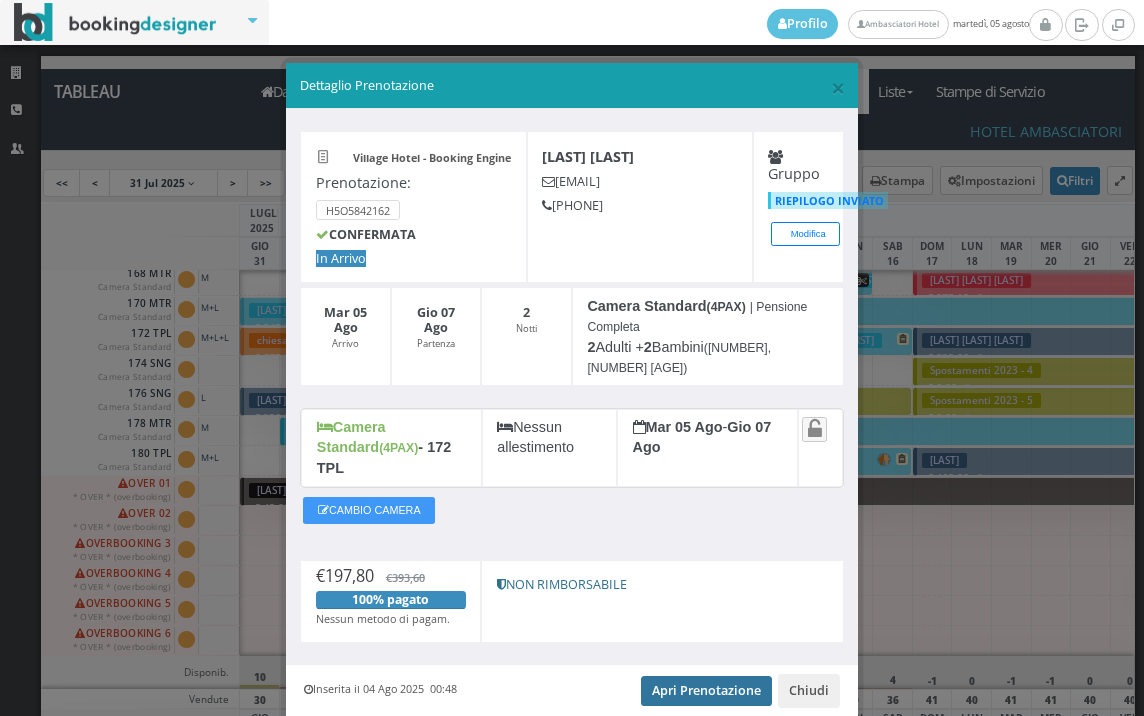 click on "Apri Prenotazione" at bounding box center (706, 691) 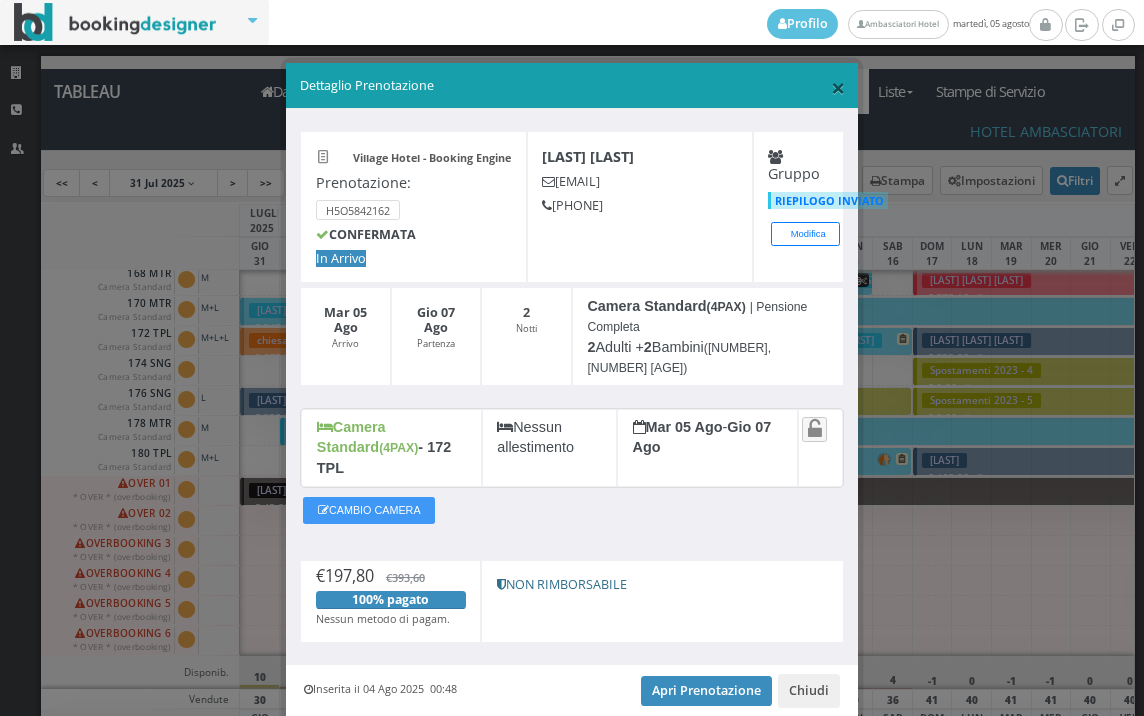 click on "×" at bounding box center [838, 87] 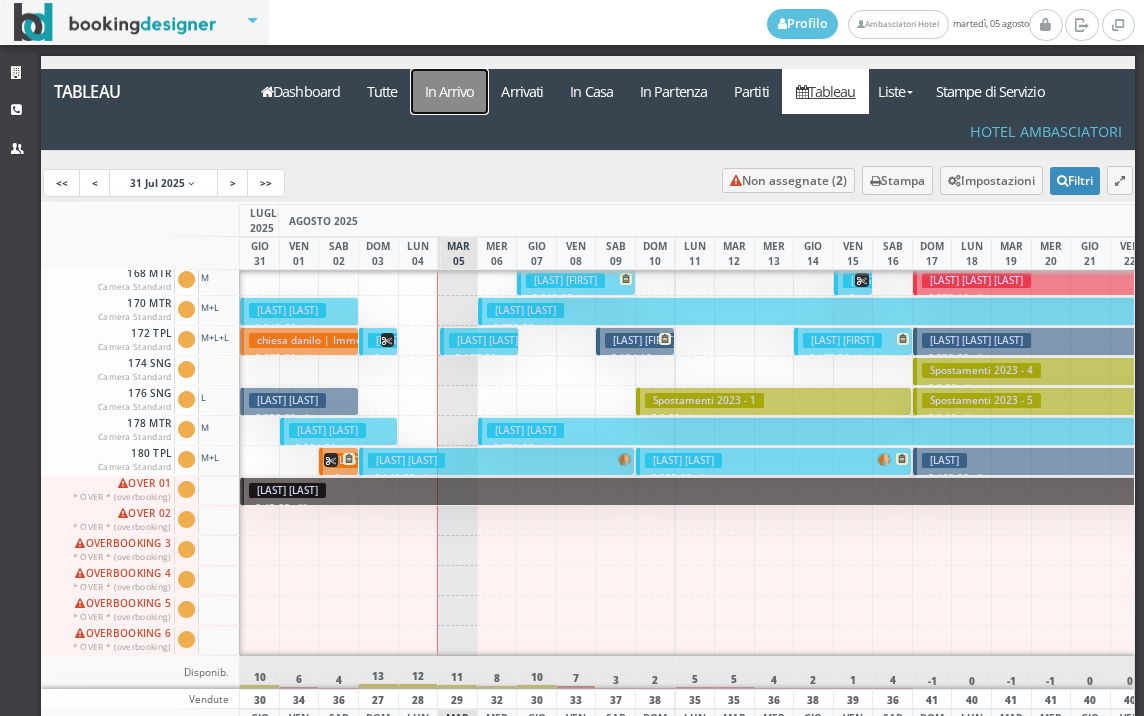 click on "In Arrivo" at bounding box center [449, 91] 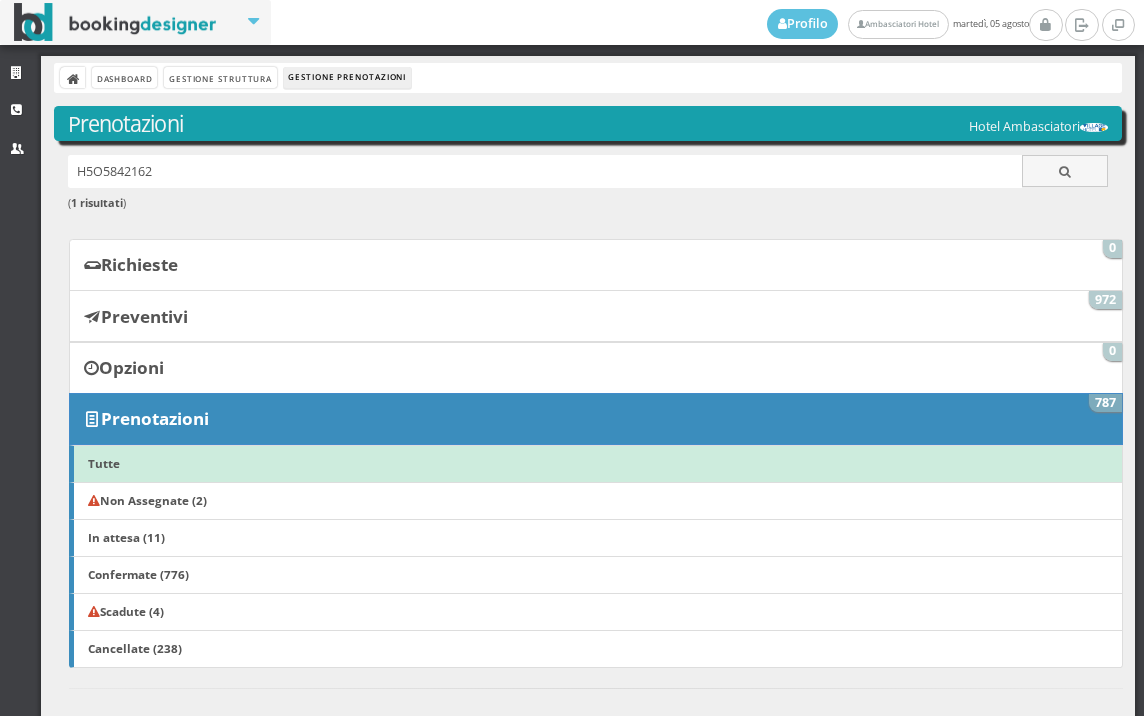 scroll, scrollTop: 0, scrollLeft: 0, axis: both 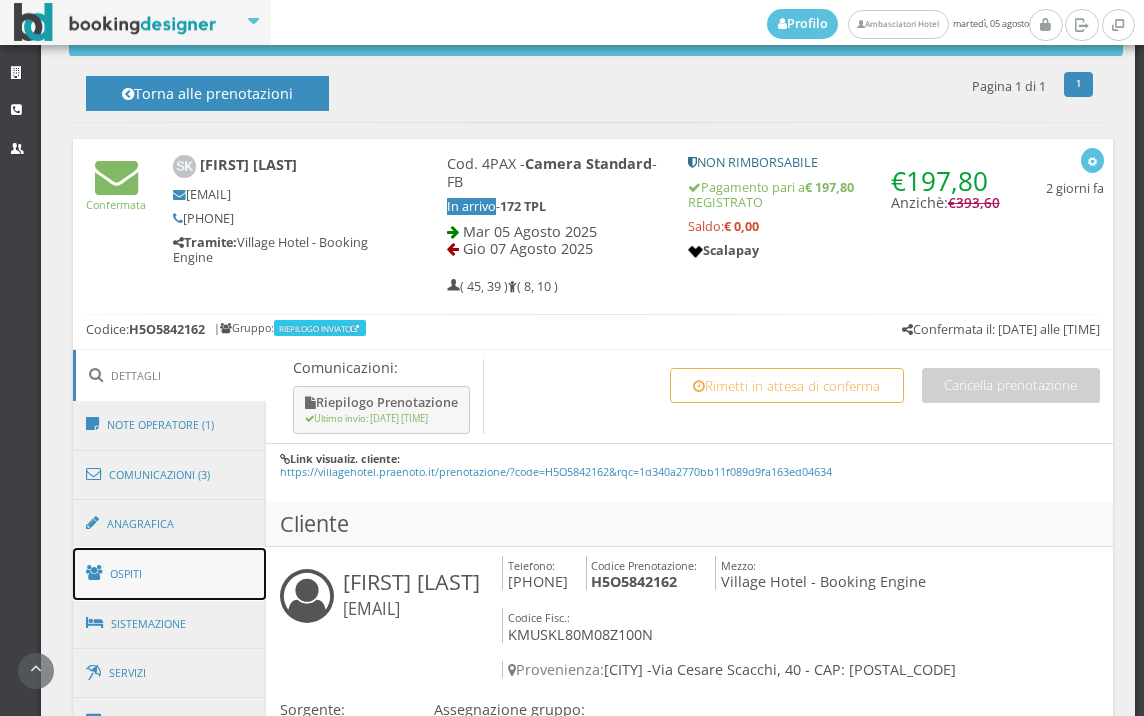 click on "Ospiti" at bounding box center (170, 574) 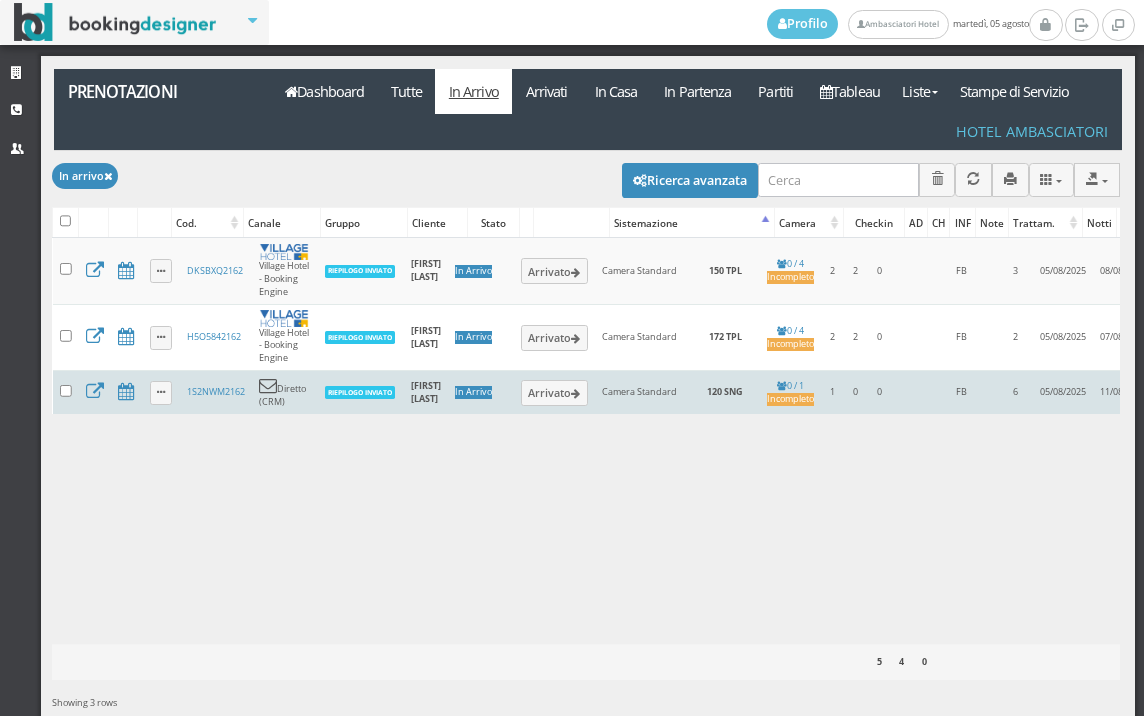 scroll, scrollTop: 0, scrollLeft: 0, axis: both 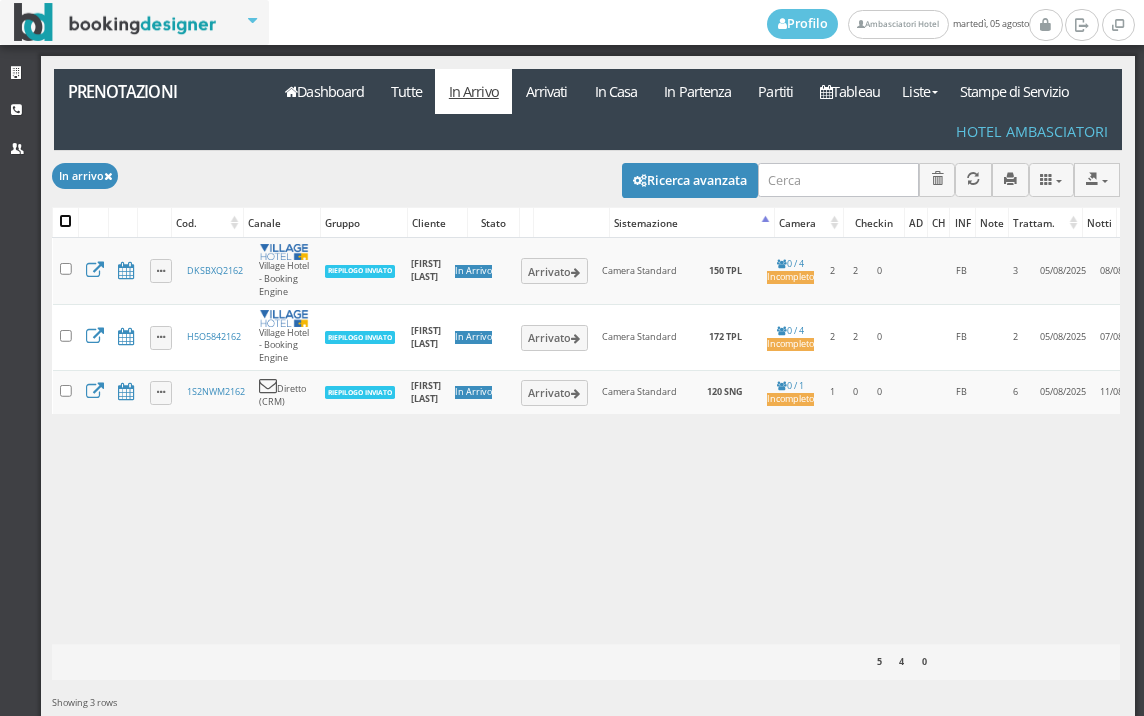 click at bounding box center [66, 221] 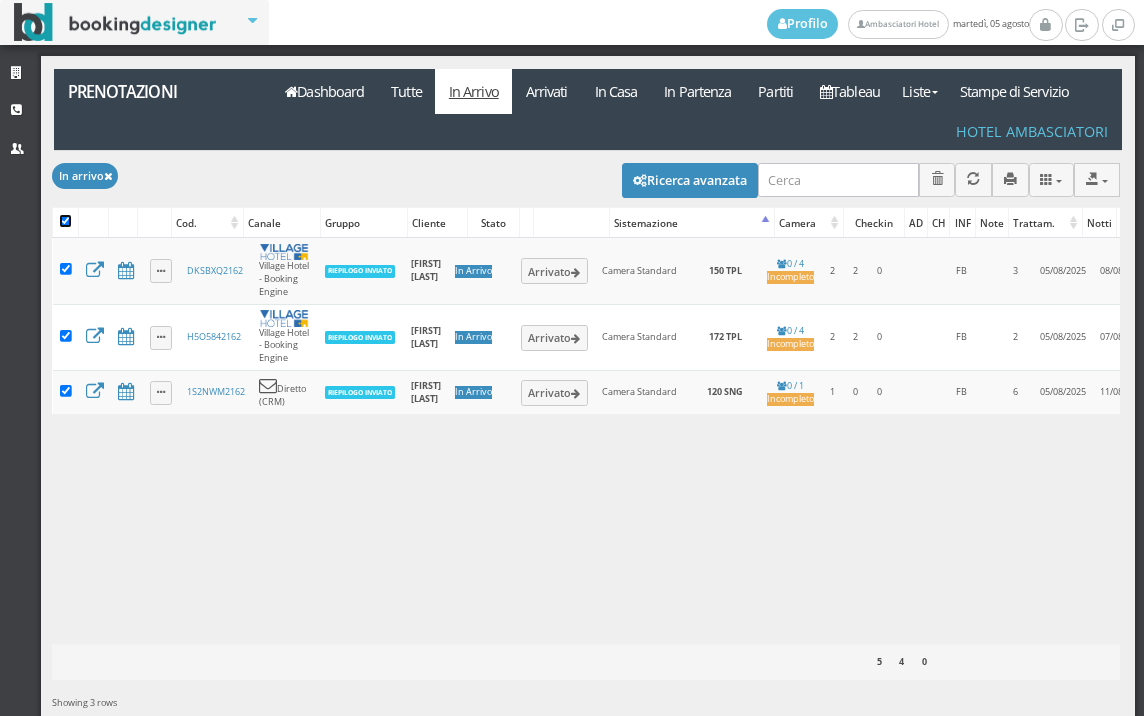 checkbox on "true" 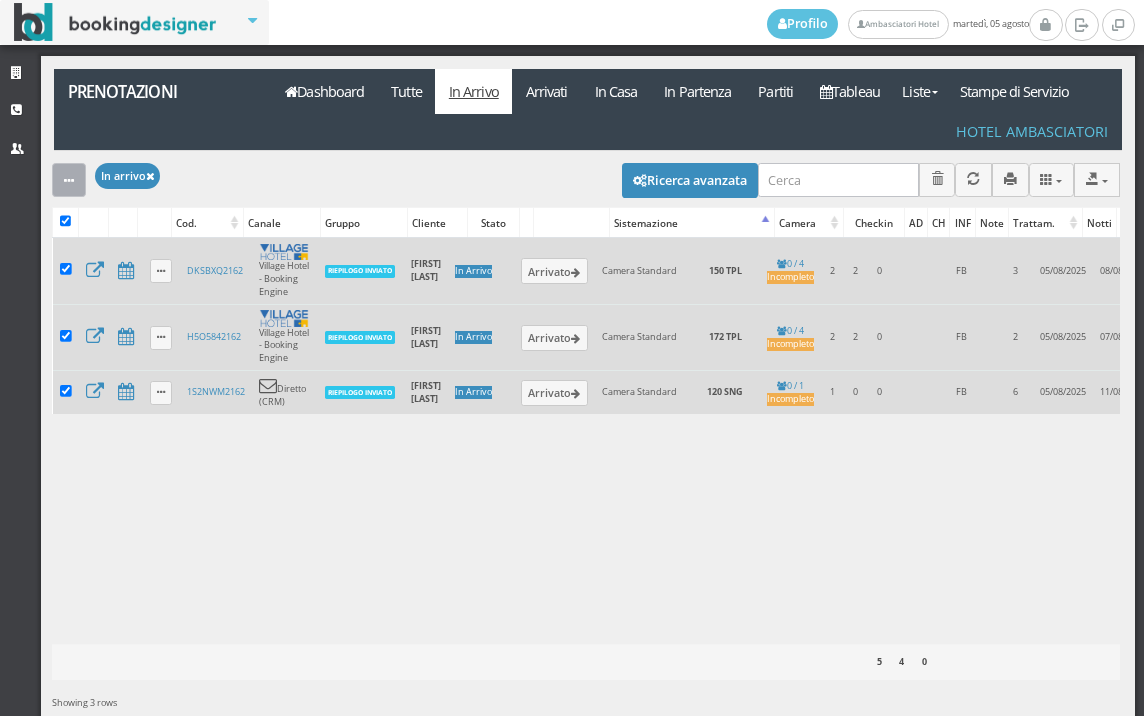 click at bounding box center [69, 179] 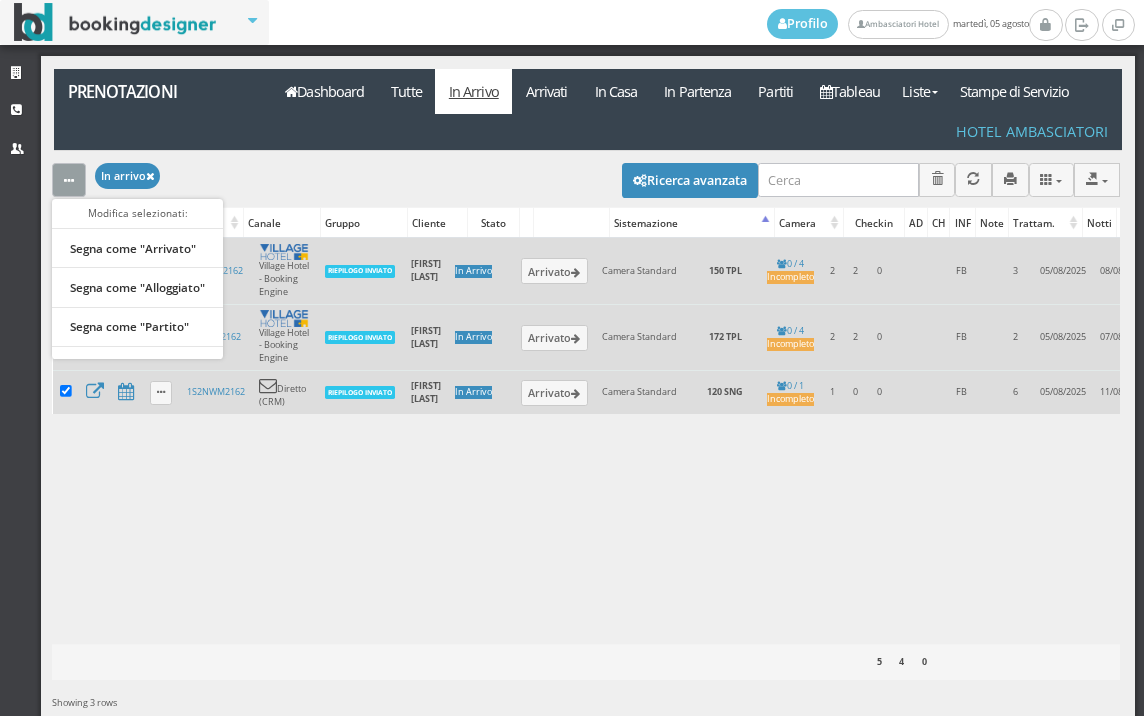 click on "Segna come "Arrivato"" at bounding box center [137, 248] 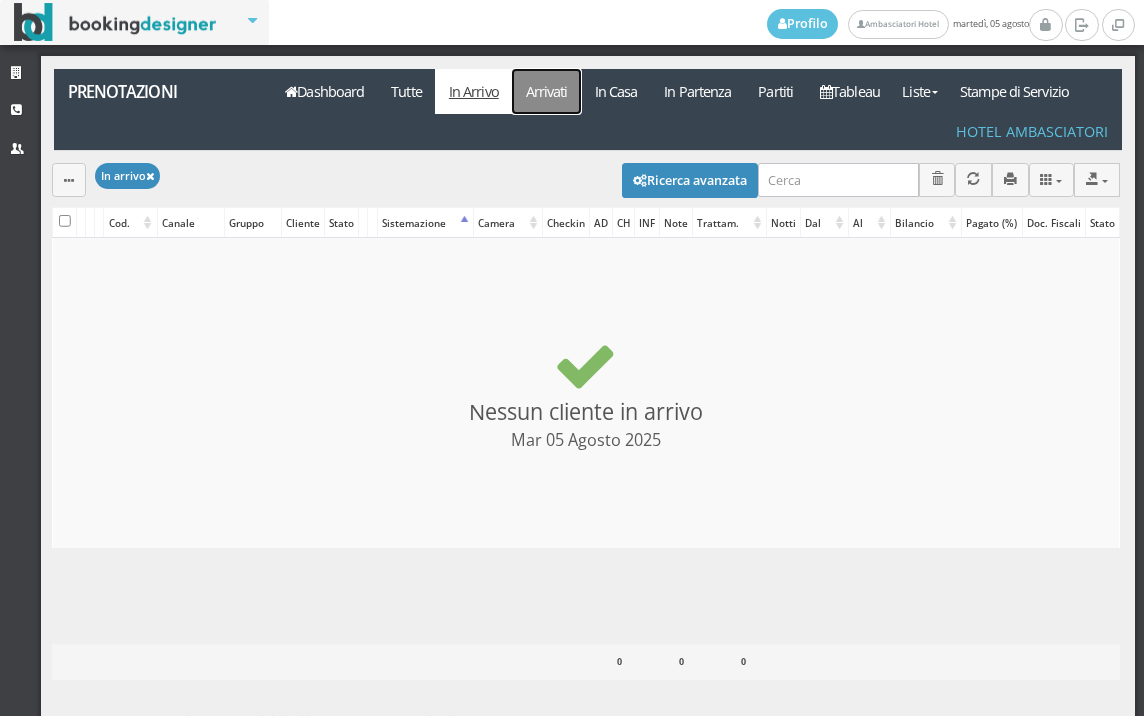 click on "Arrivati" at bounding box center (546, 91) 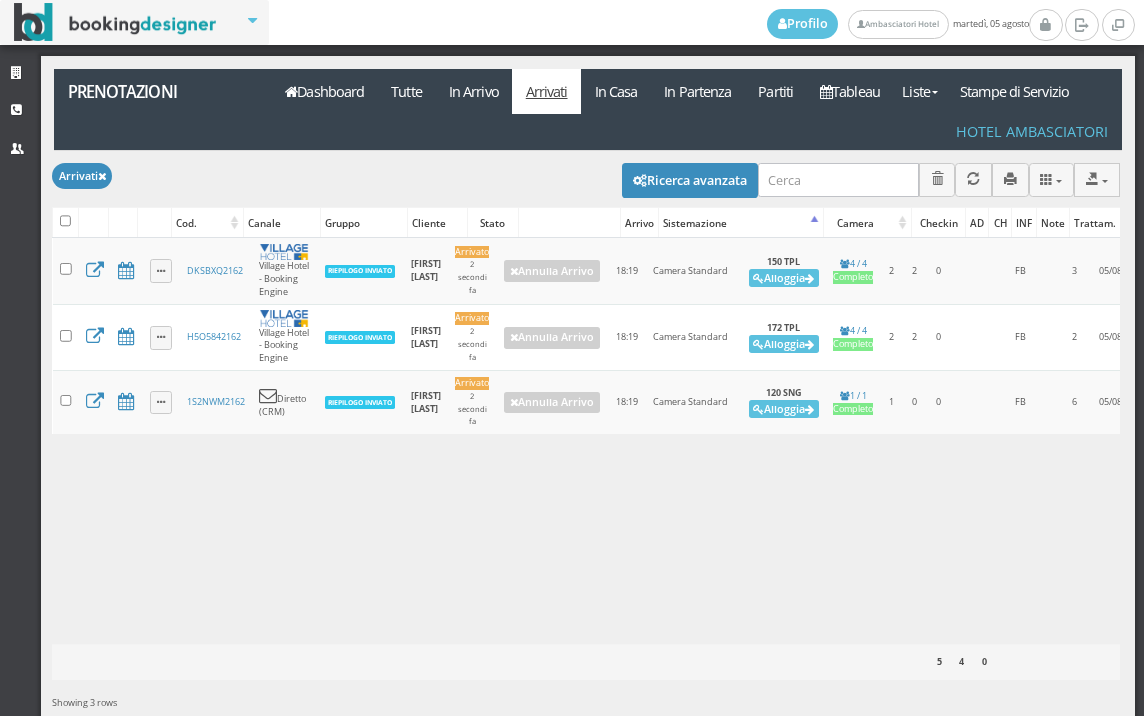 scroll, scrollTop: 0, scrollLeft: 0, axis: both 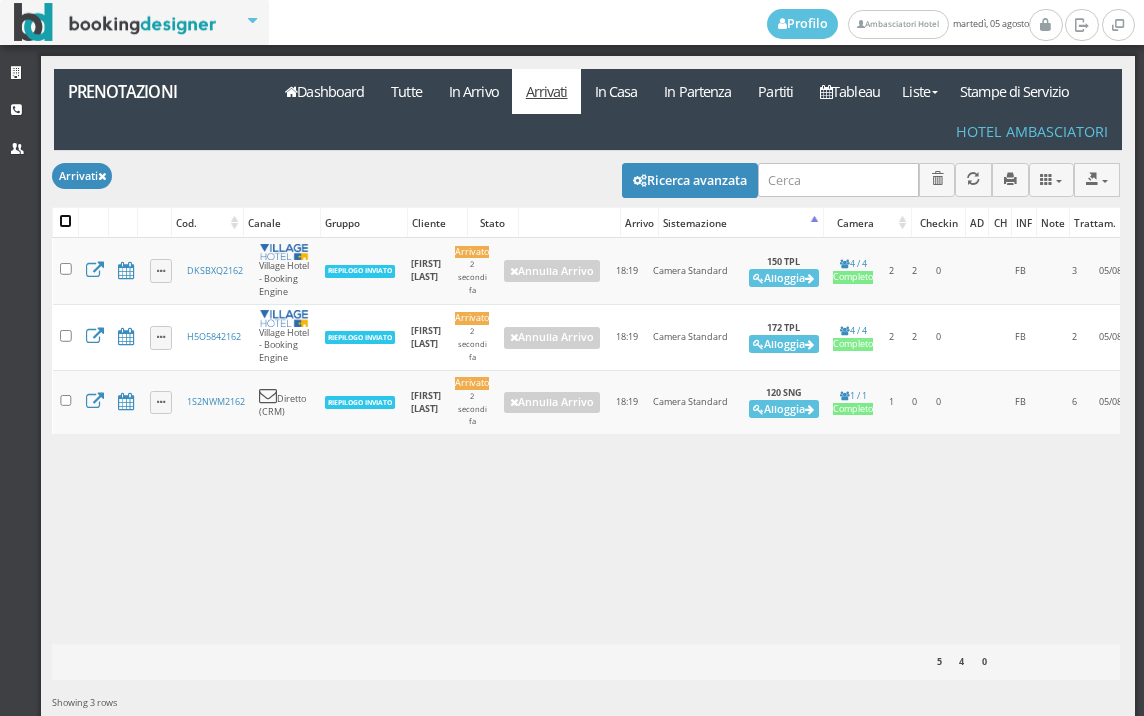 click at bounding box center (66, 221) 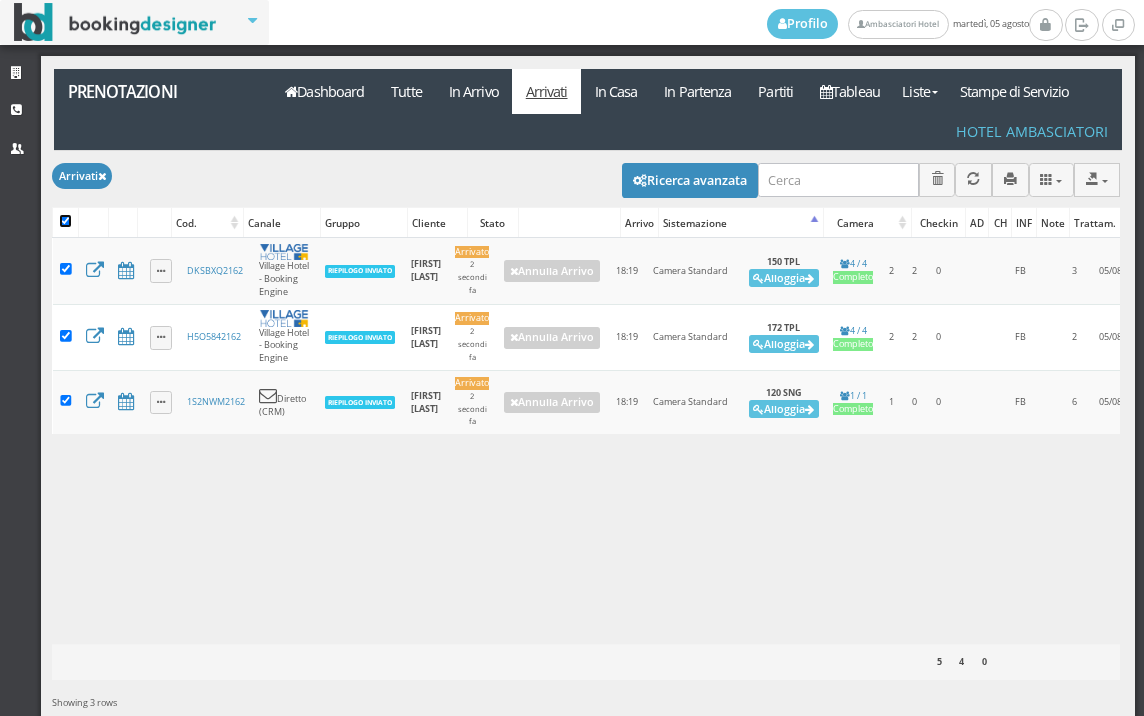 checkbox on "true" 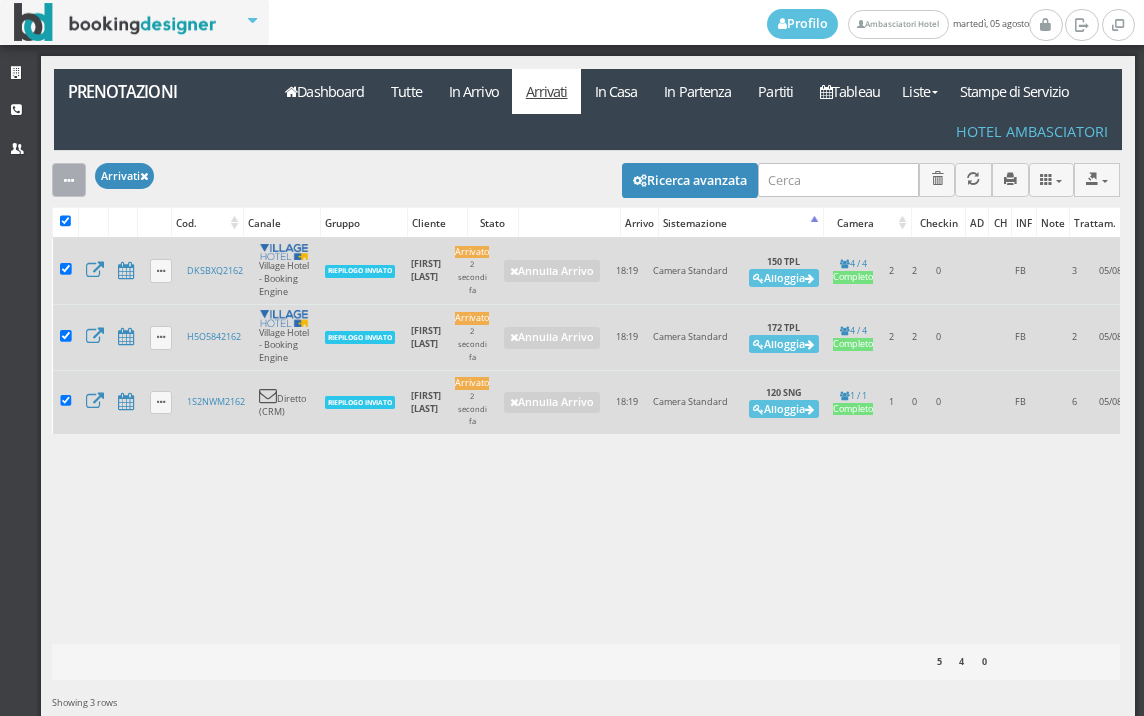 click at bounding box center [69, 179] 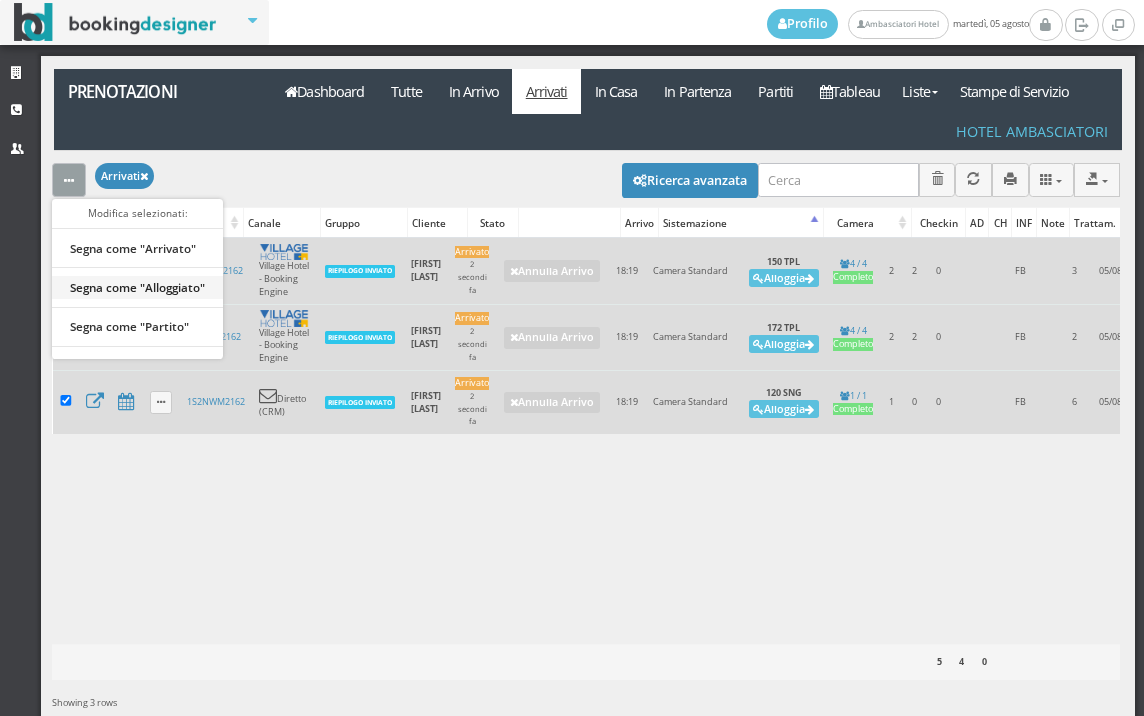 click on "Segna come "Alloggiato"" at bounding box center (137, 287) 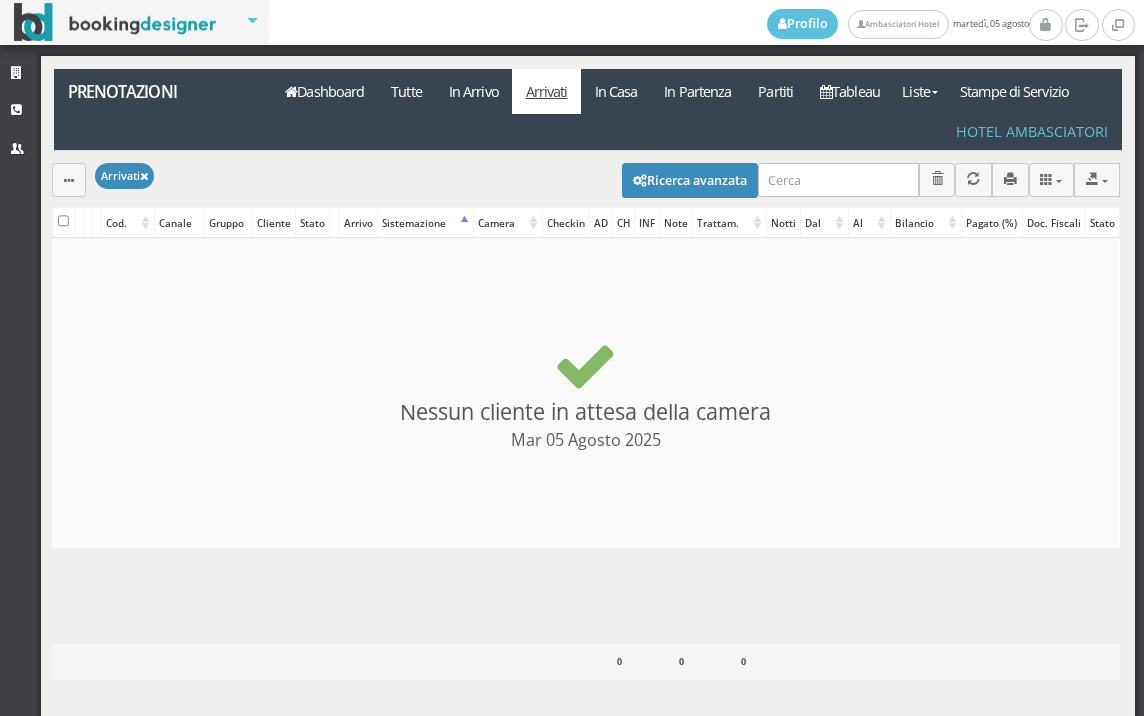 checkbox on "false" 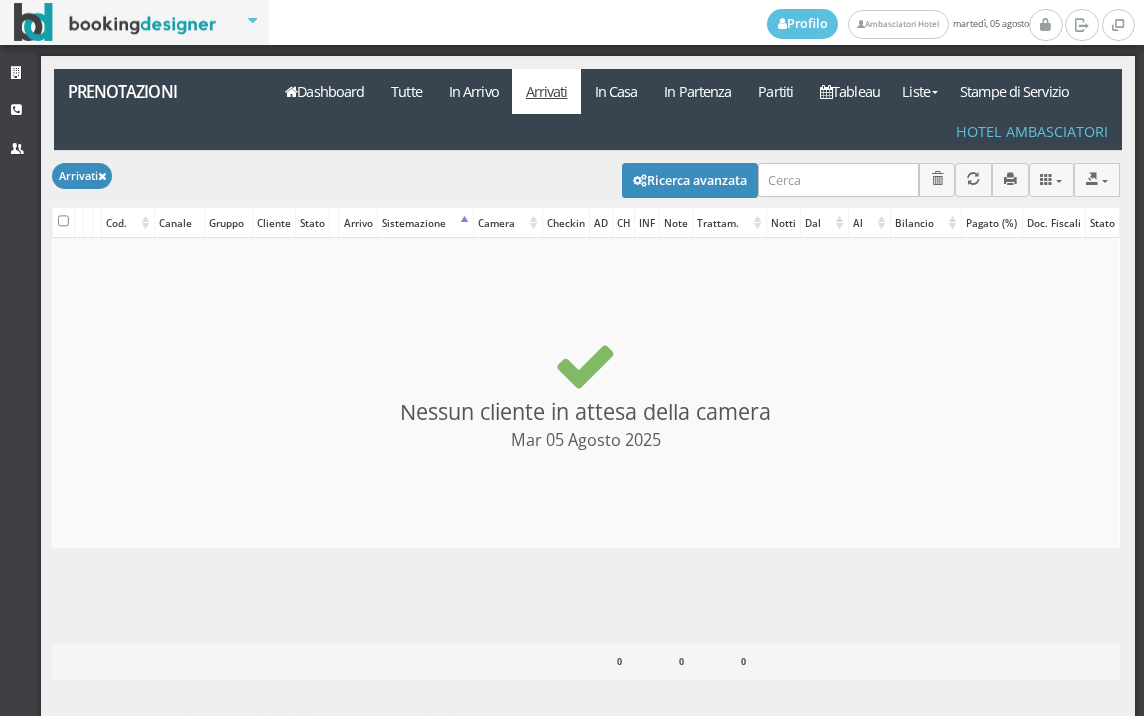scroll, scrollTop: 0, scrollLeft: 0, axis: both 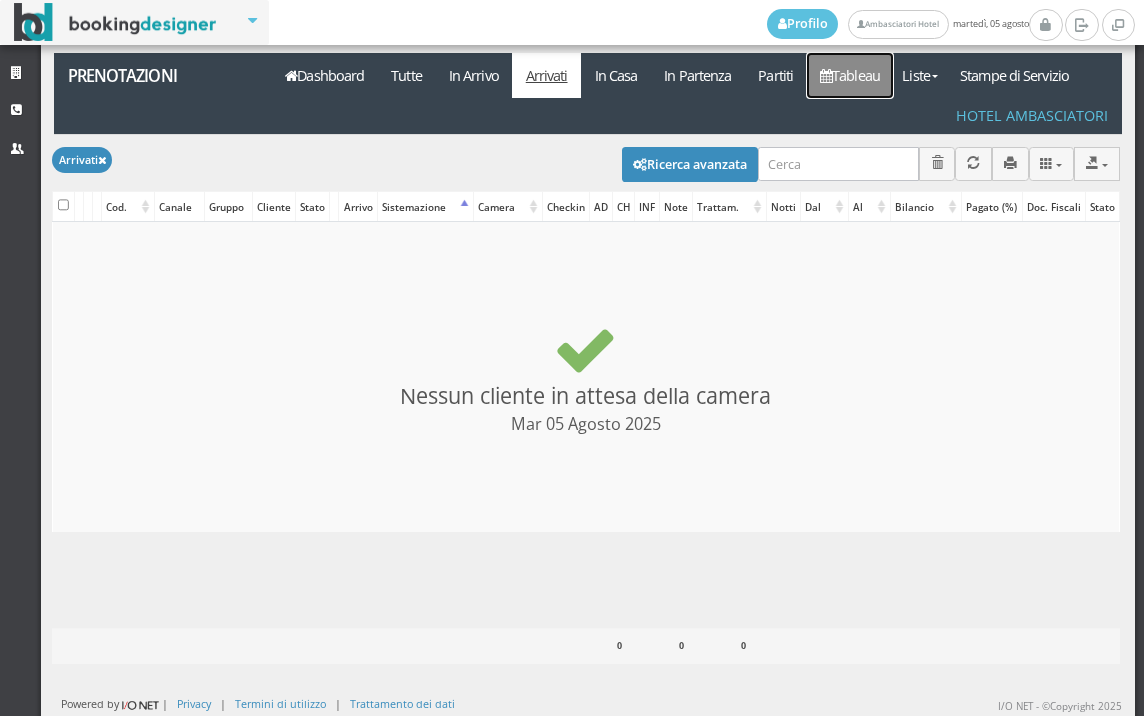 click on "Tableau" at bounding box center [850, 75] 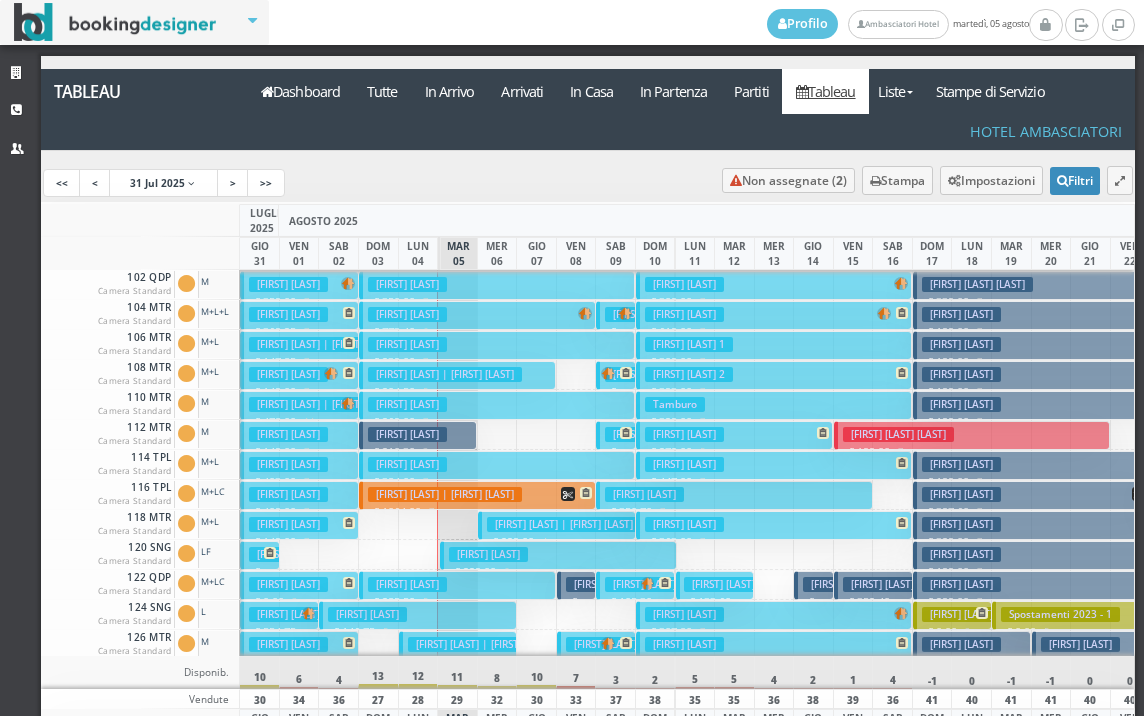 scroll, scrollTop: 0, scrollLeft: 0, axis: both 